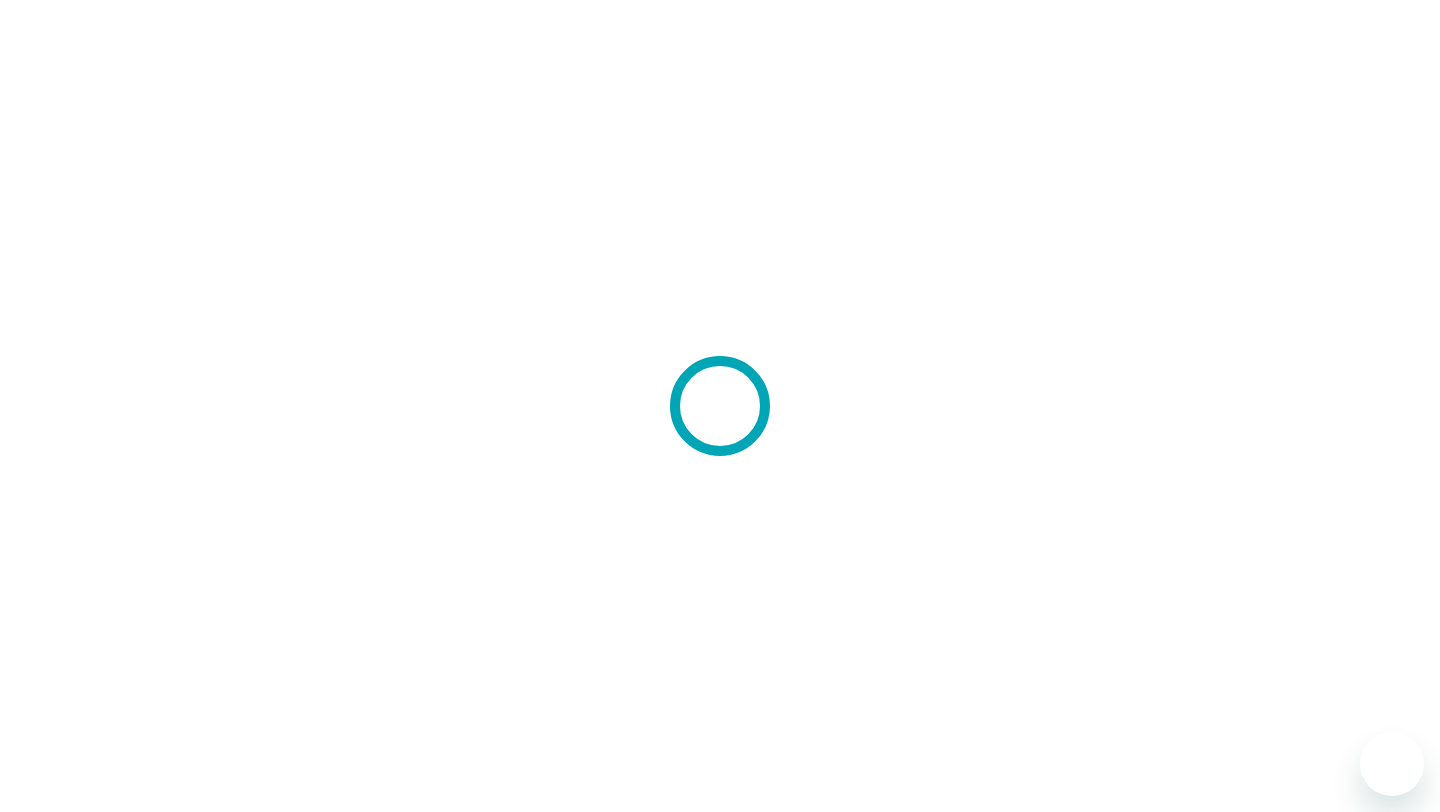 scroll, scrollTop: 0, scrollLeft: 0, axis: both 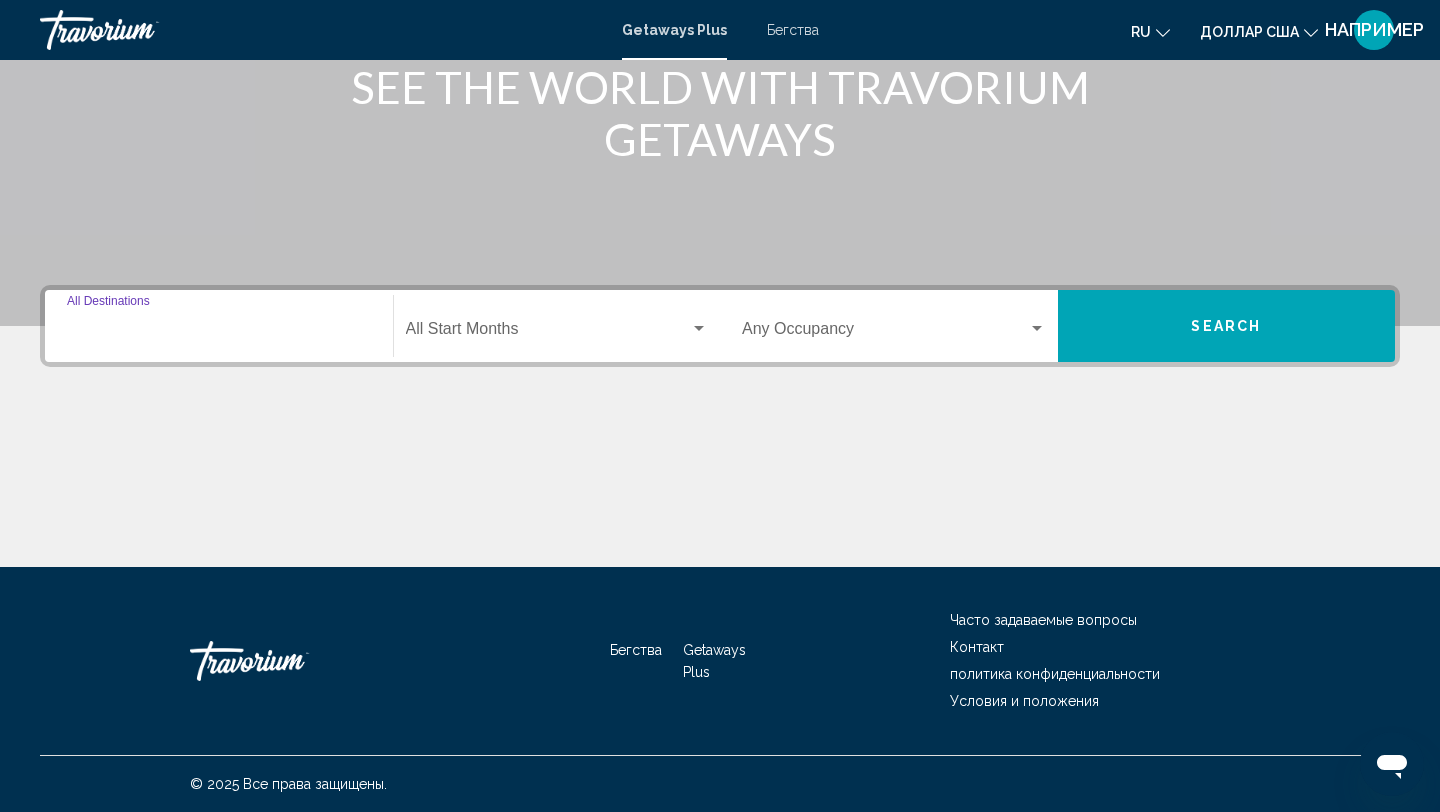 click on "Destination All Destinations" at bounding box center (219, 333) 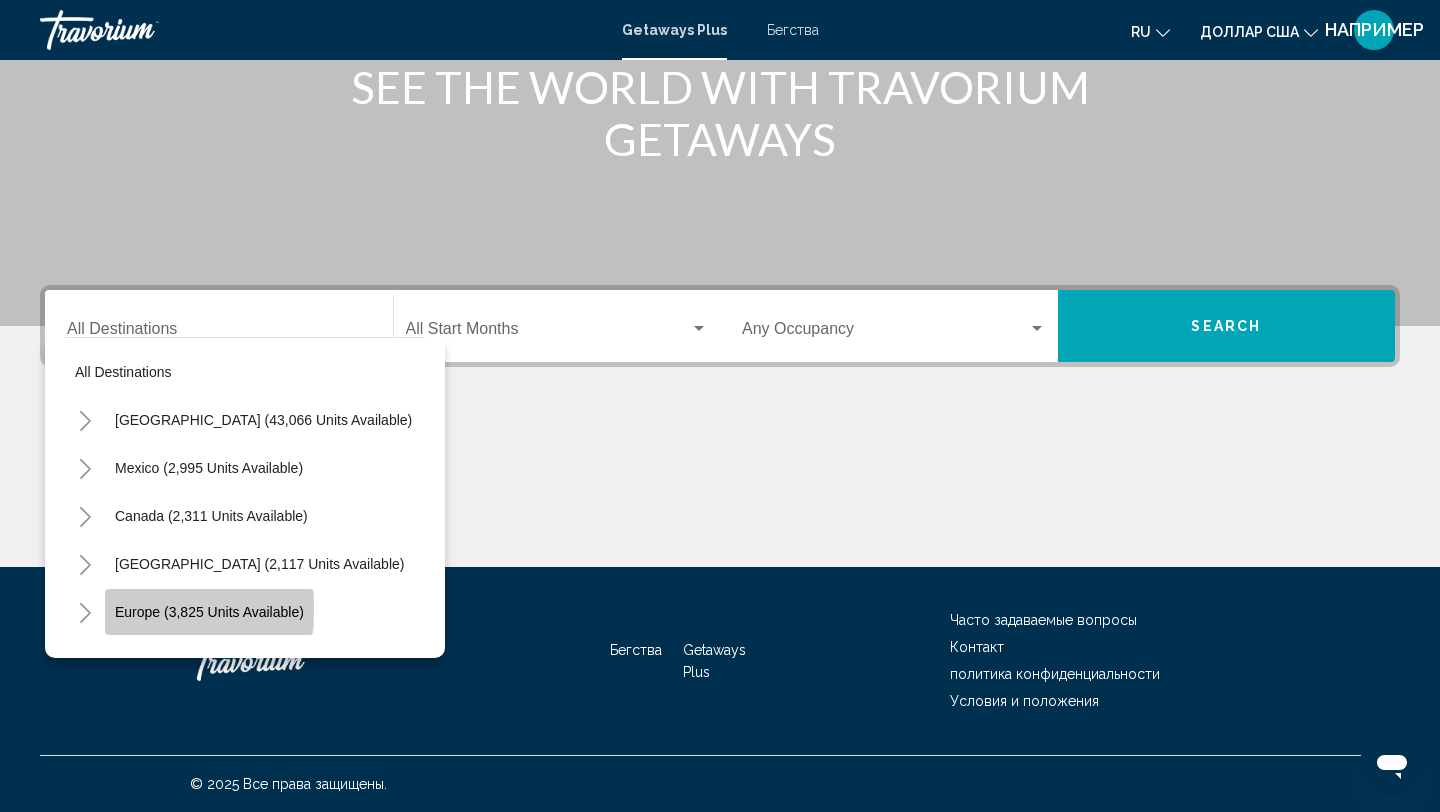 click on "Europe (3,825 units available)" 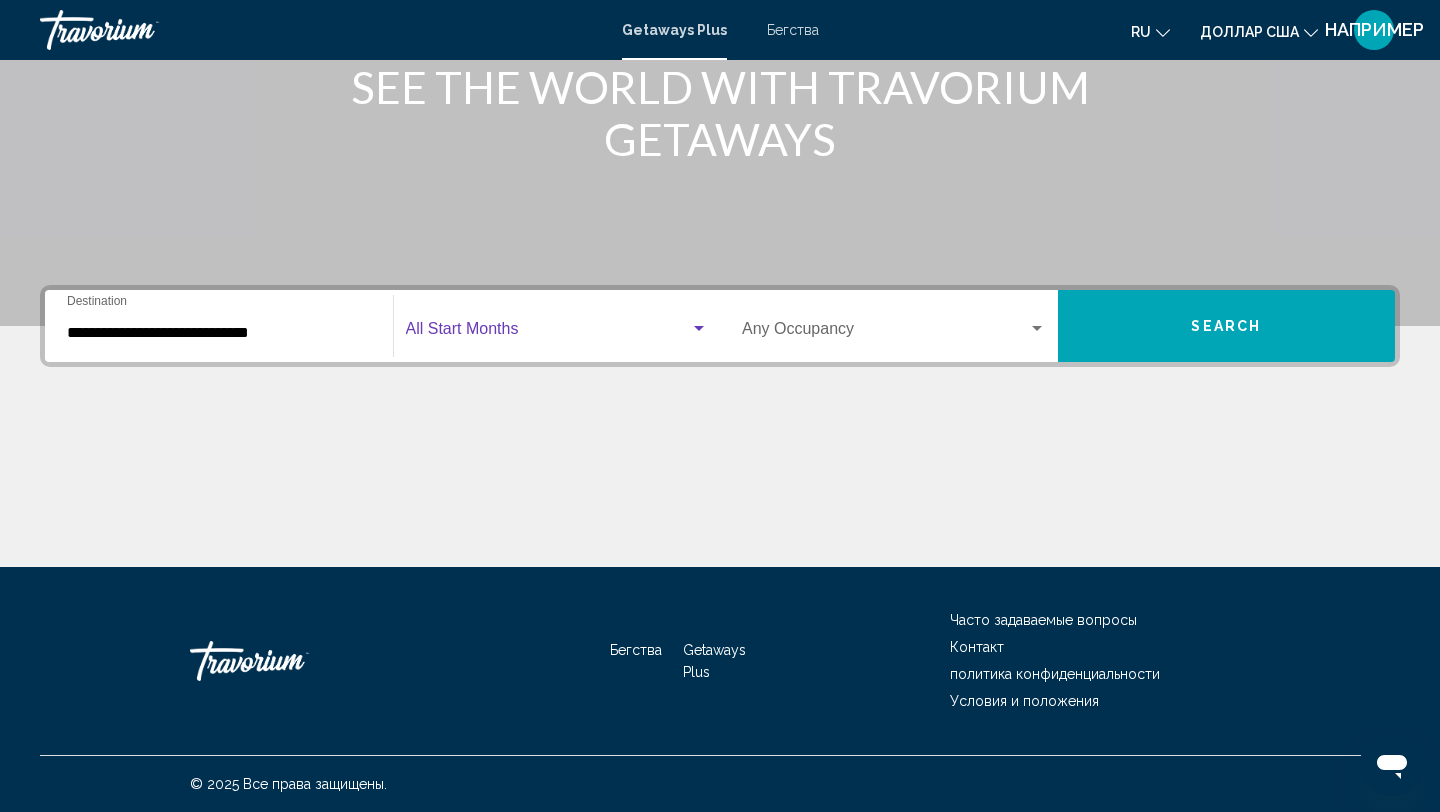 click at bounding box center (699, 328) 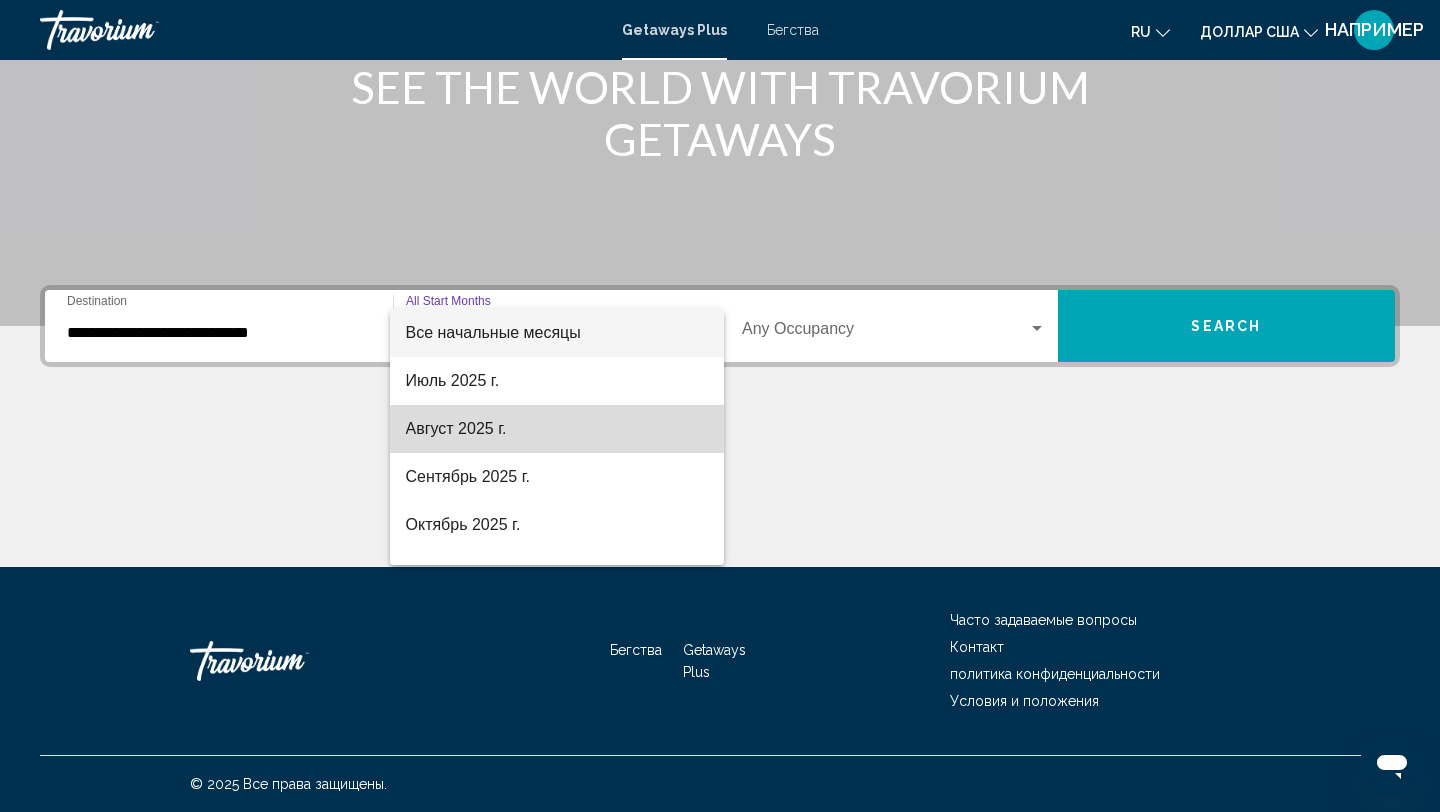 click on "Август 2025 г." at bounding box center [456, 428] 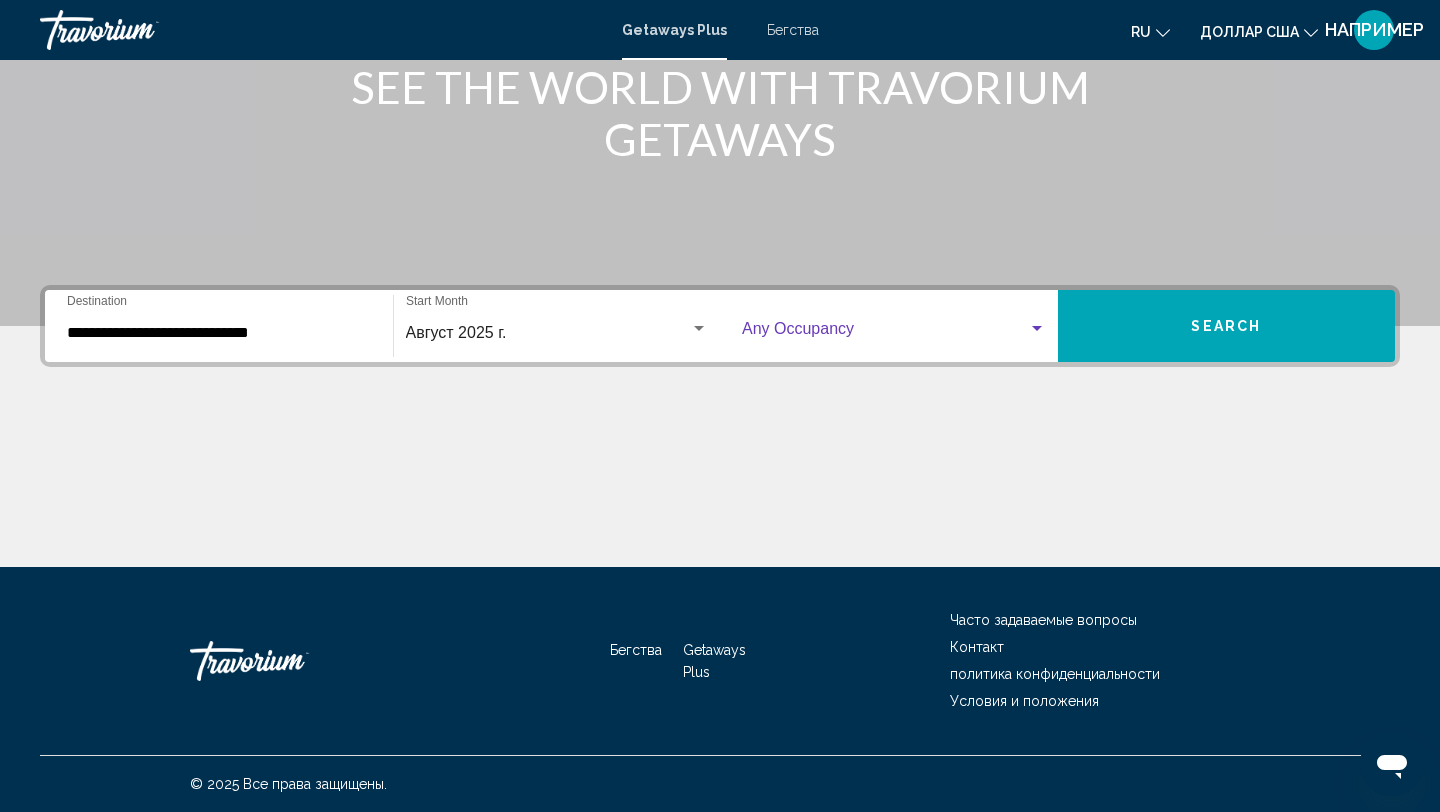 click at bounding box center [1037, 328] 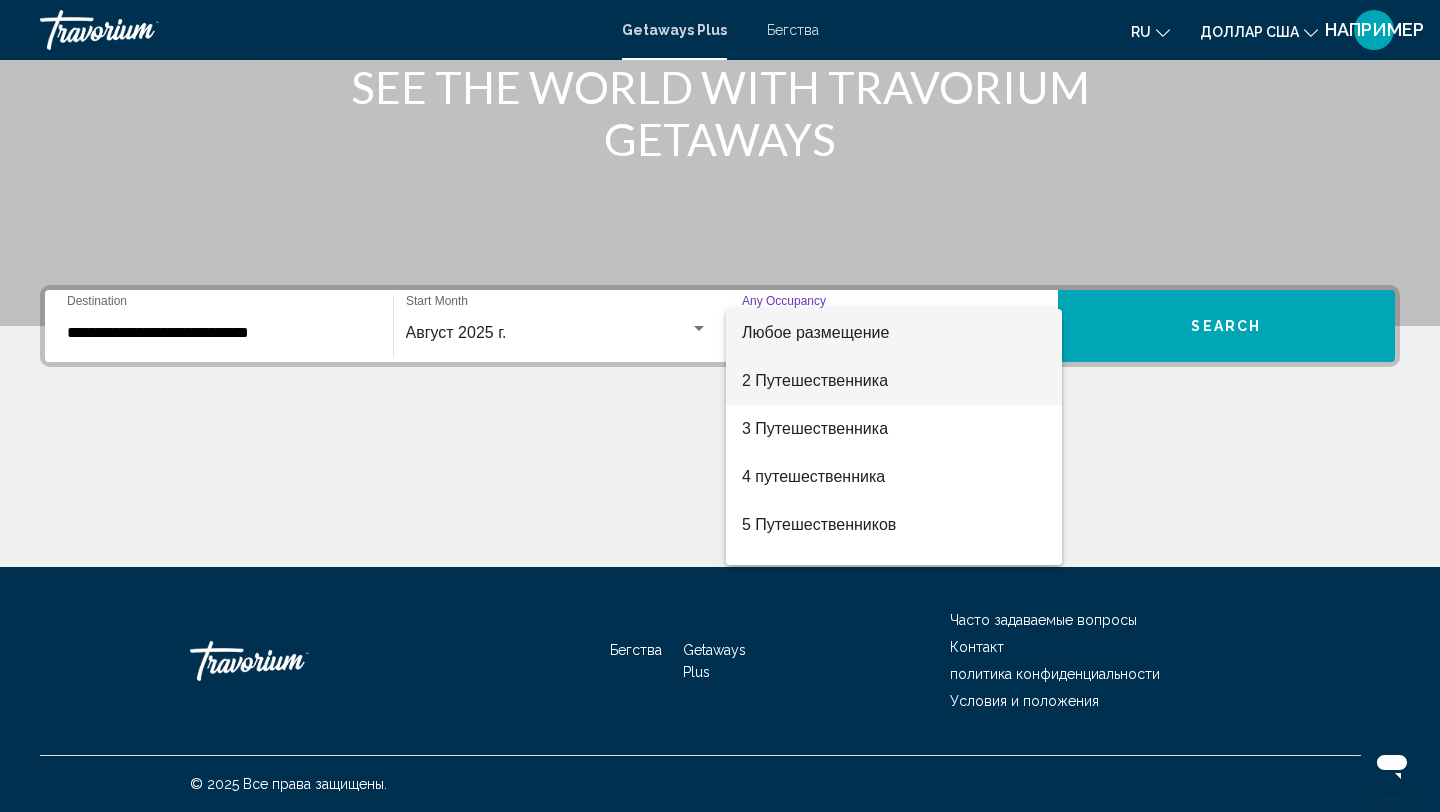 click on "2 Путешественника" at bounding box center (815, 380) 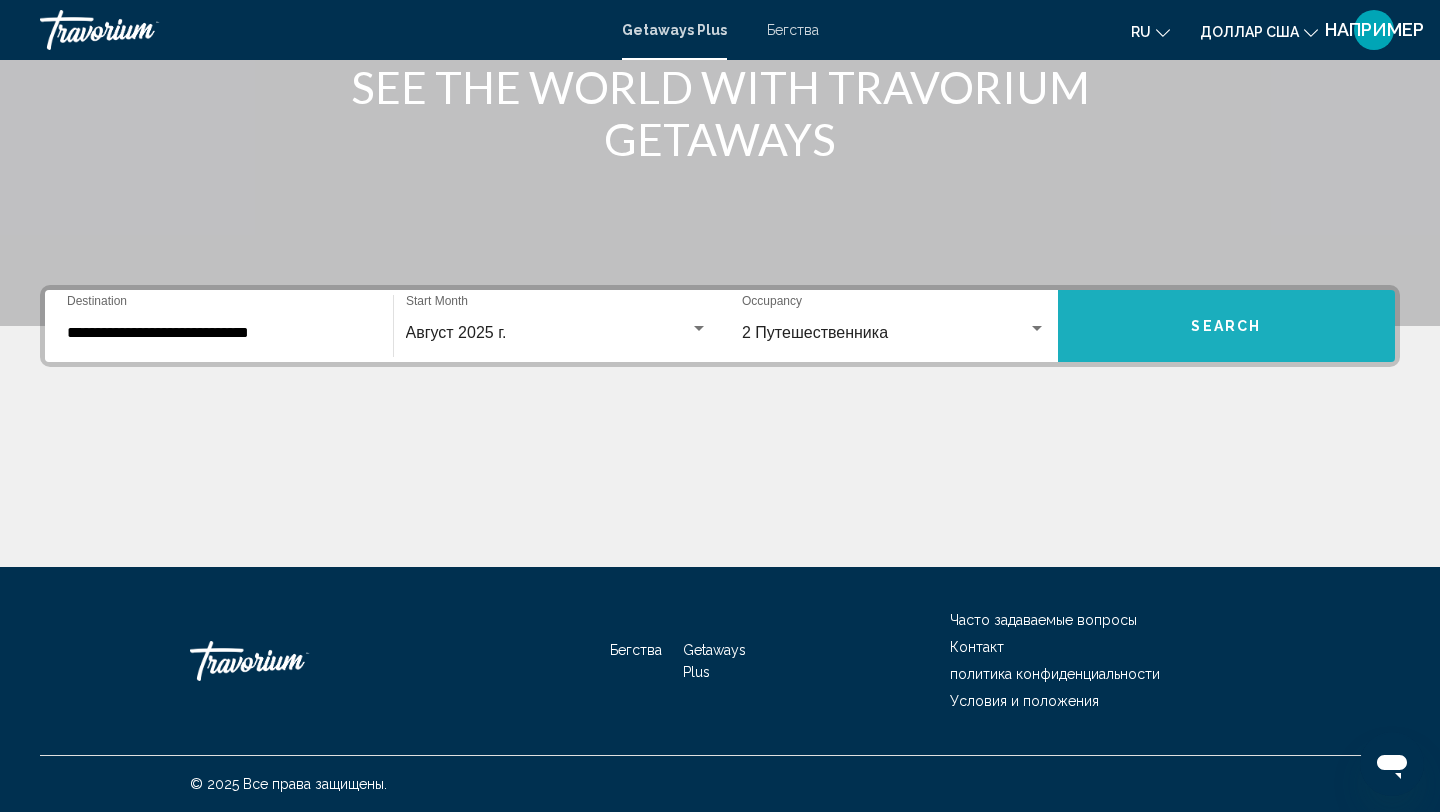 click on "Search" at bounding box center (1226, 327) 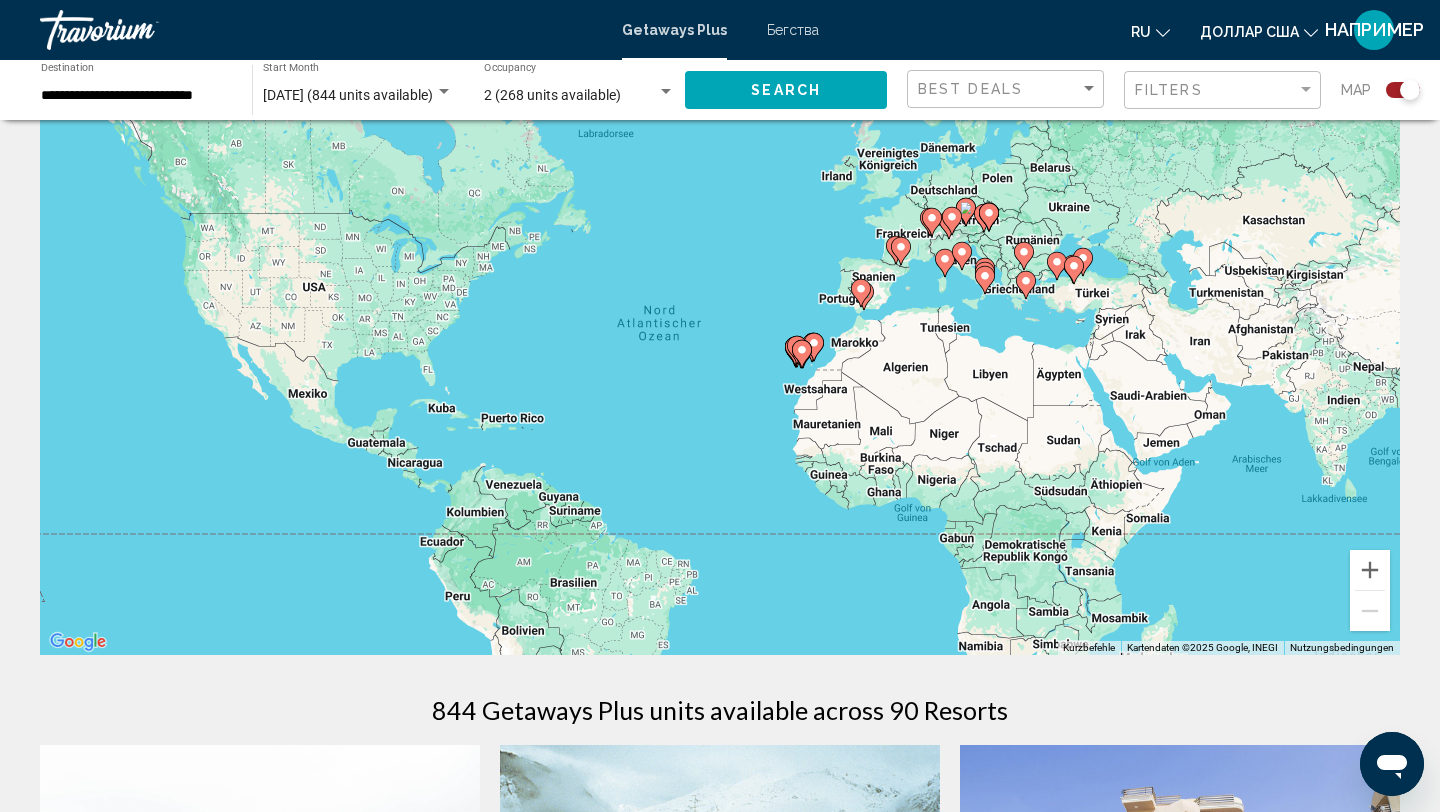 scroll, scrollTop: 0, scrollLeft: 0, axis: both 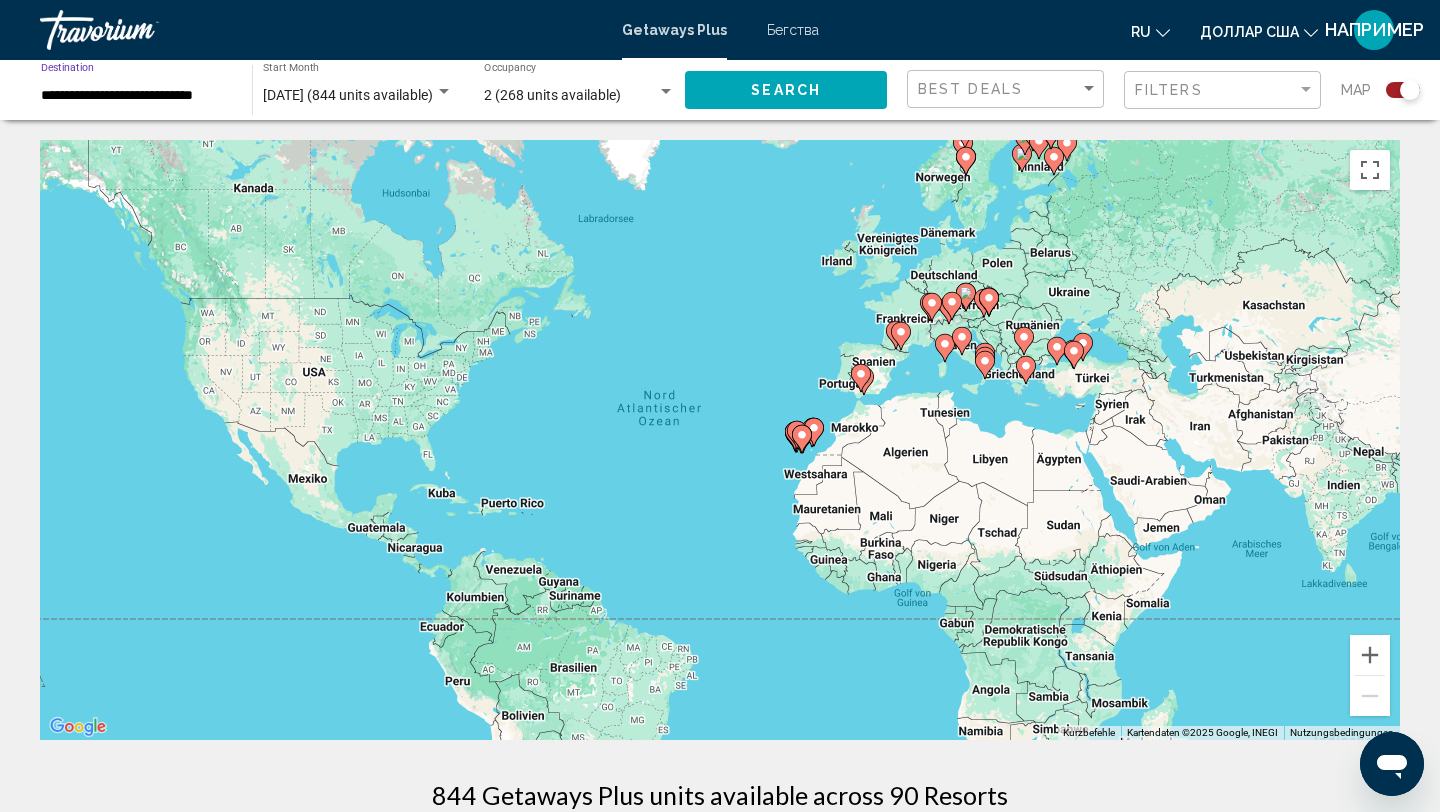 click on "**********" at bounding box center [136, 96] 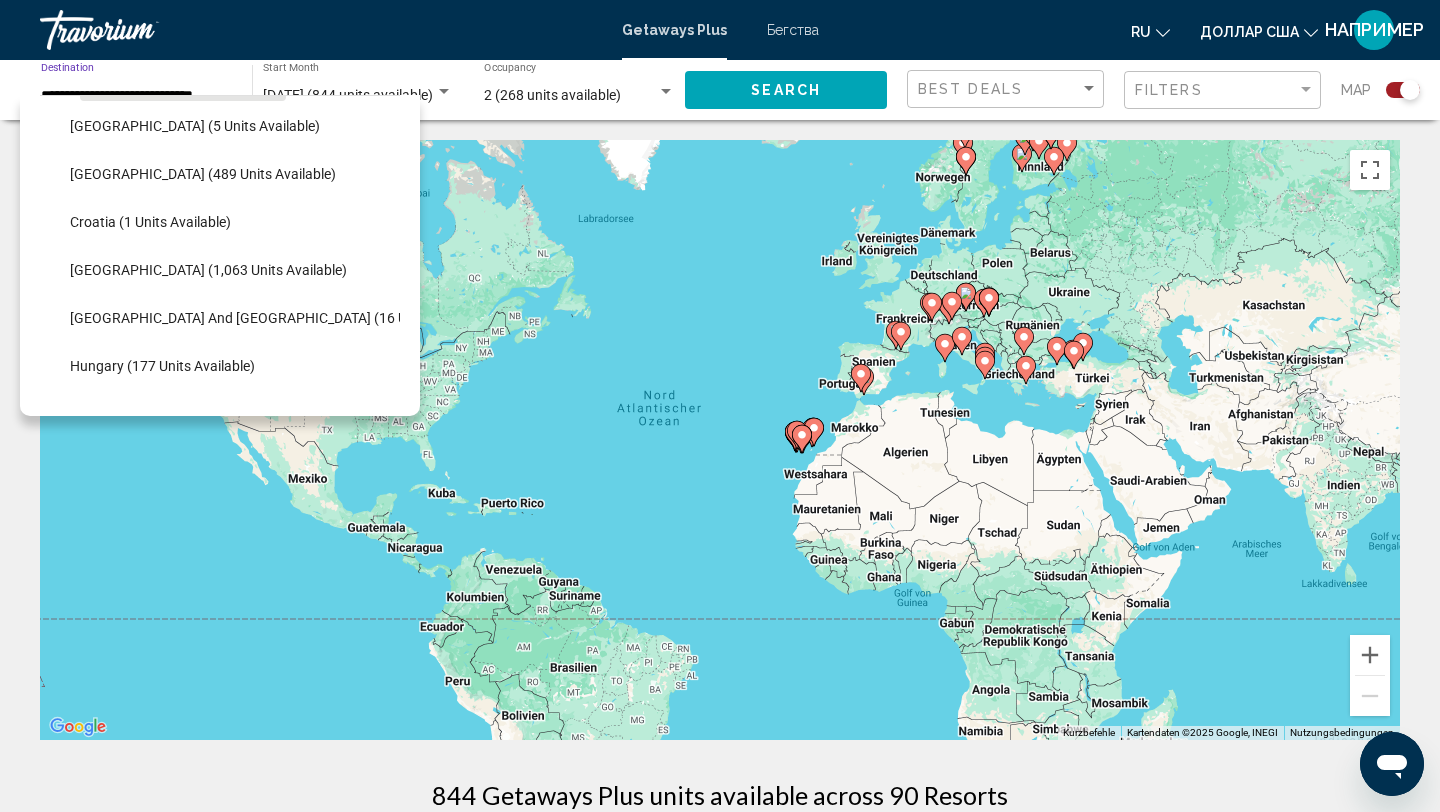 scroll, scrollTop: 294, scrollLeft: 0, axis: vertical 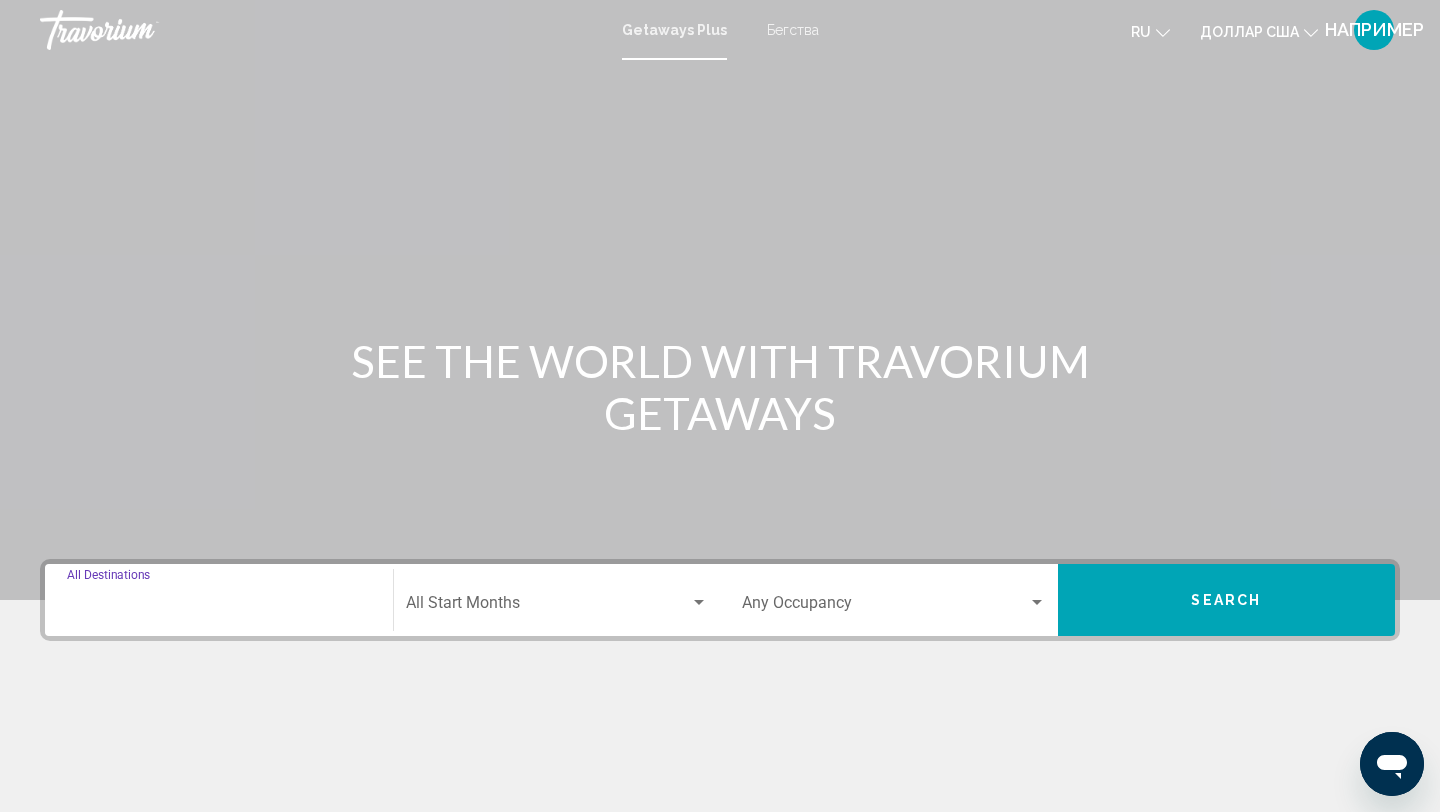 click on "Destination All Destinations" at bounding box center [219, 607] 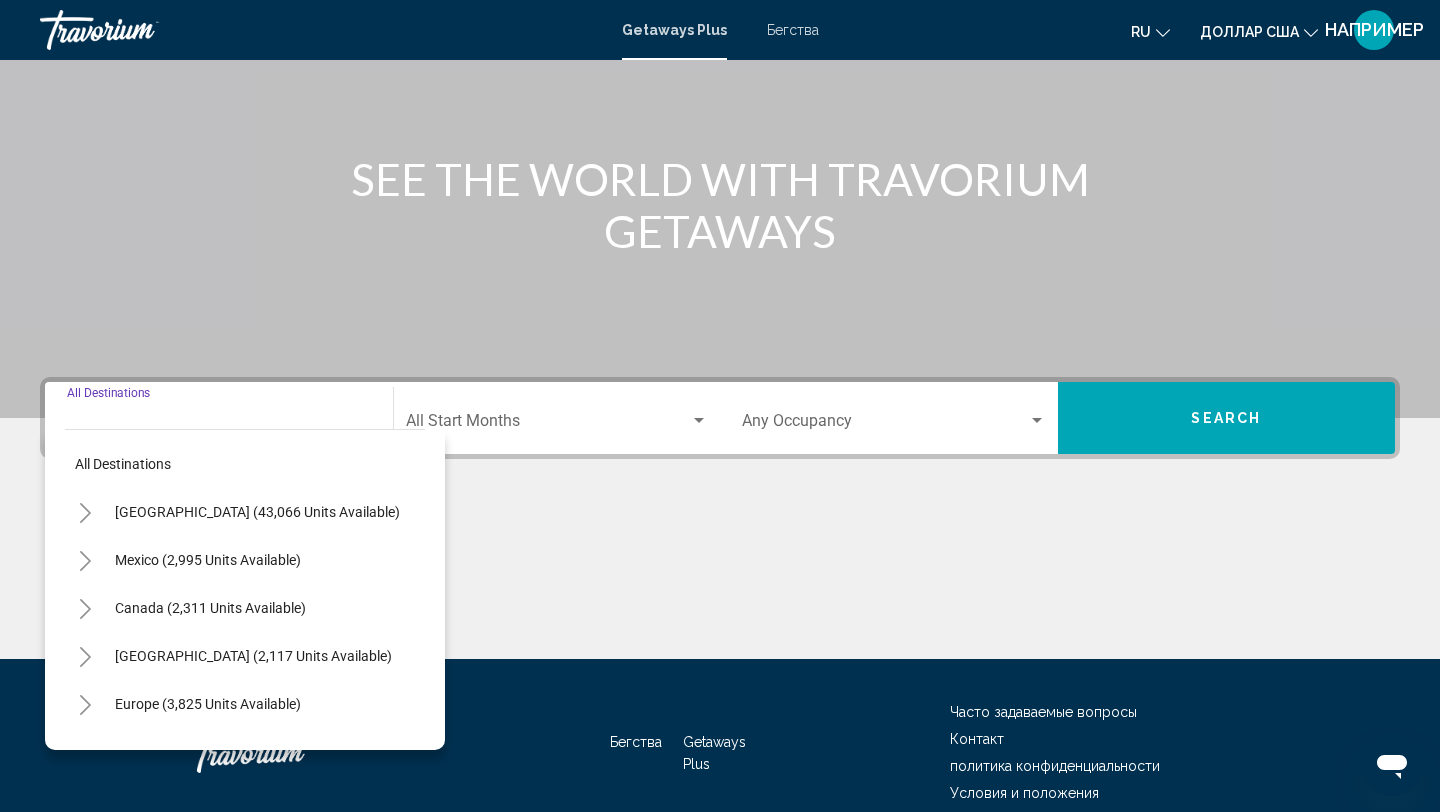 scroll, scrollTop: 274, scrollLeft: 0, axis: vertical 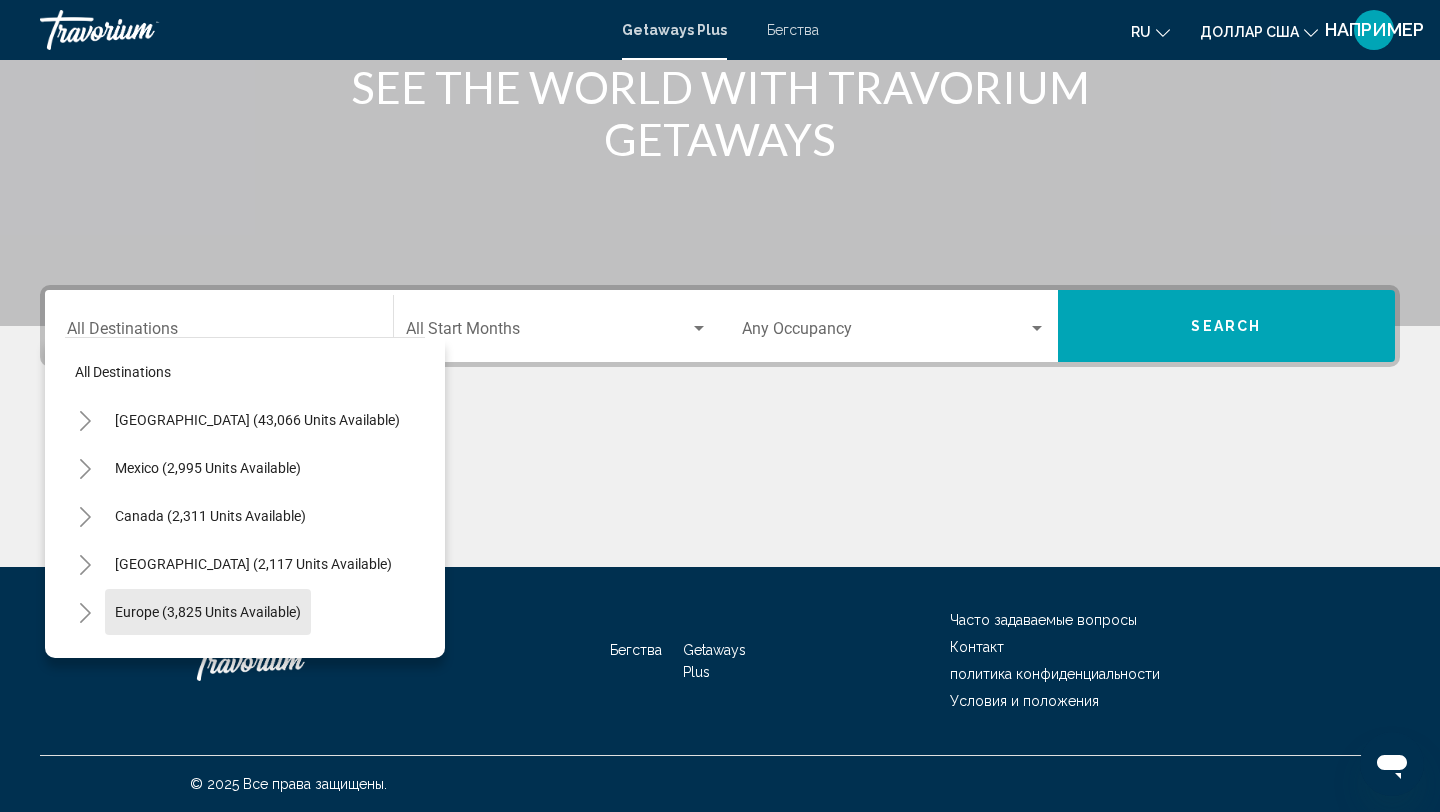 click on "Europe (3,825 units available)" 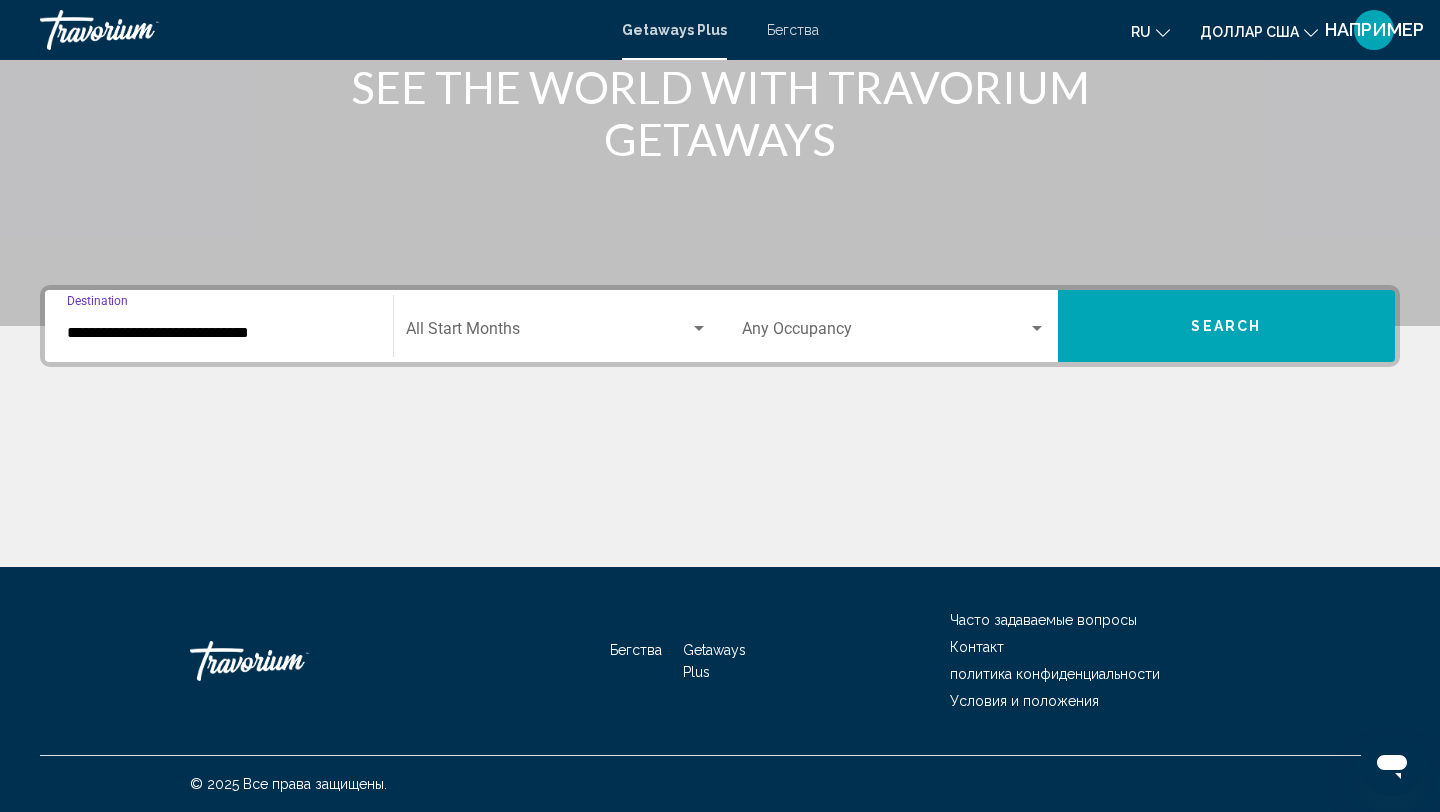 click at bounding box center [699, 329] 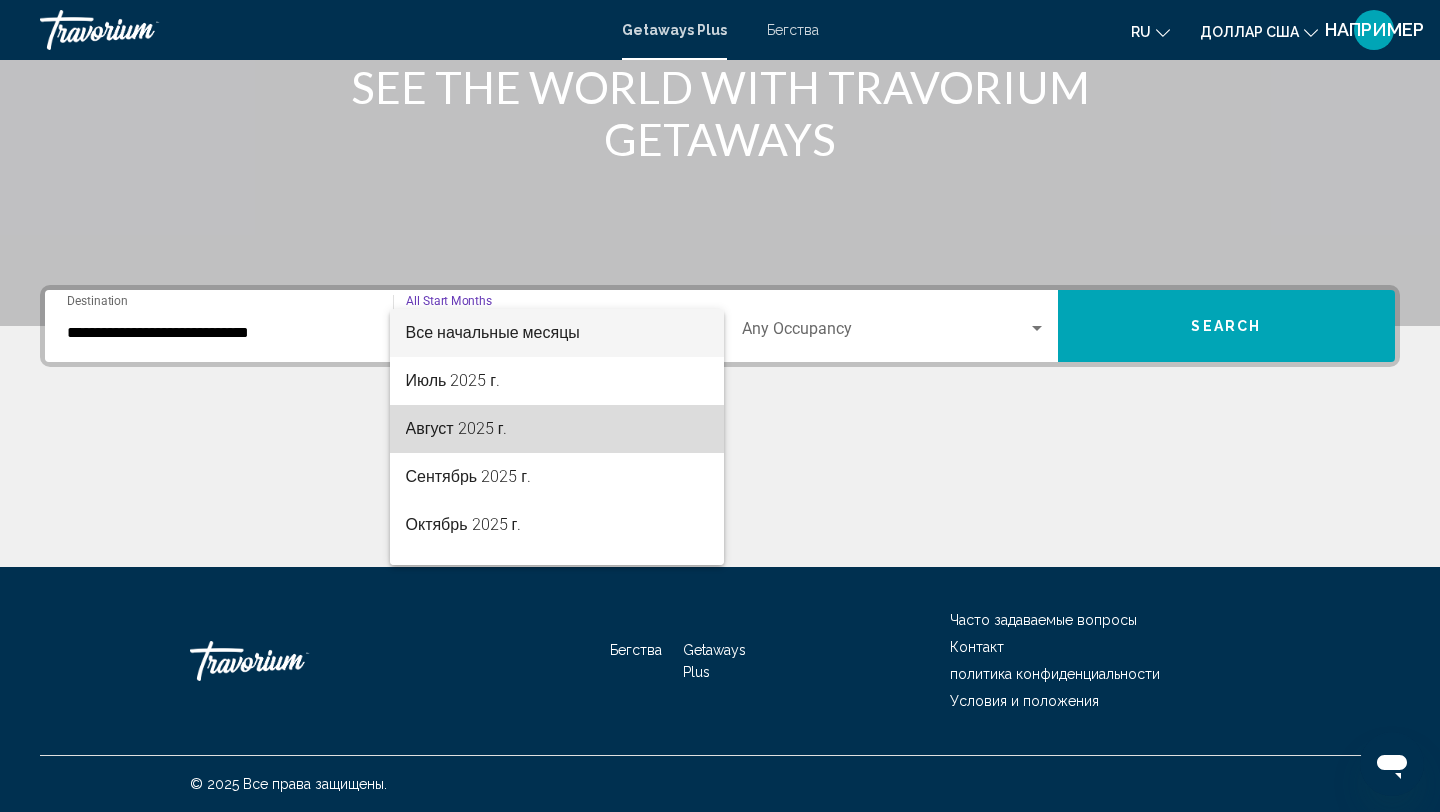 click on "Август 2025 г." at bounding box center [457, 428] 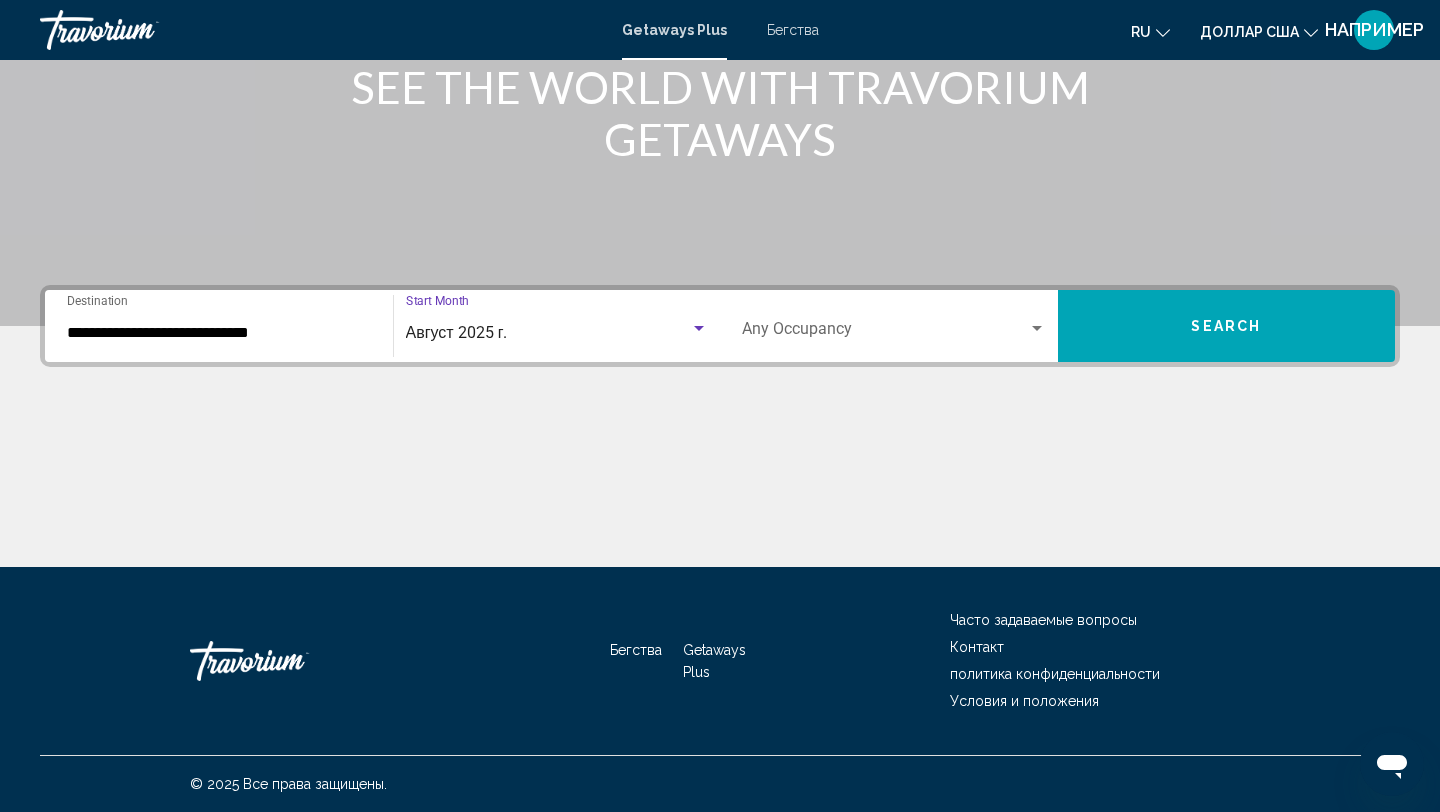 click at bounding box center (1037, 328) 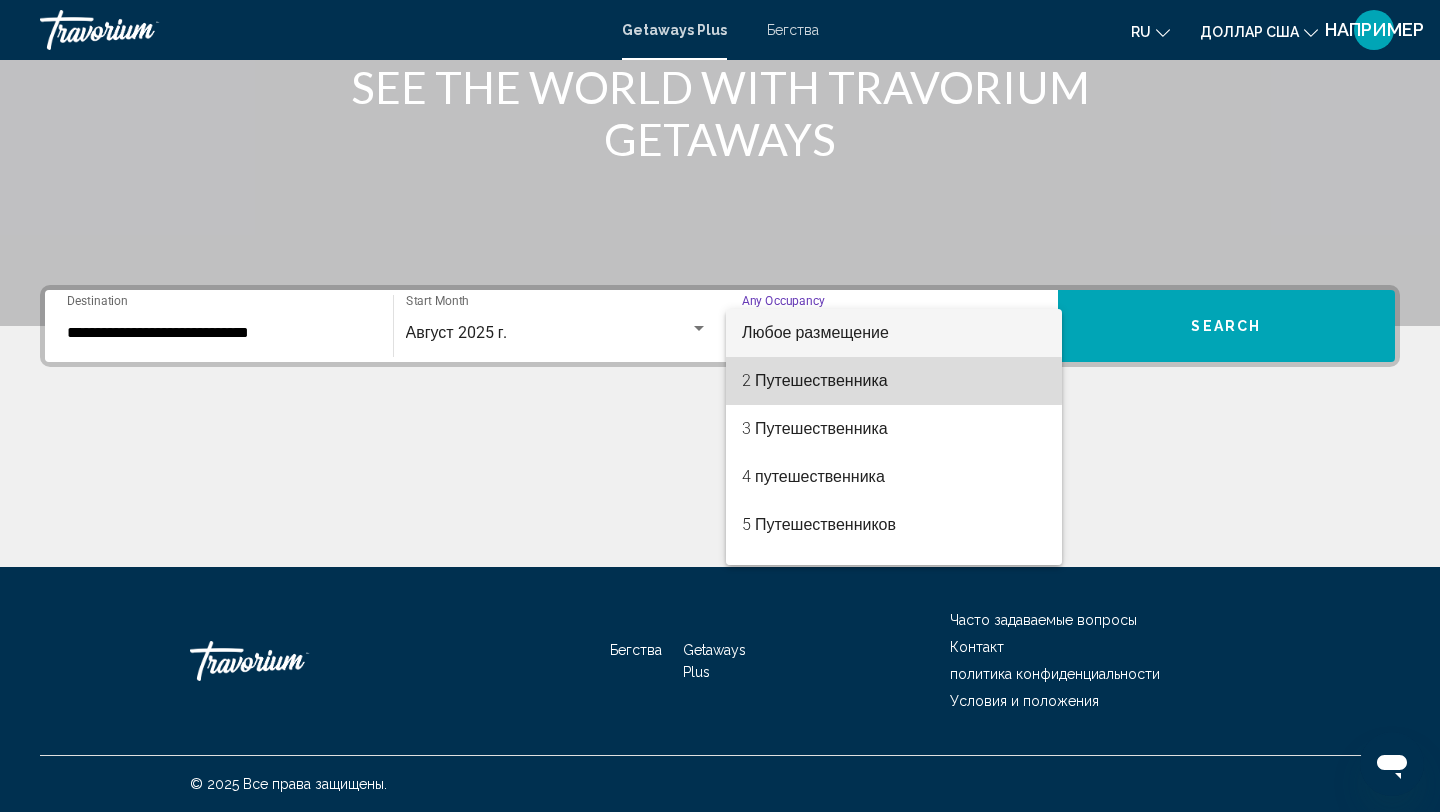 click on "2 Путешественника" at bounding box center (815, 380) 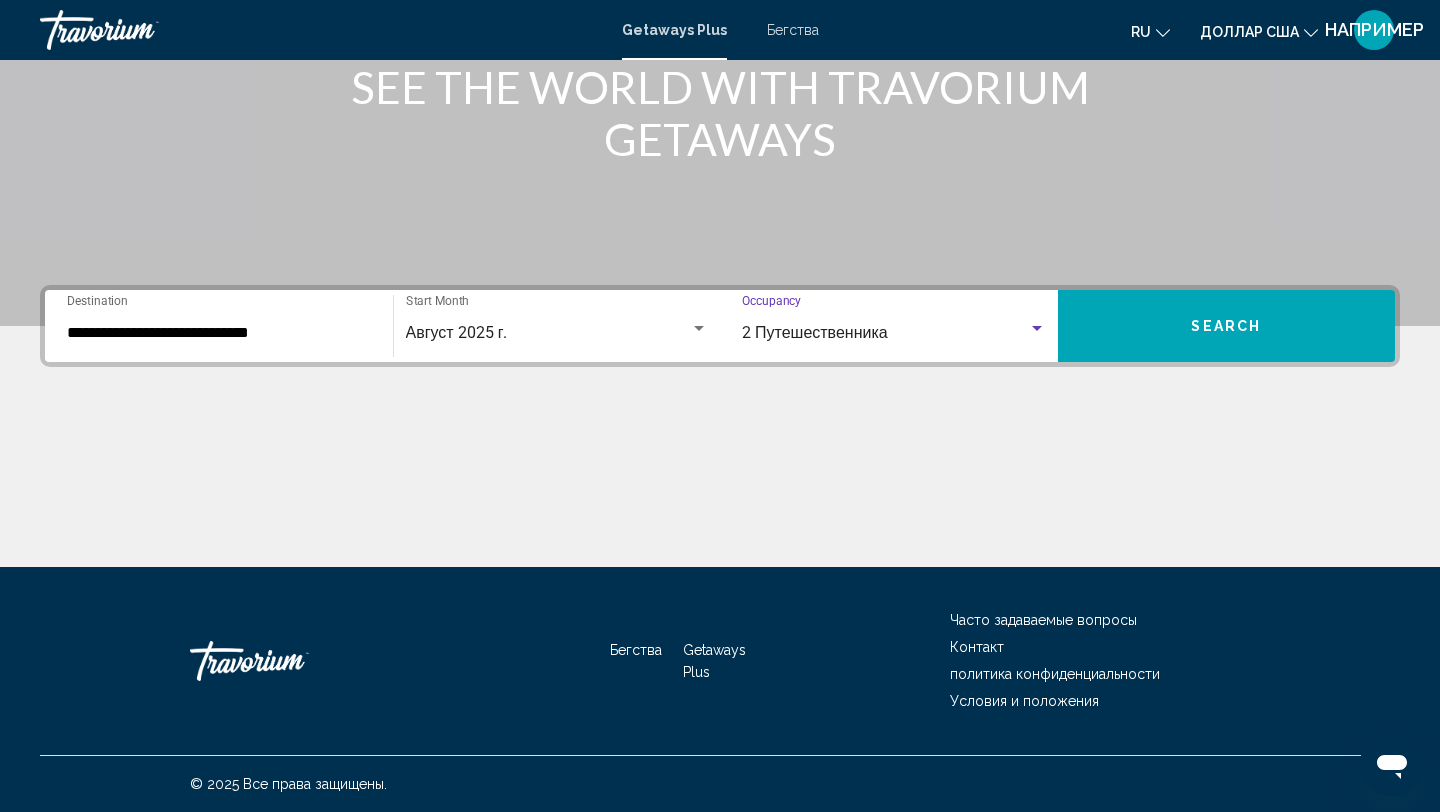click on "Search" at bounding box center [1226, 327] 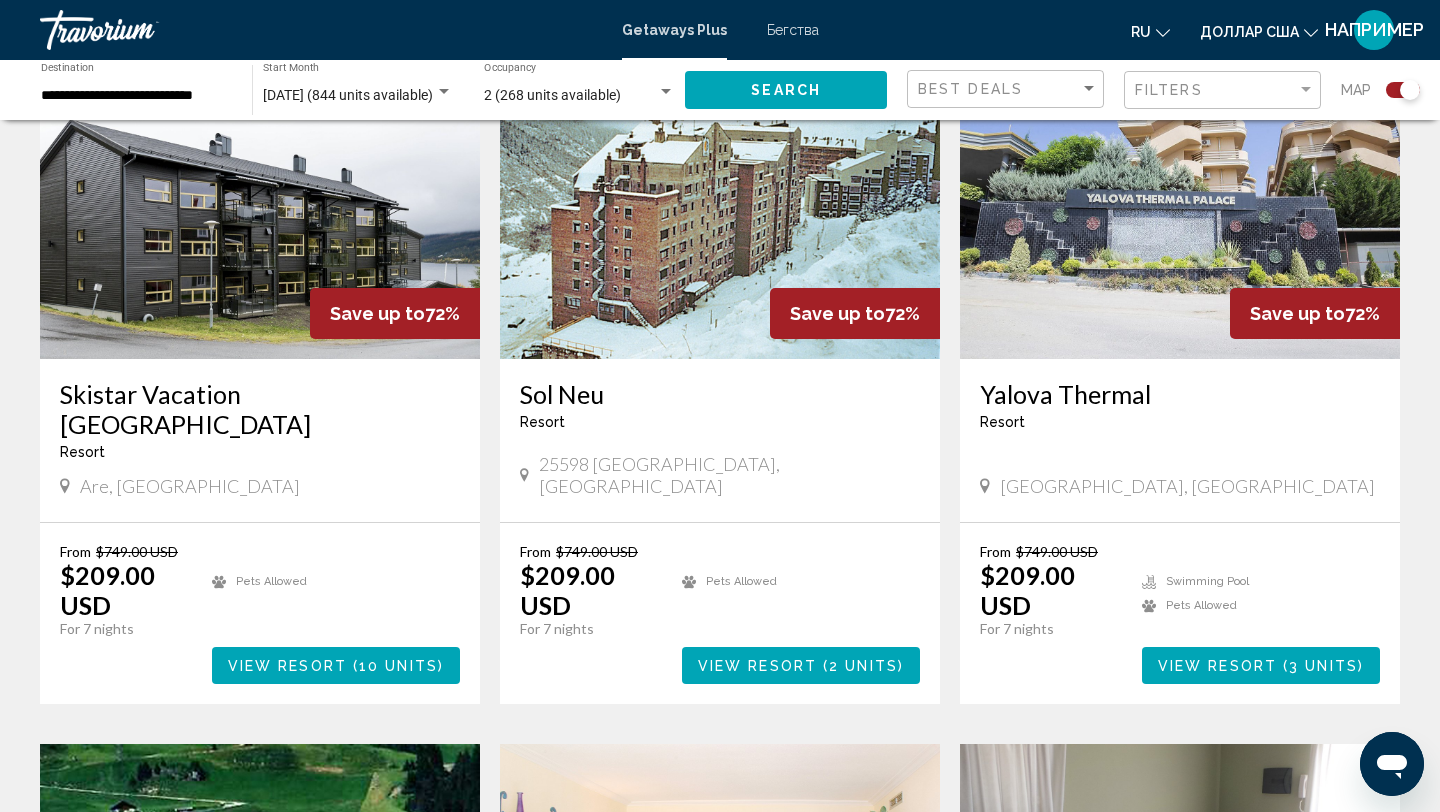 scroll, scrollTop: 798, scrollLeft: 0, axis: vertical 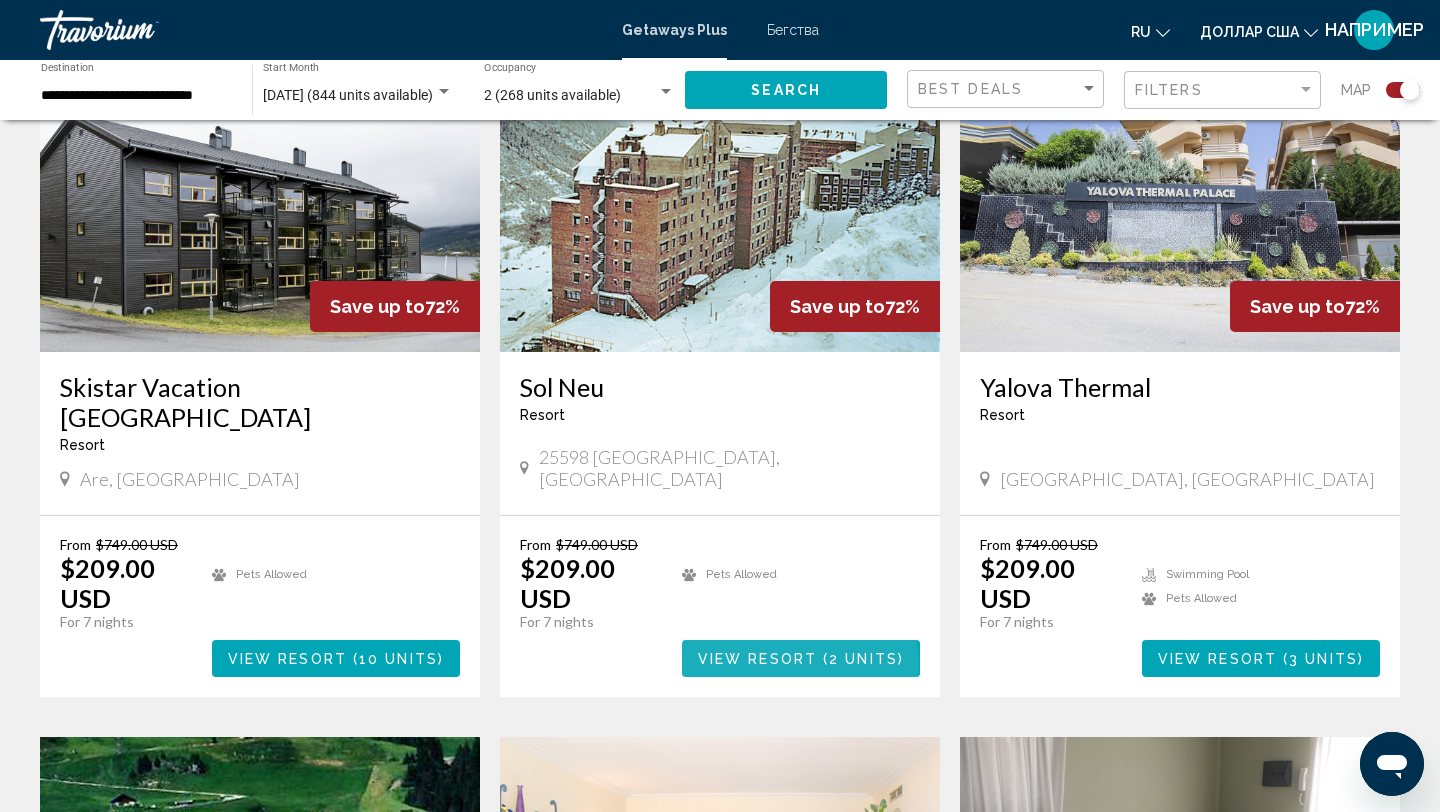 click on "View Resort" at bounding box center [757, 659] 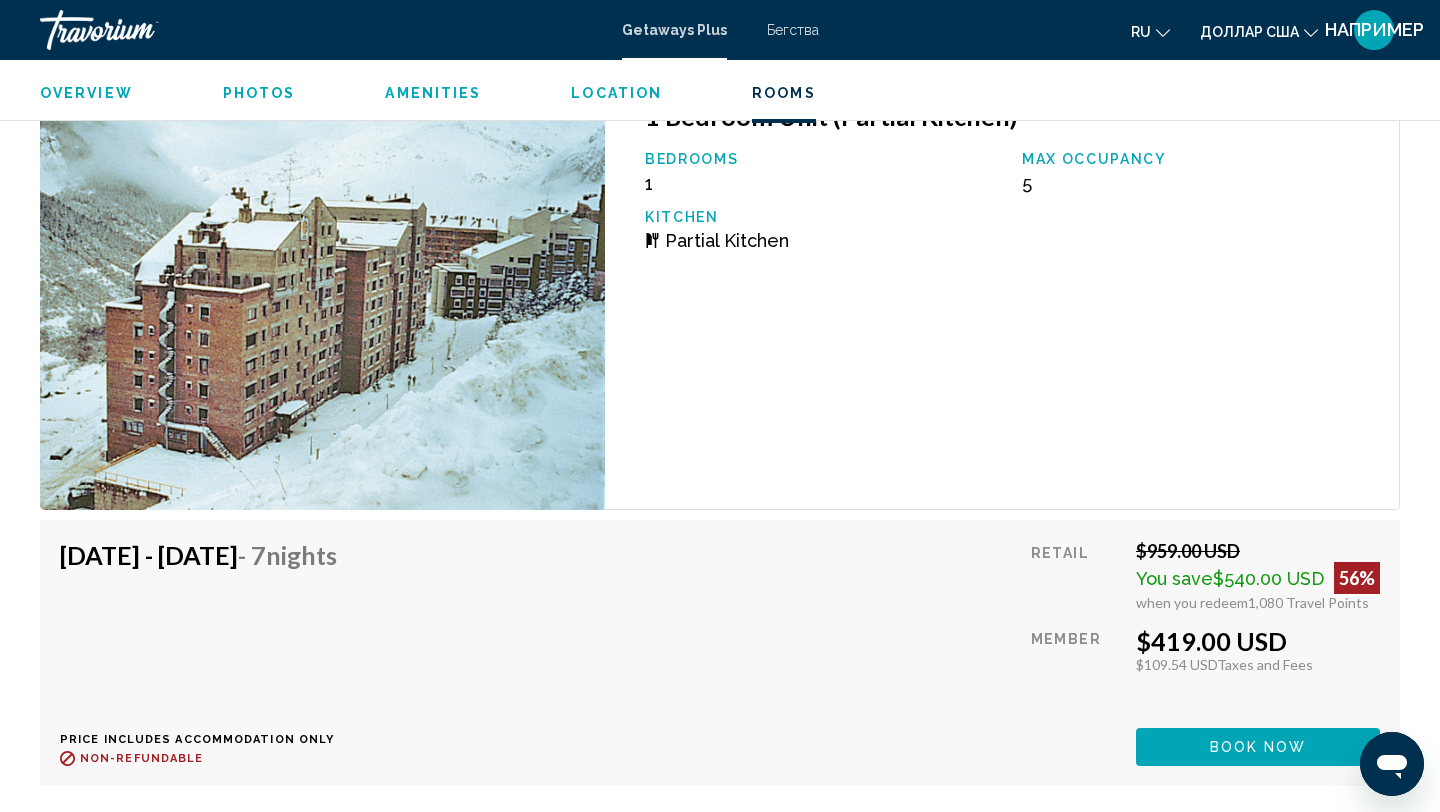 scroll, scrollTop: 3343, scrollLeft: 0, axis: vertical 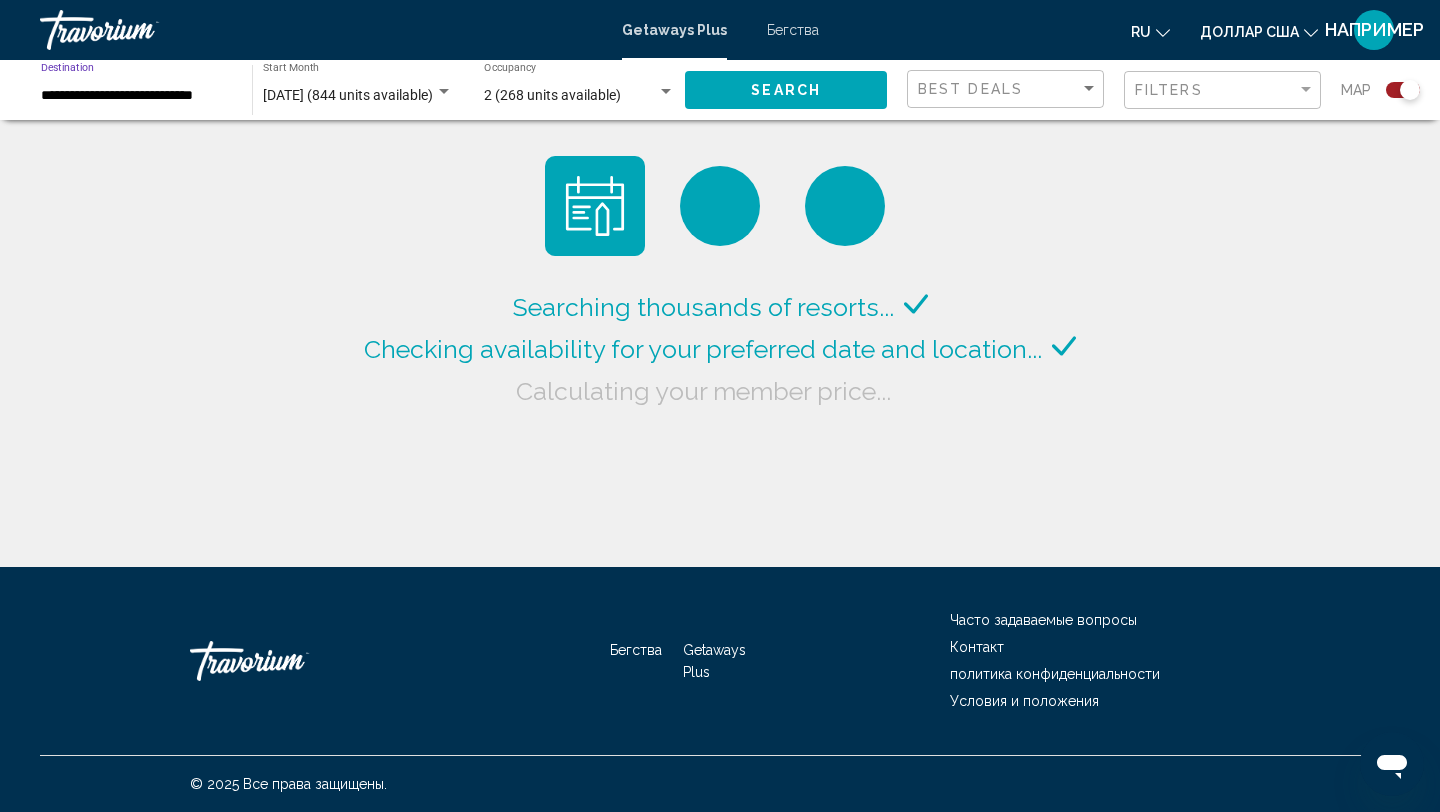 click on "**********" at bounding box center (136, 96) 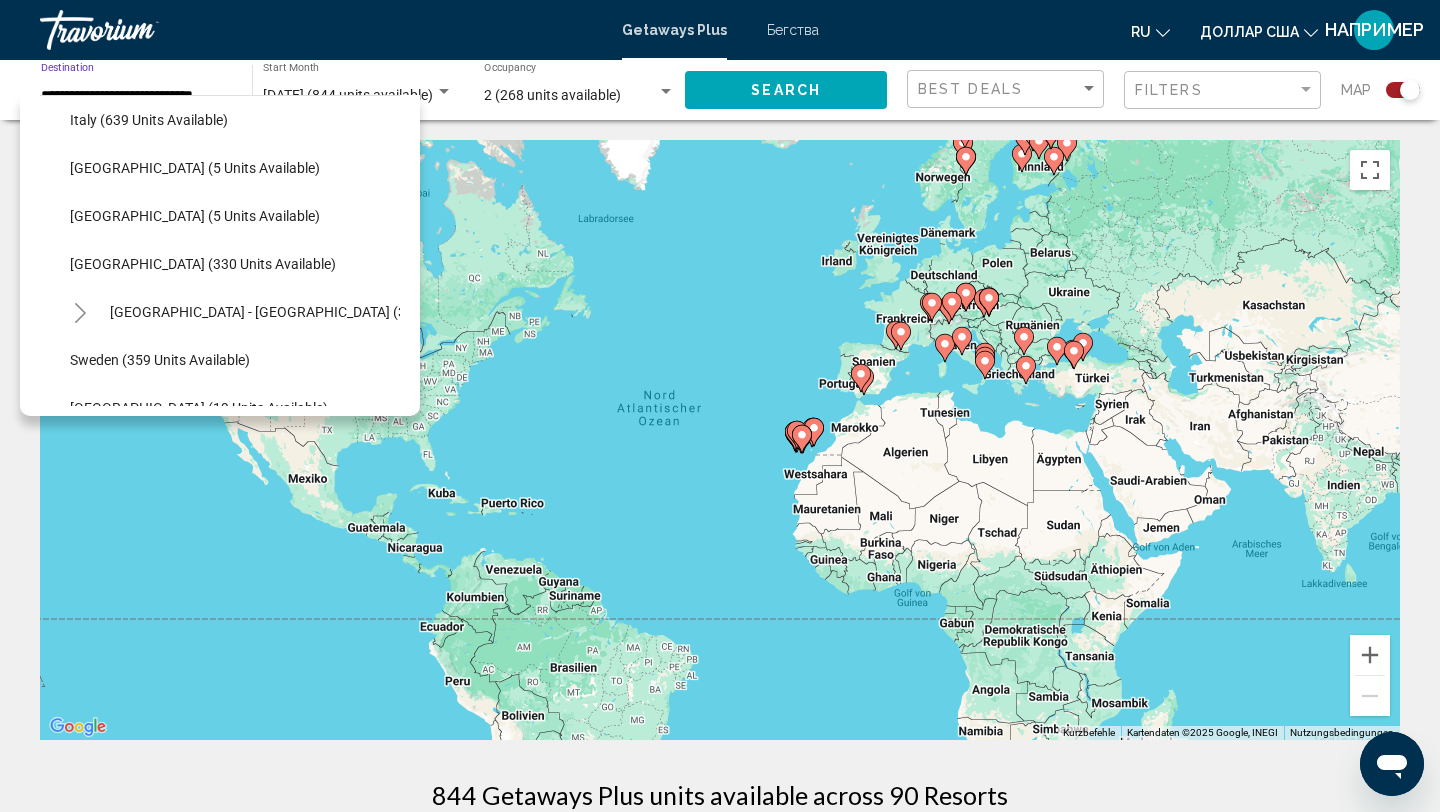 scroll, scrollTop: 580, scrollLeft: 0, axis: vertical 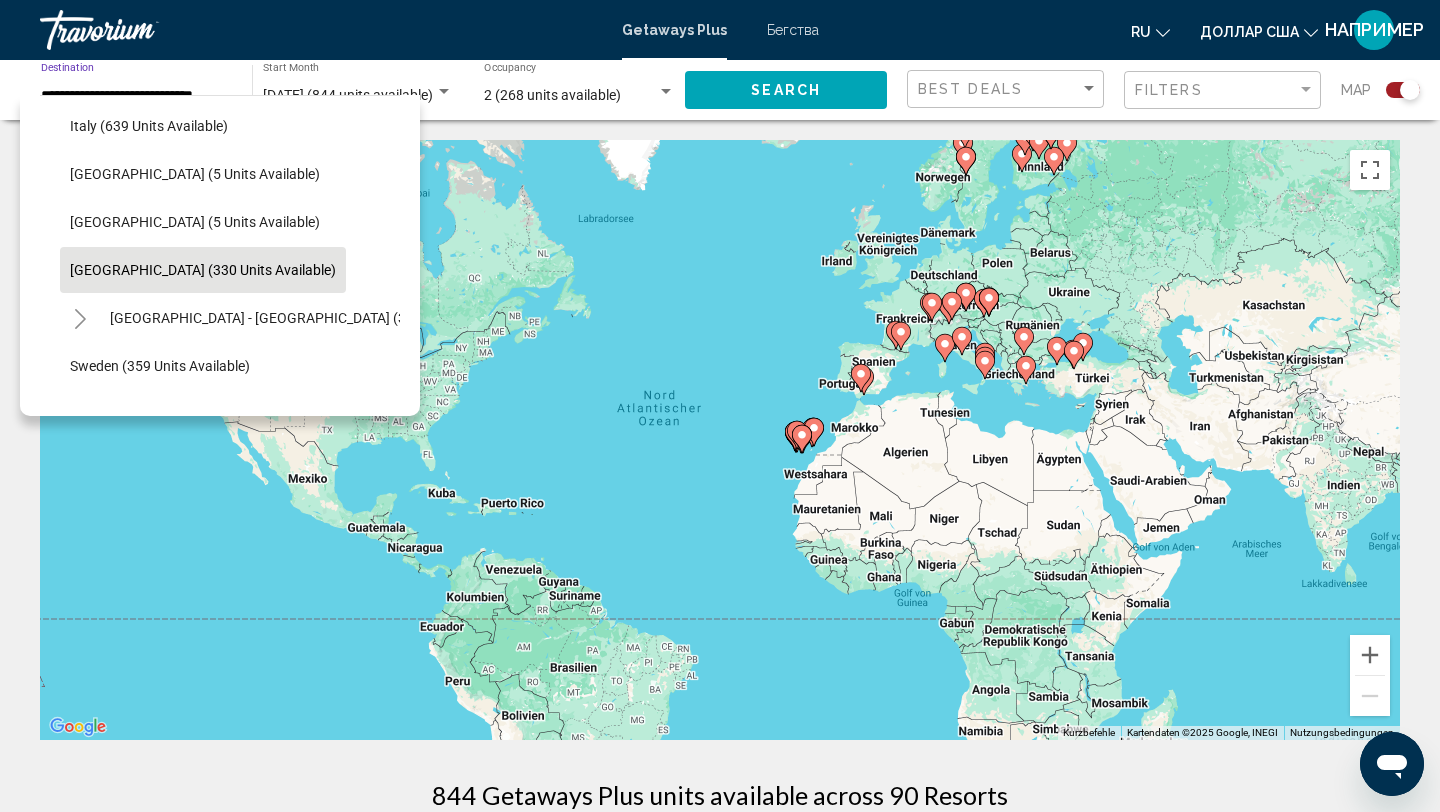click on "[GEOGRAPHIC_DATA] (330 units available)" 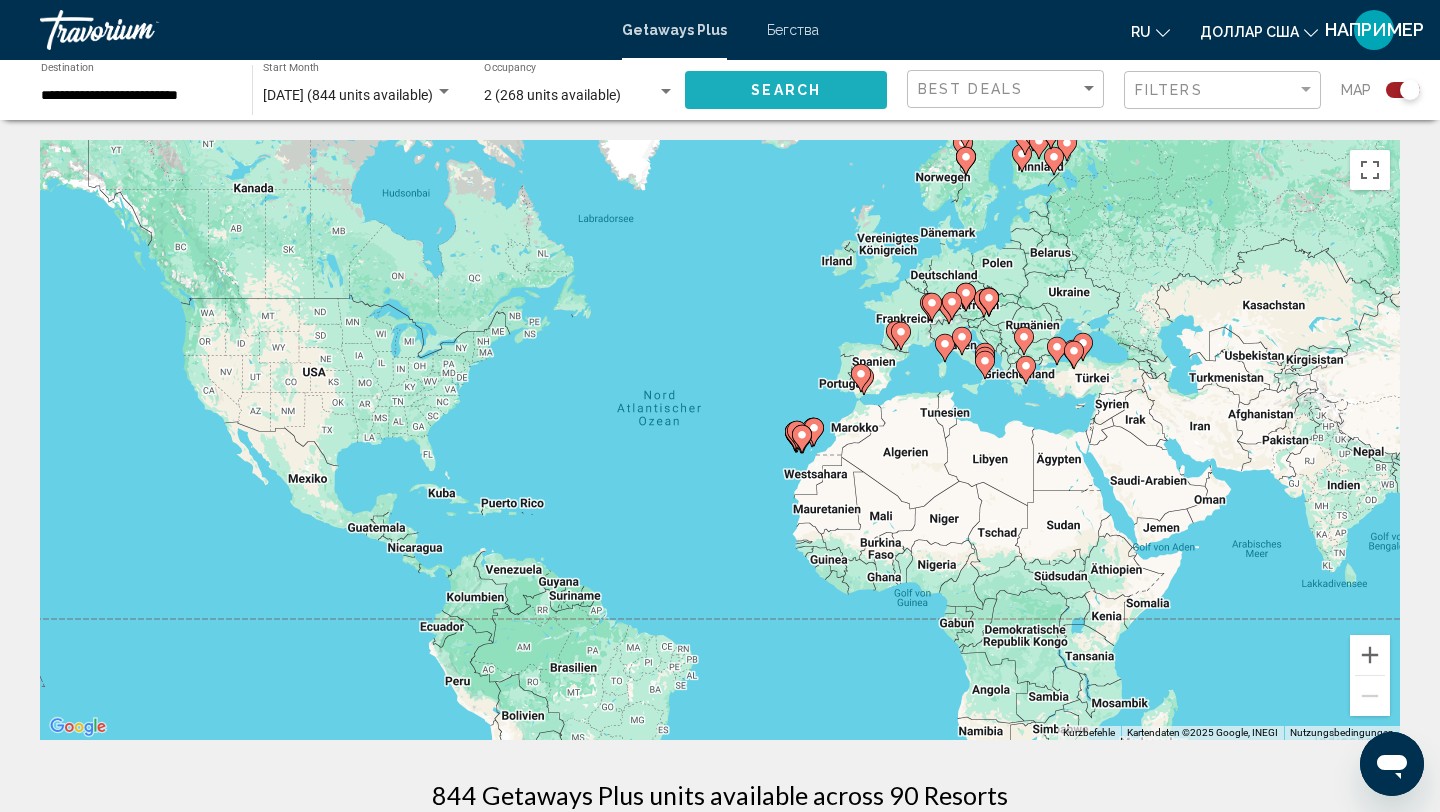 click on "Search" 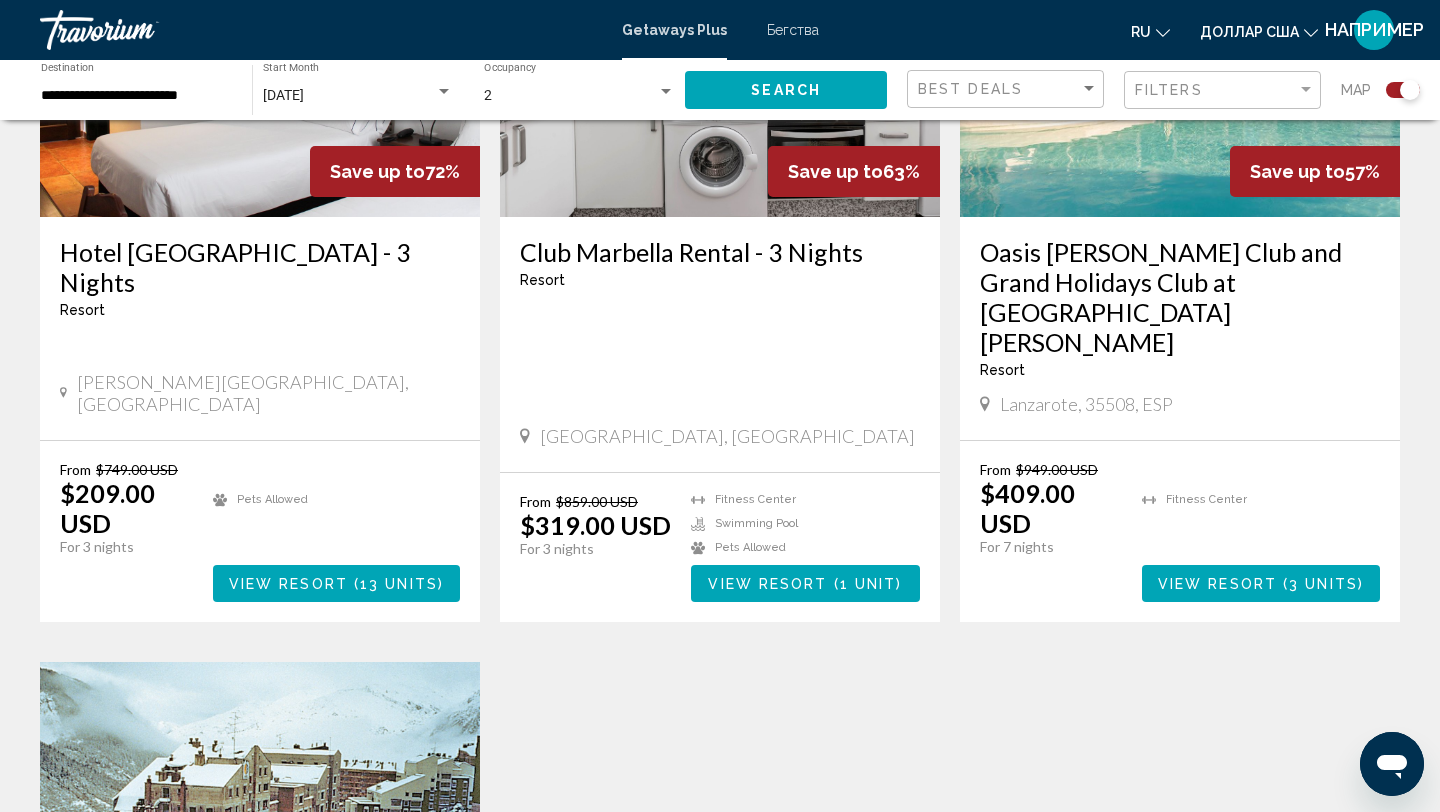 scroll, scrollTop: 938, scrollLeft: 0, axis: vertical 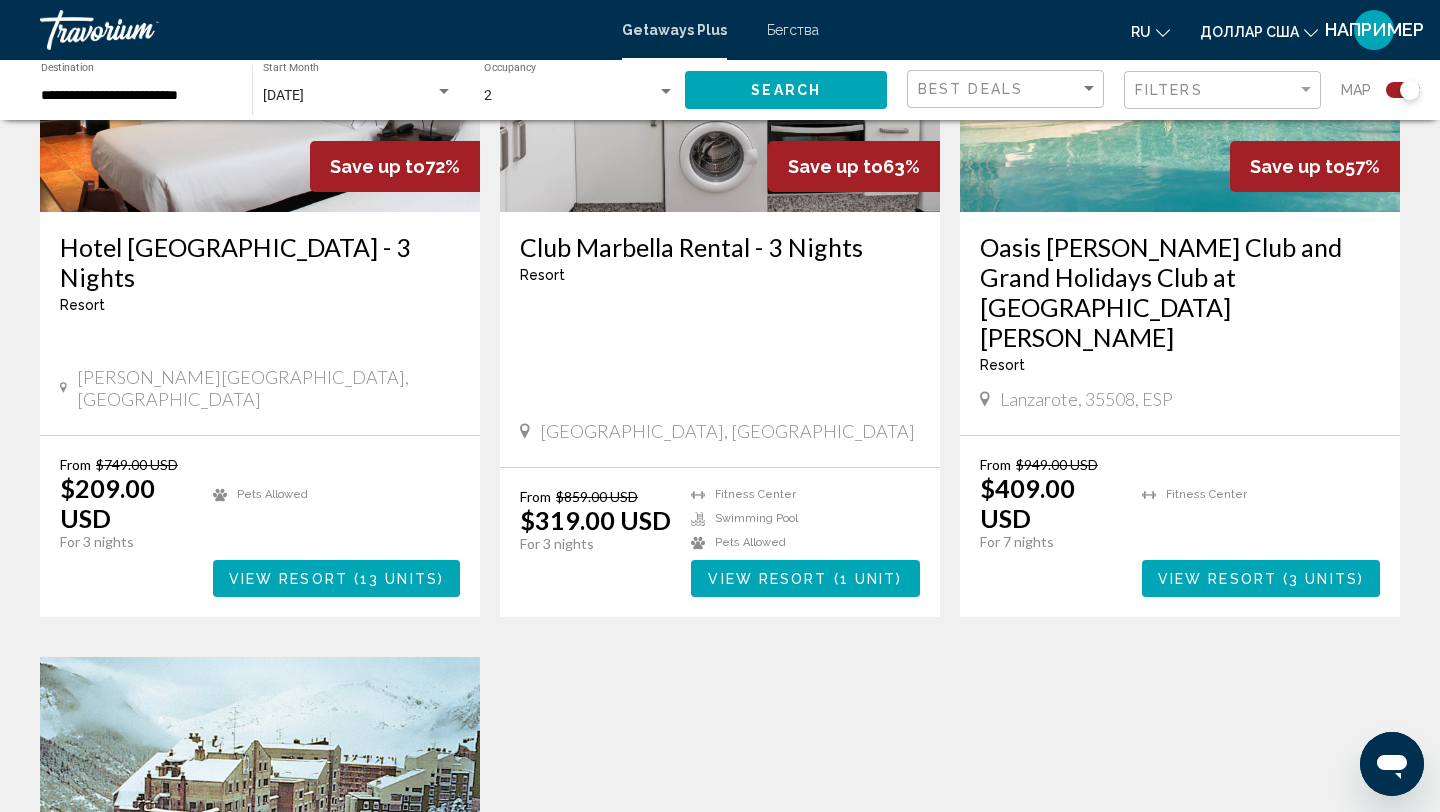 click on "13 units" at bounding box center (399, 579) 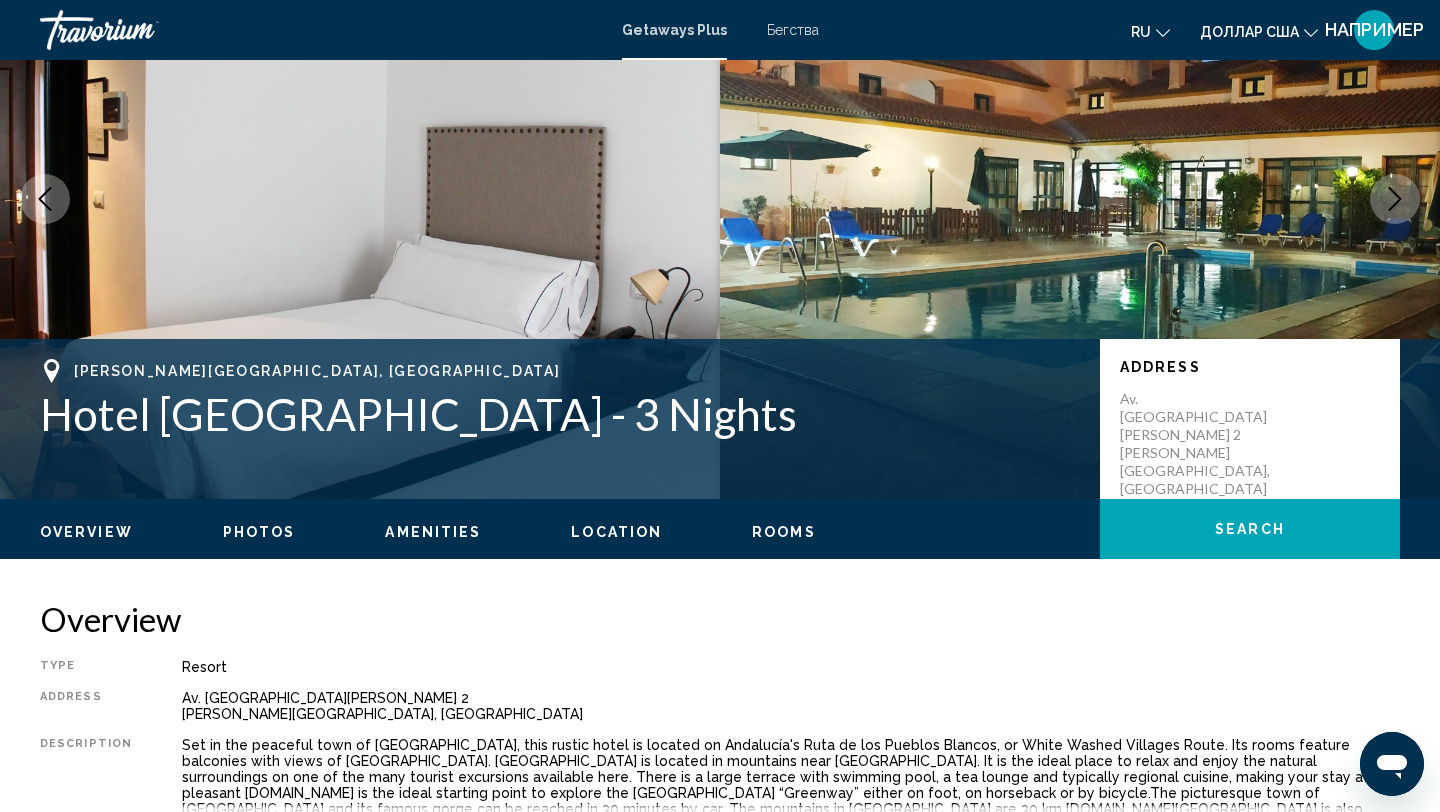 scroll, scrollTop: 0, scrollLeft: 0, axis: both 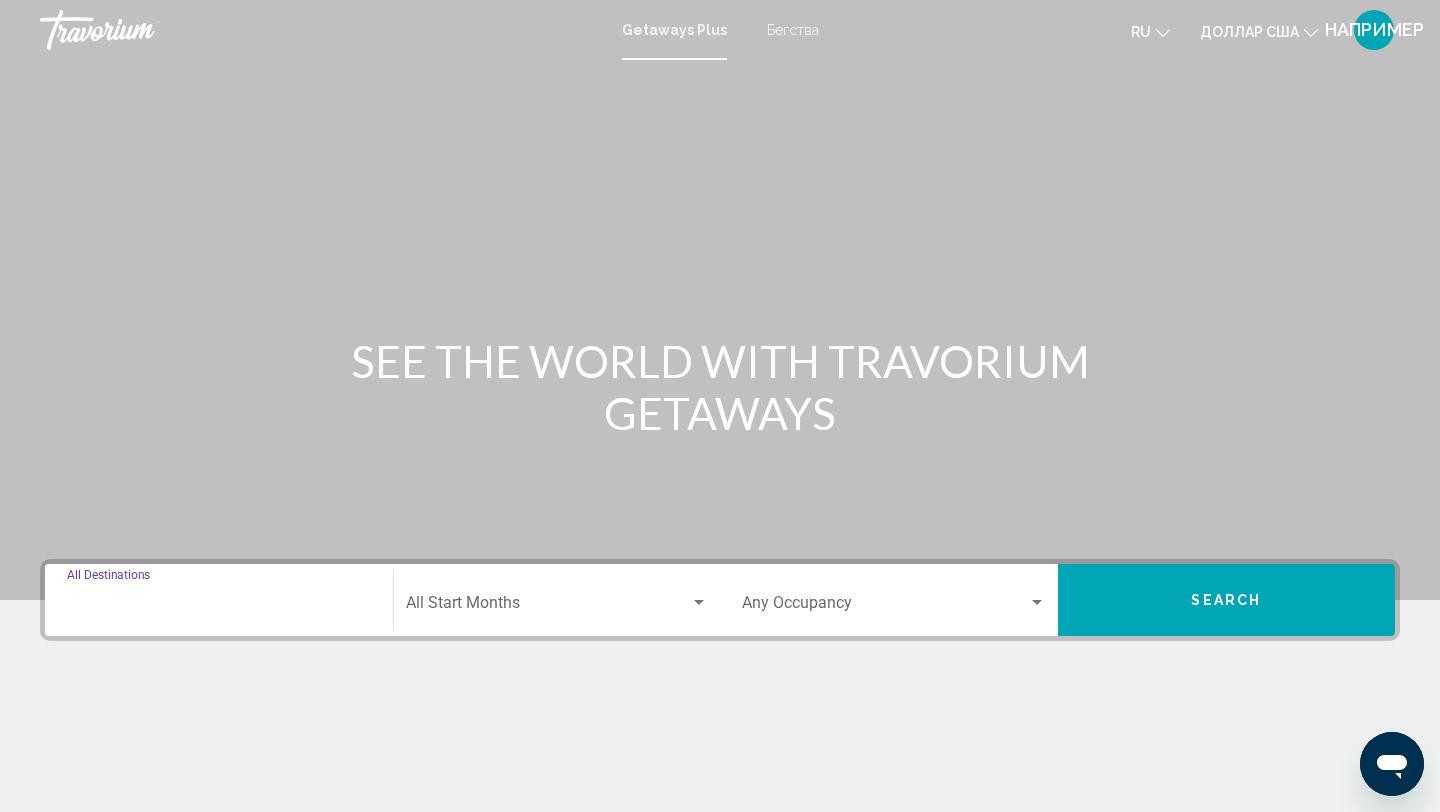 click on "Destination All Destinations" at bounding box center (219, 607) 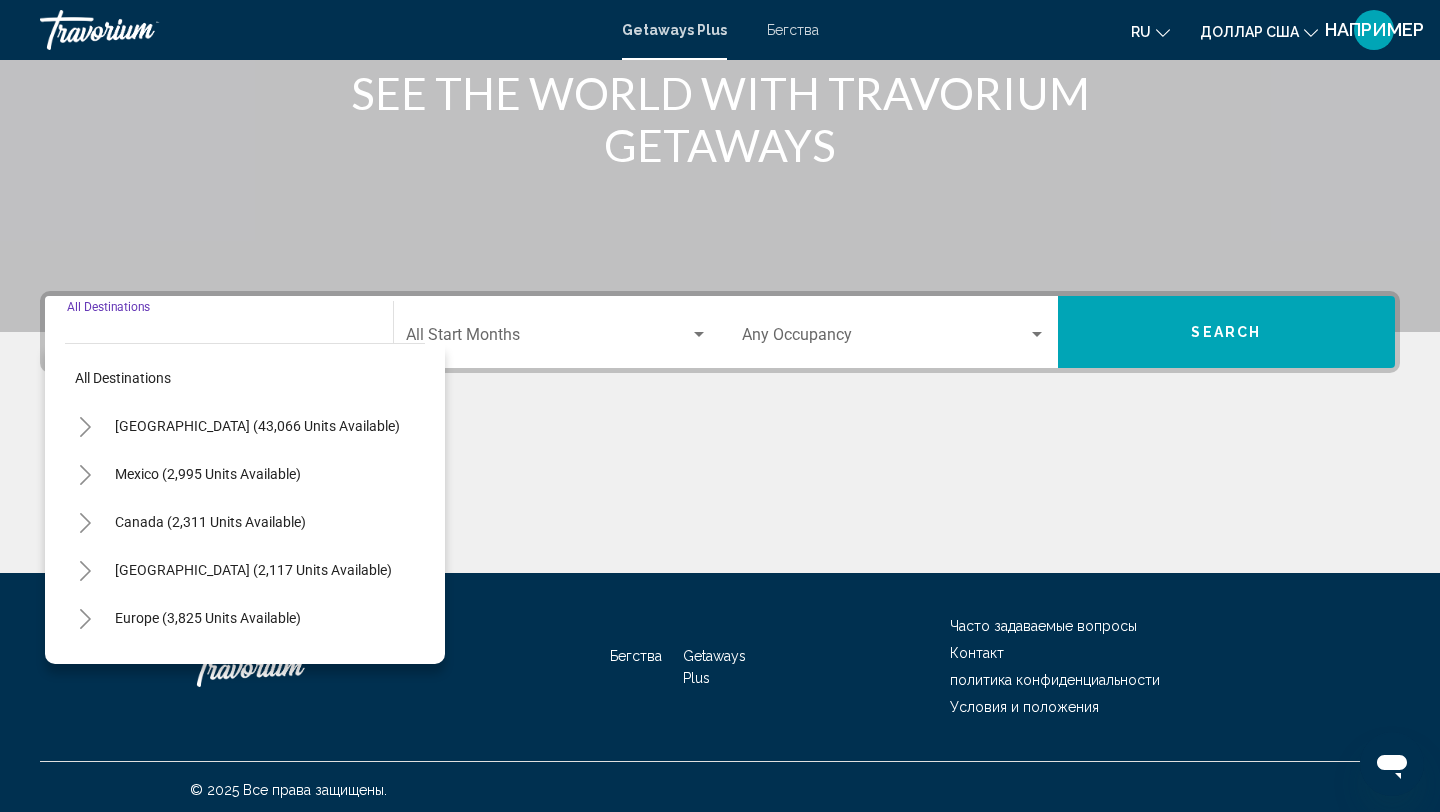 scroll, scrollTop: 274, scrollLeft: 0, axis: vertical 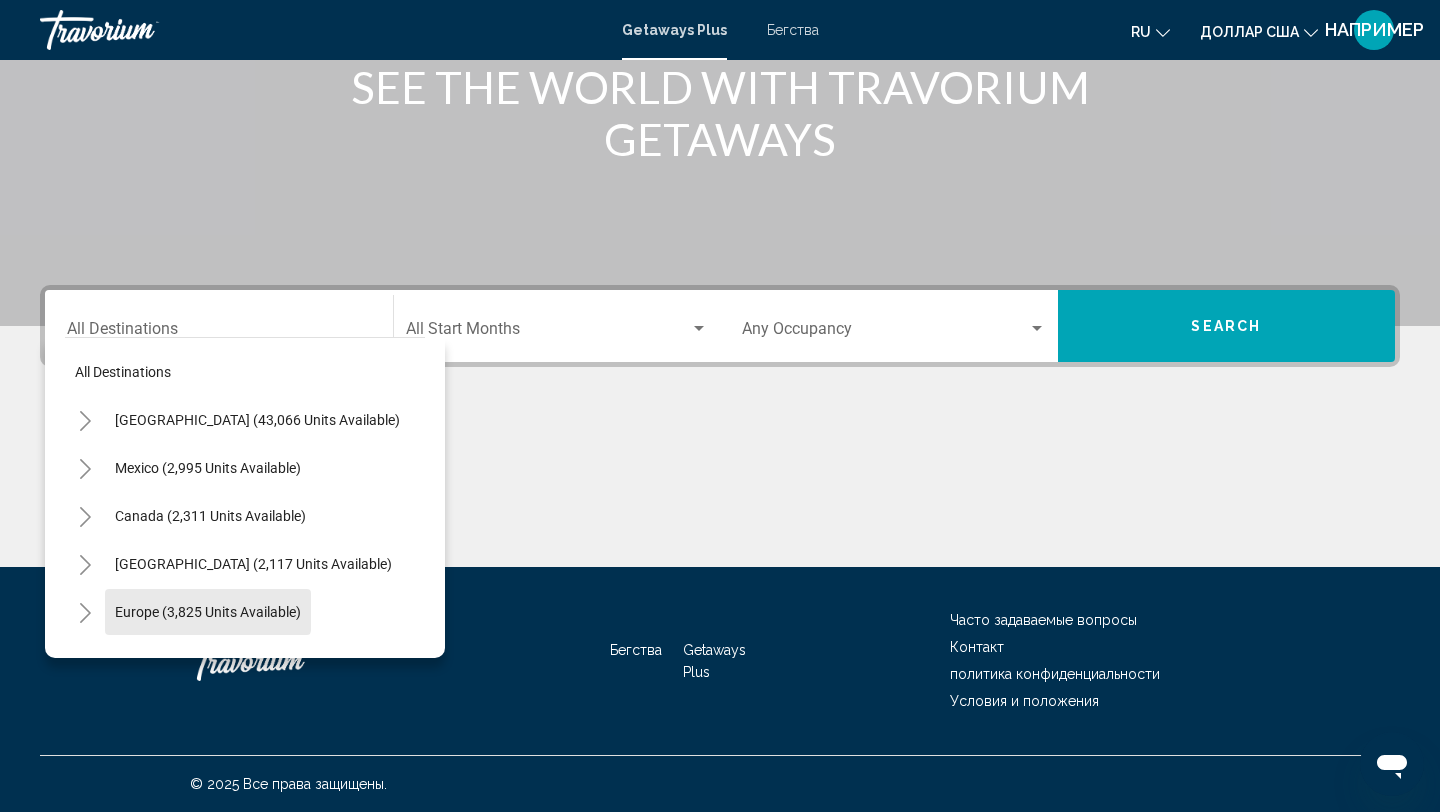 click on "Europe (3,825 units available)" 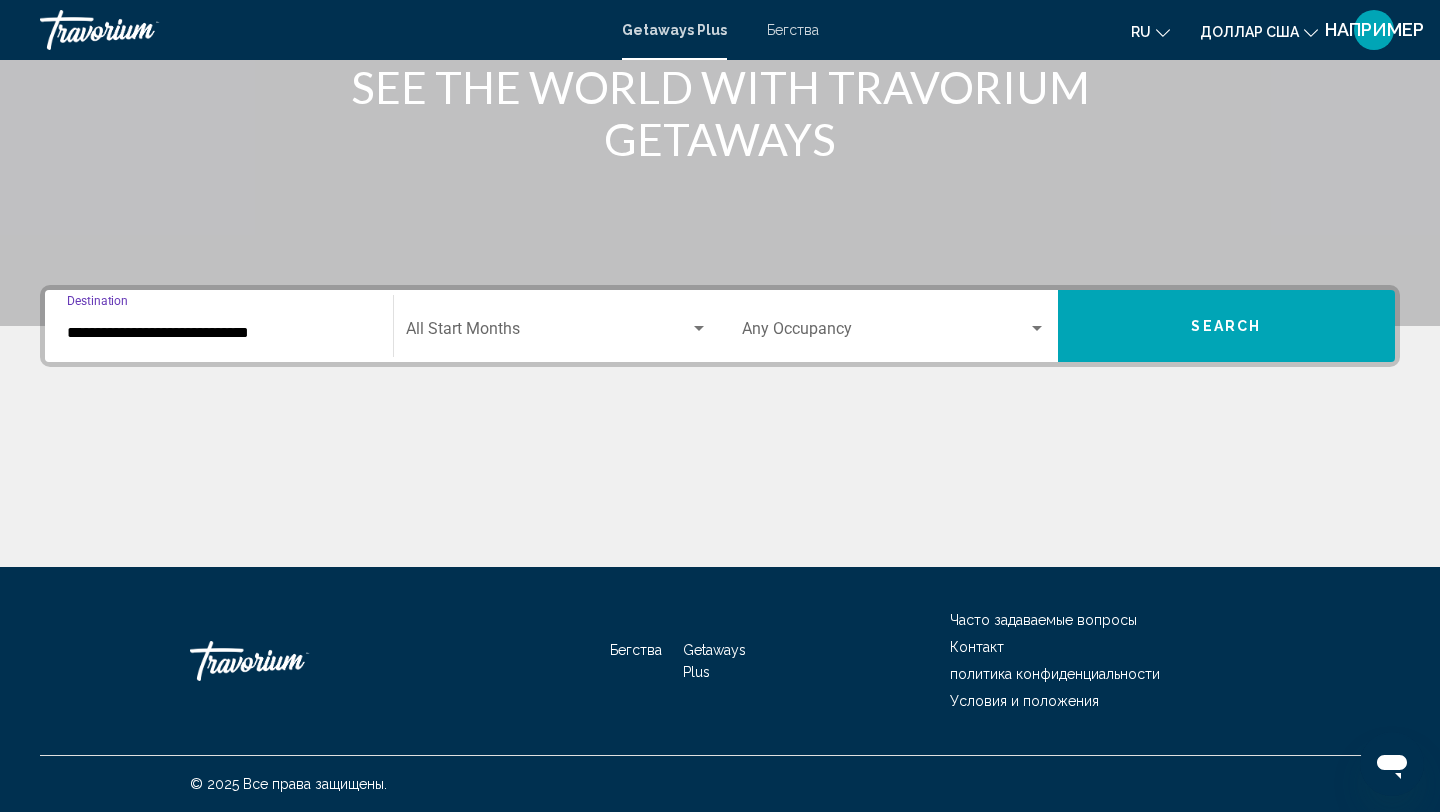 click on "**********" at bounding box center (219, 333) 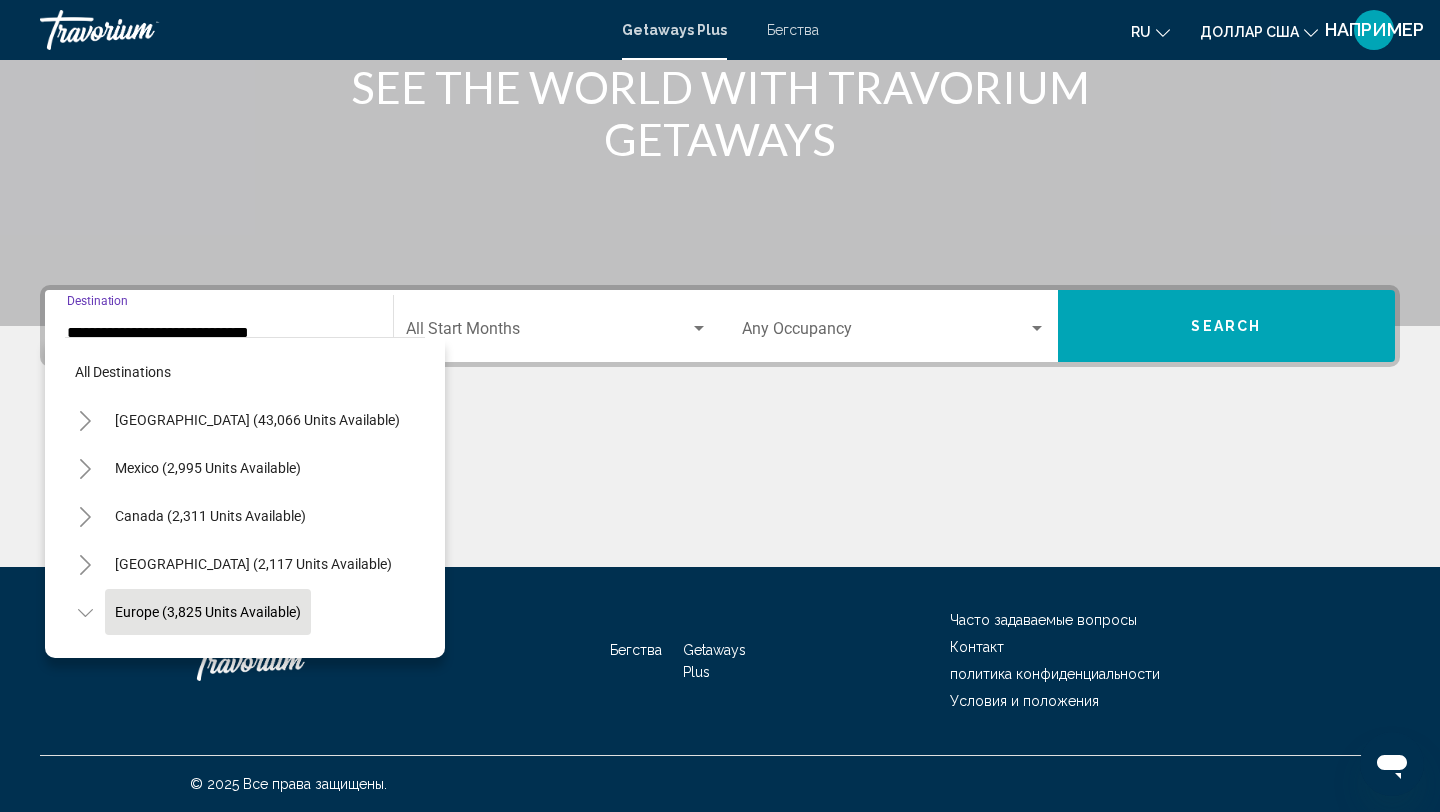 scroll, scrollTop: 119, scrollLeft: 0, axis: vertical 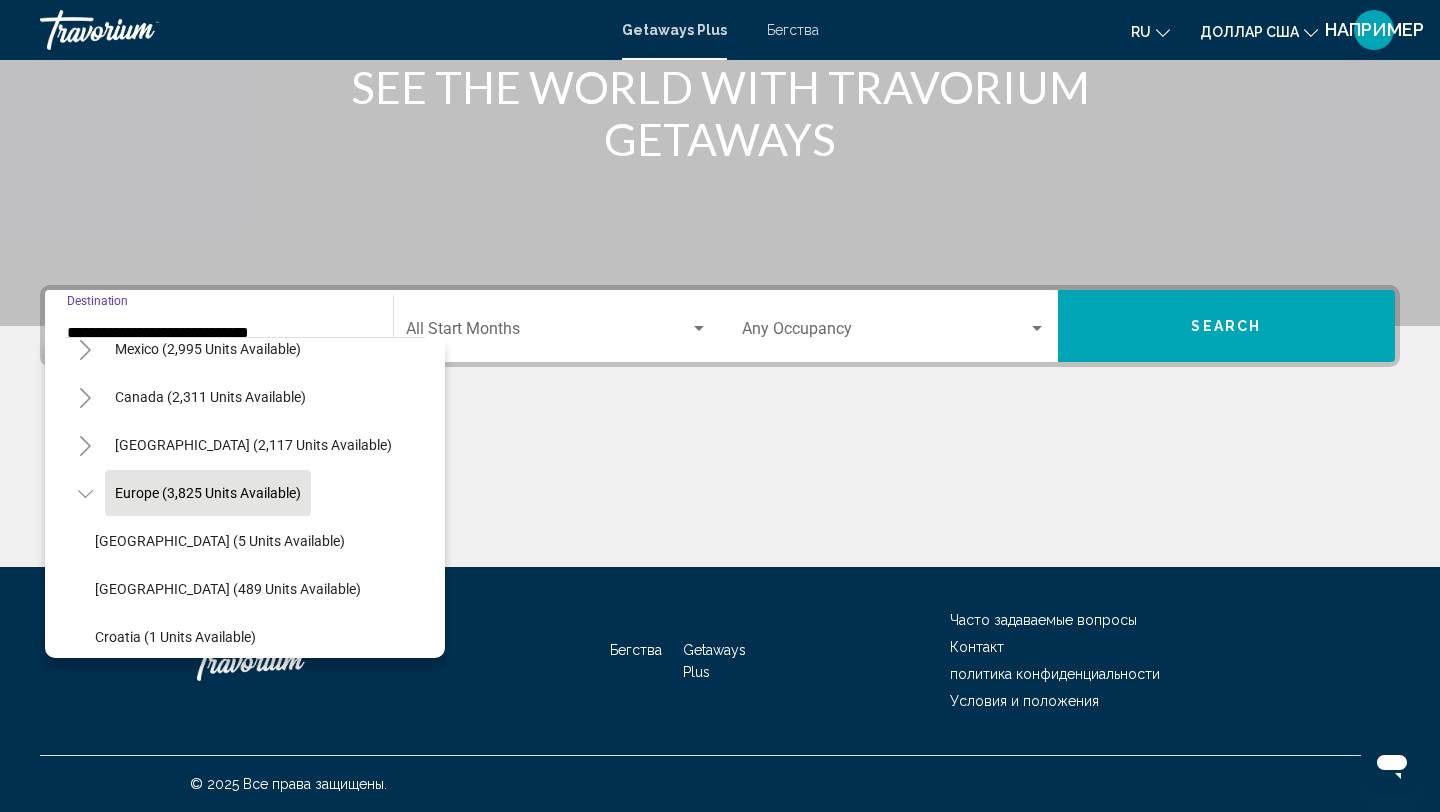 click on "Europe (3,825 units available)" 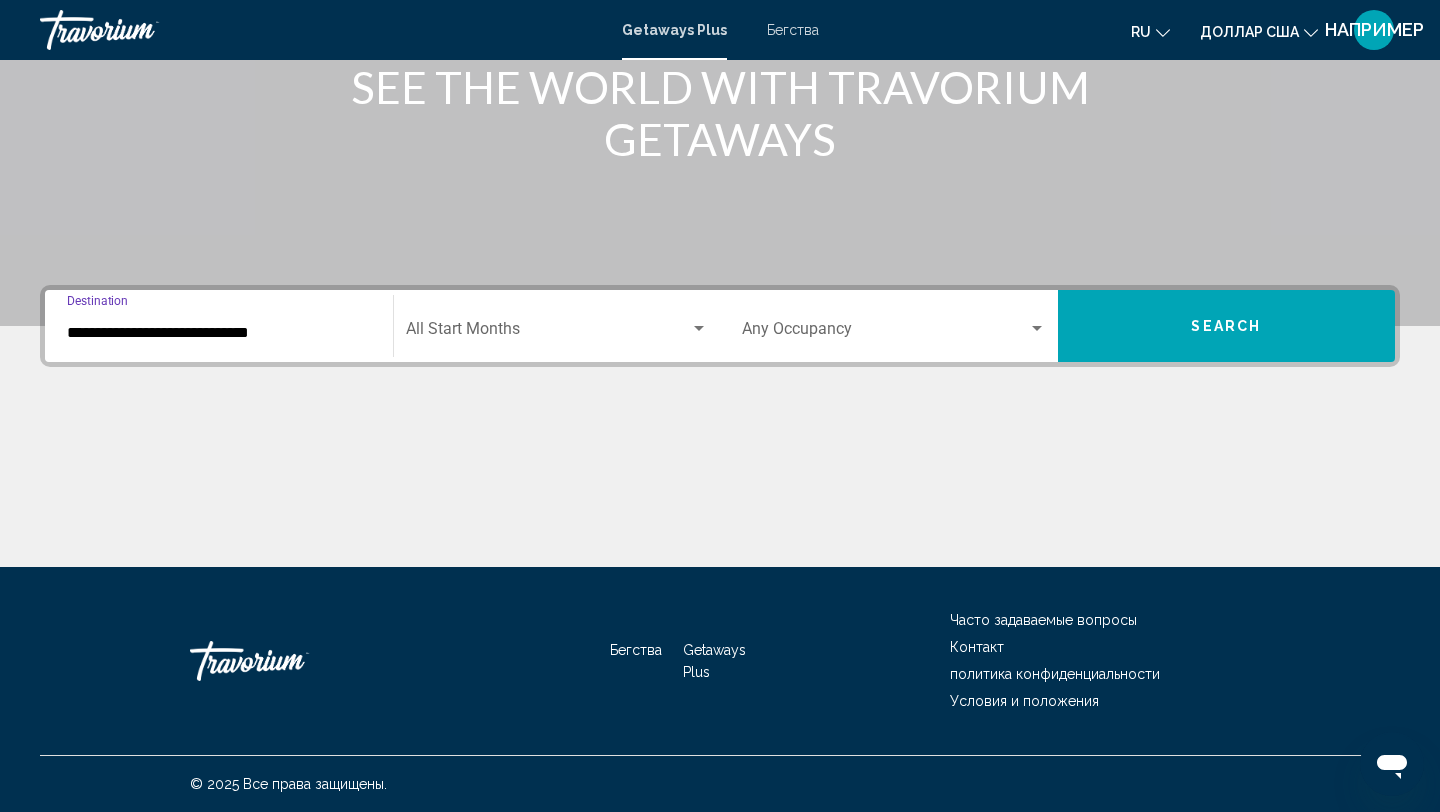 click on "**********" at bounding box center [219, 333] 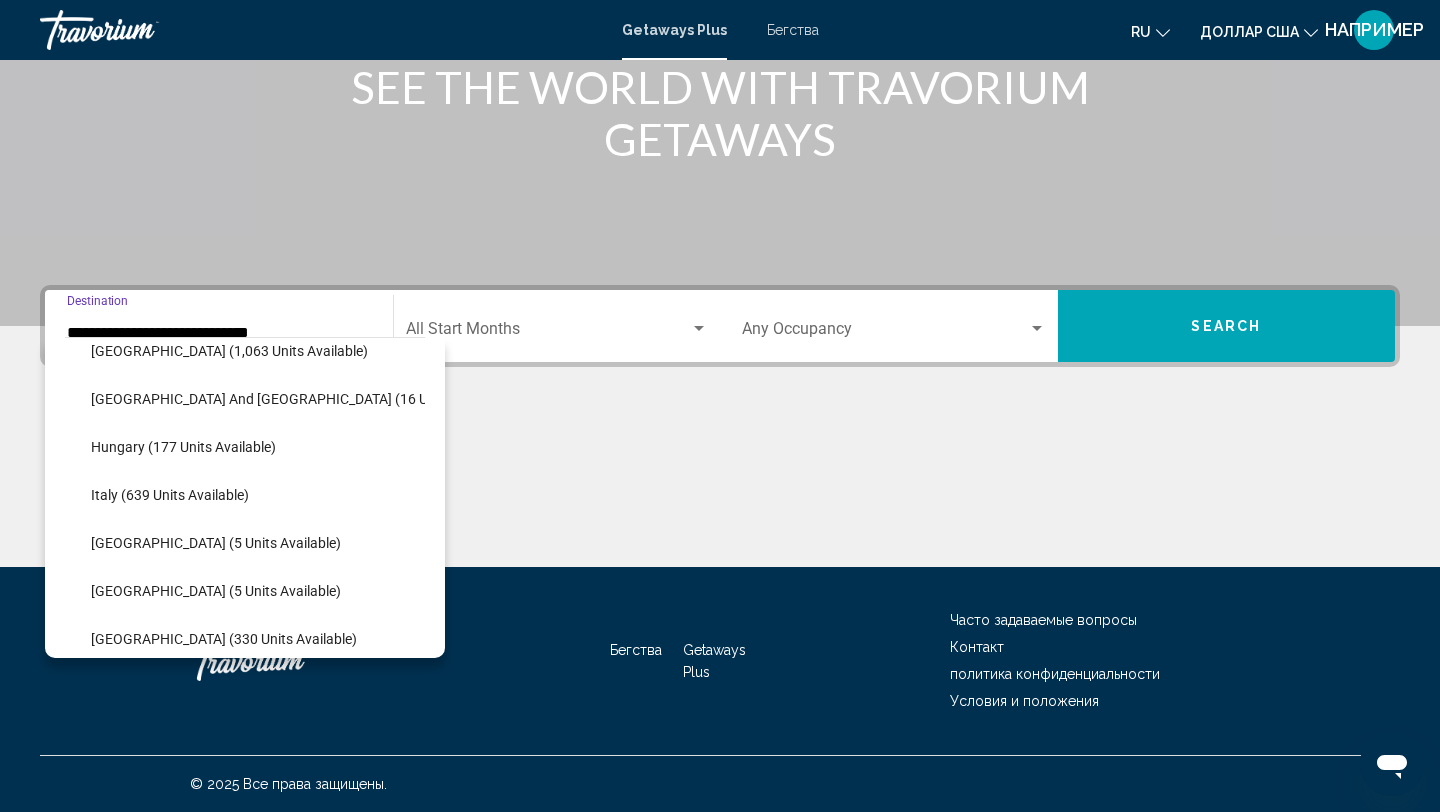 scroll, scrollTop: 452, scrollLeft: 4, axis: both 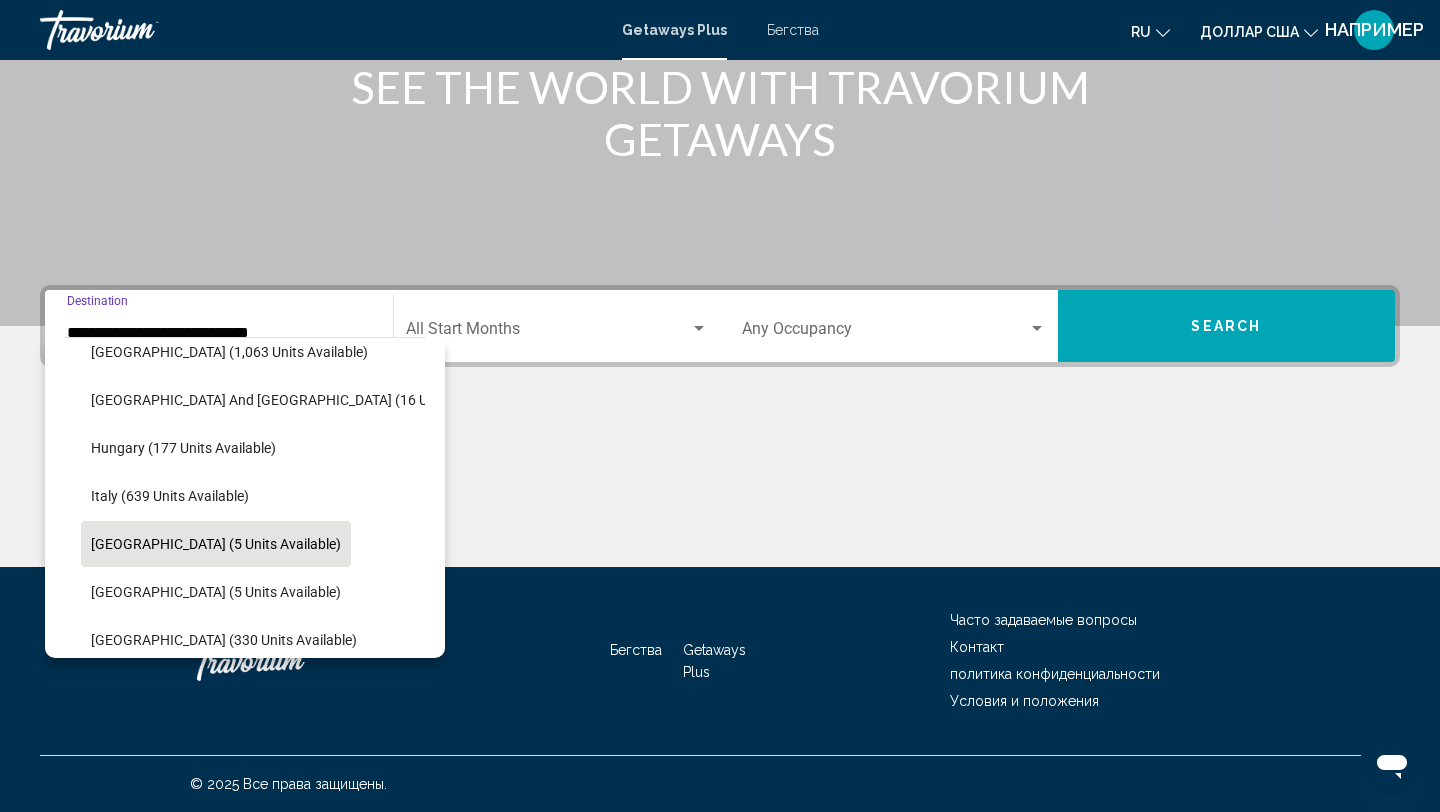 click on "[GEOGRAPHIC_DATA] (5 units available)" 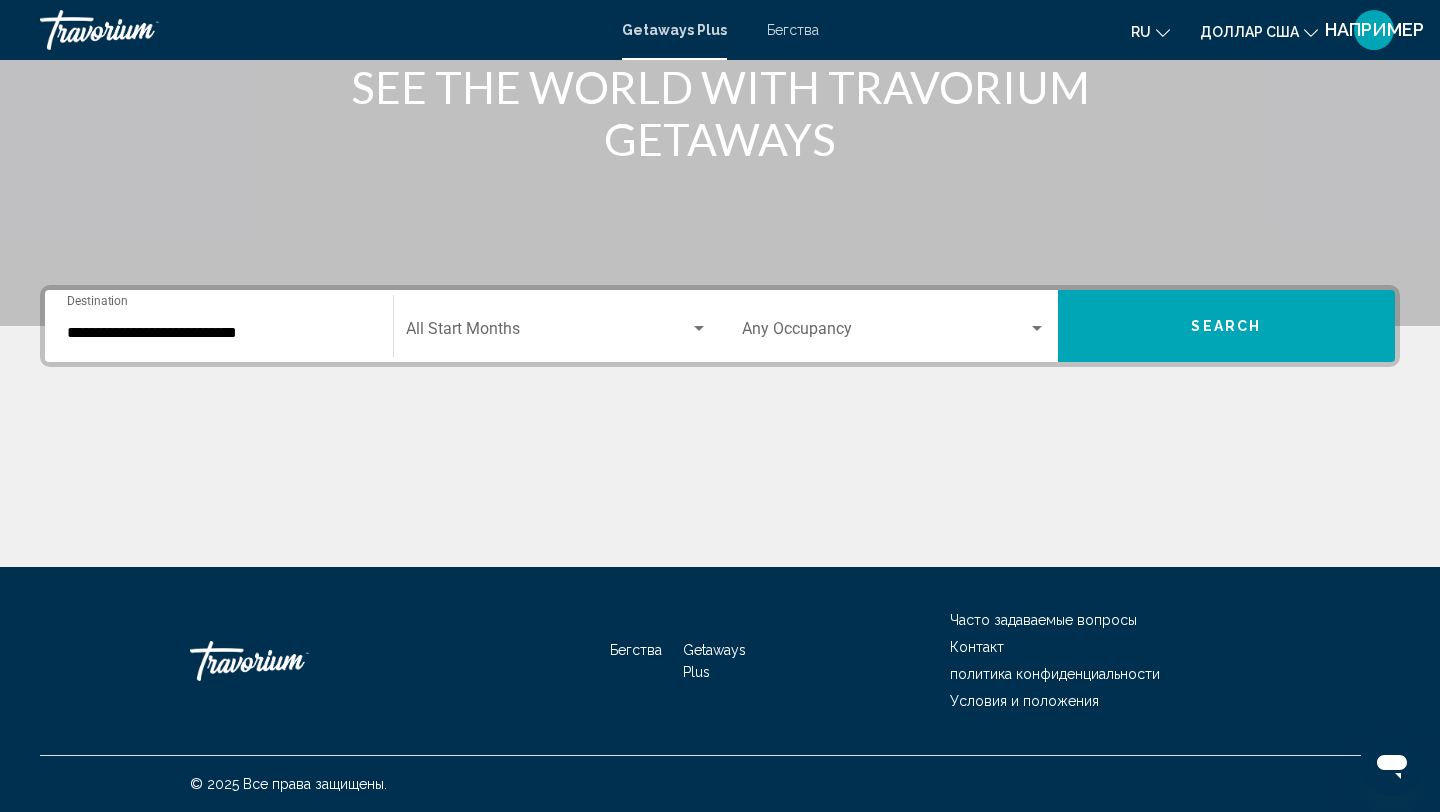 click on "Start Month All Start Months" 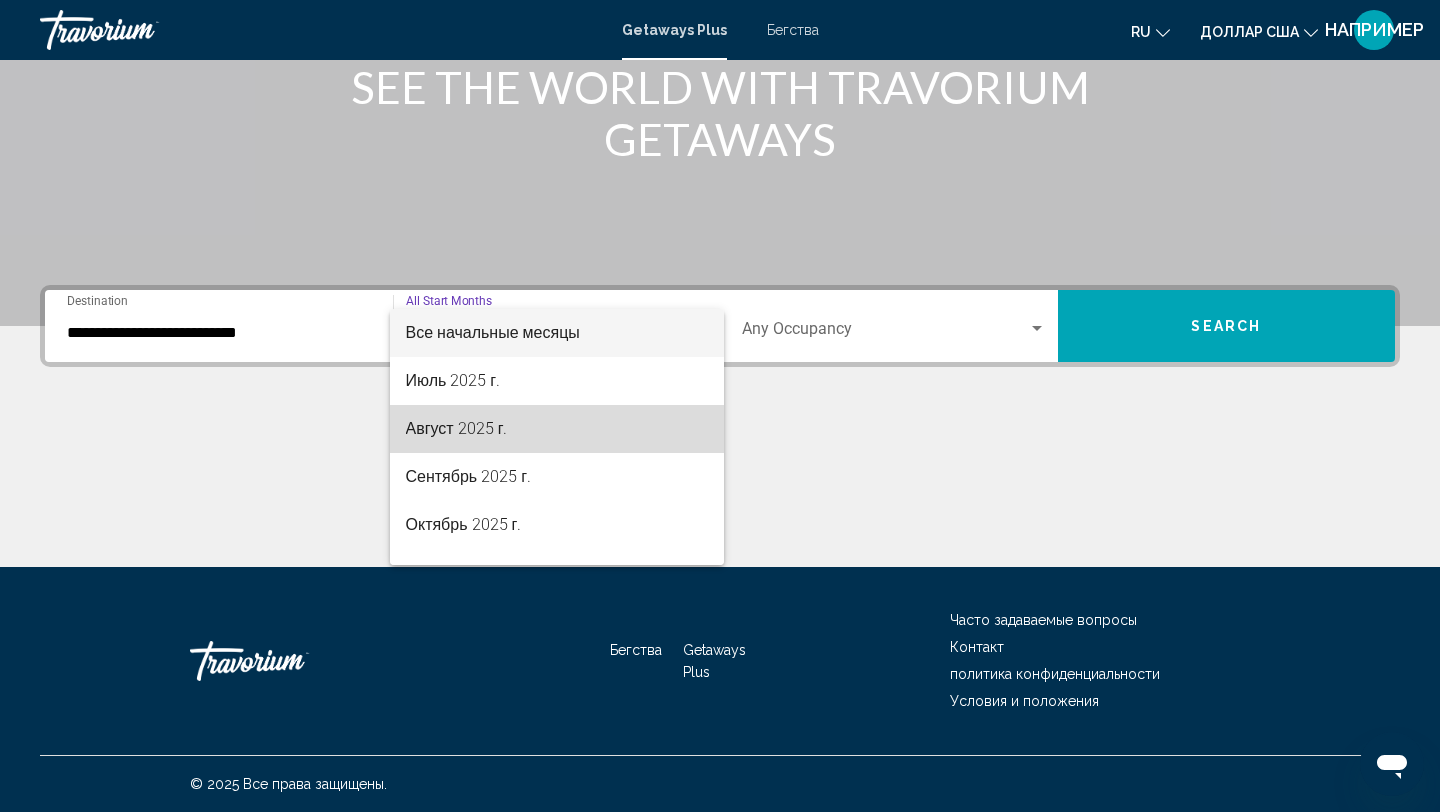 click on "Август 2025 г." at bounding box center (457, 428) 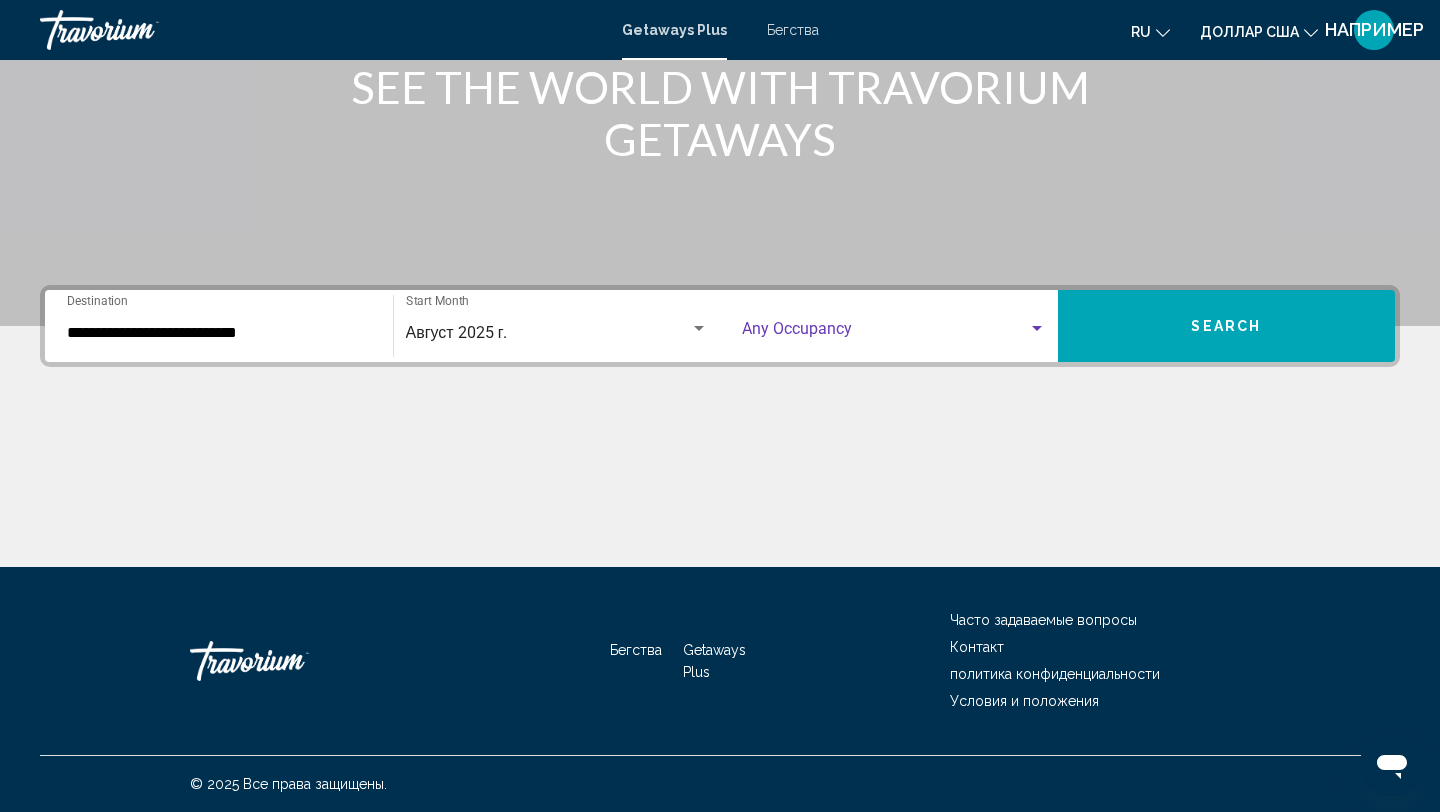 click at bounding box center (1037, 328) 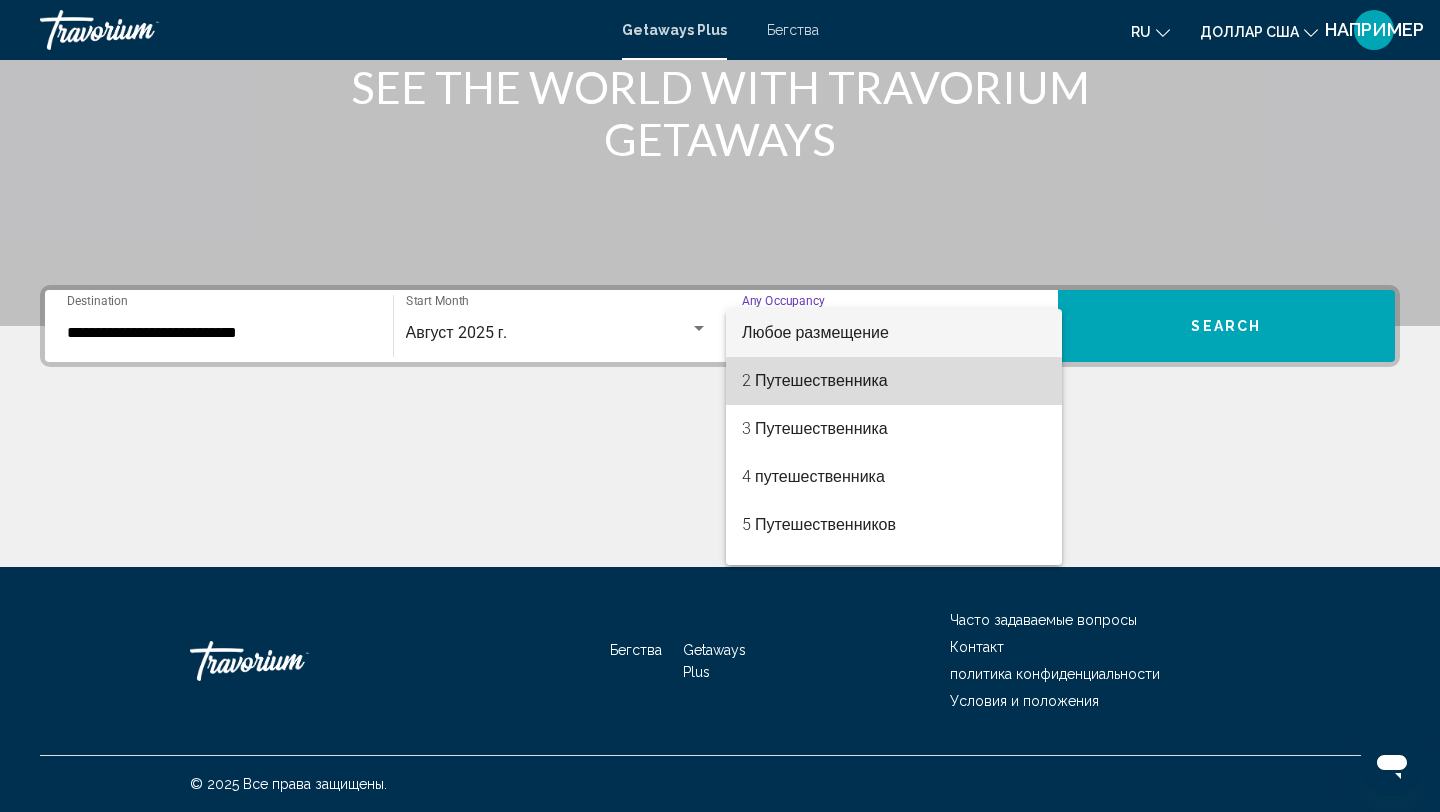 click on "2 Путешественника" at bounding box center [894, 381] 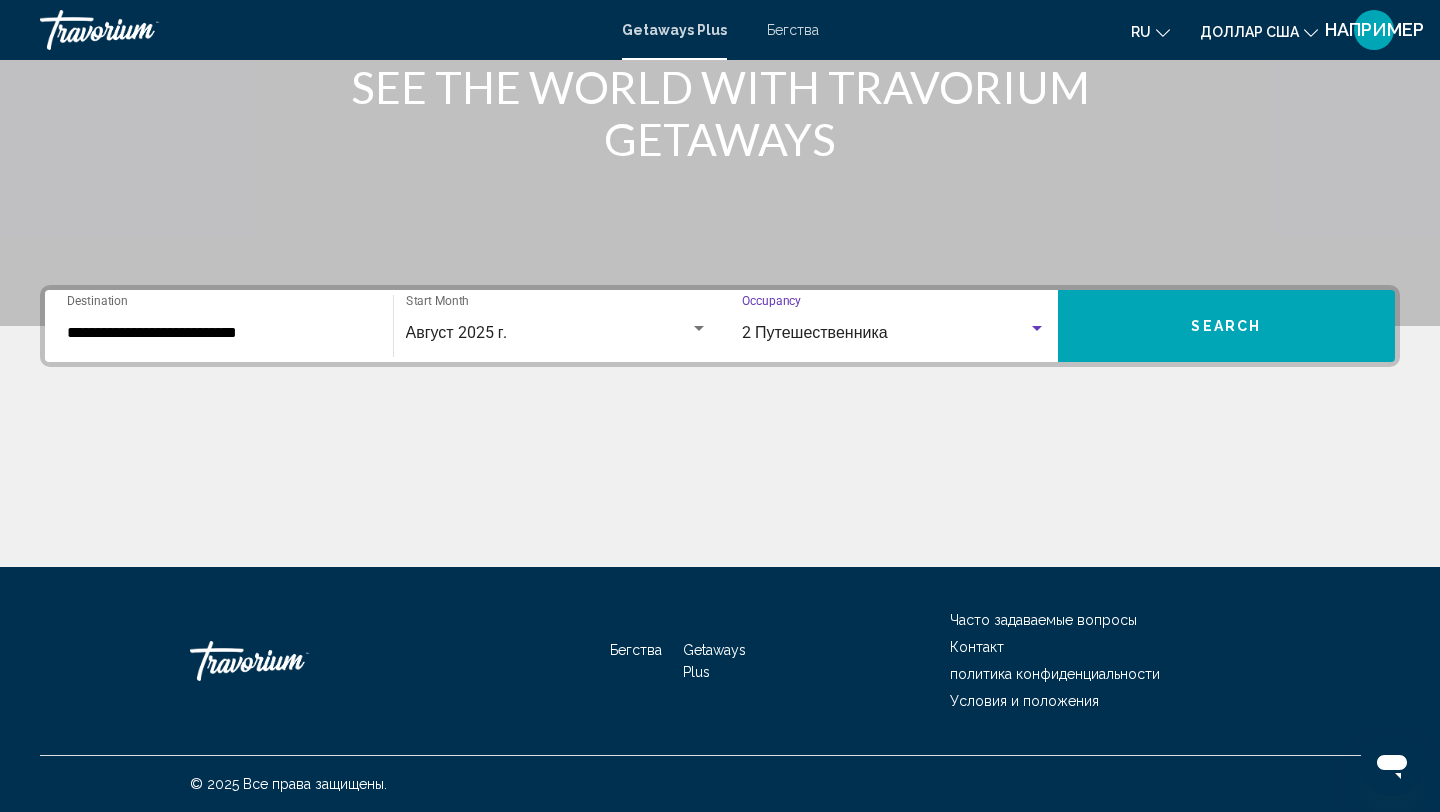 click on "Search" at bounding box center (1226, 327) 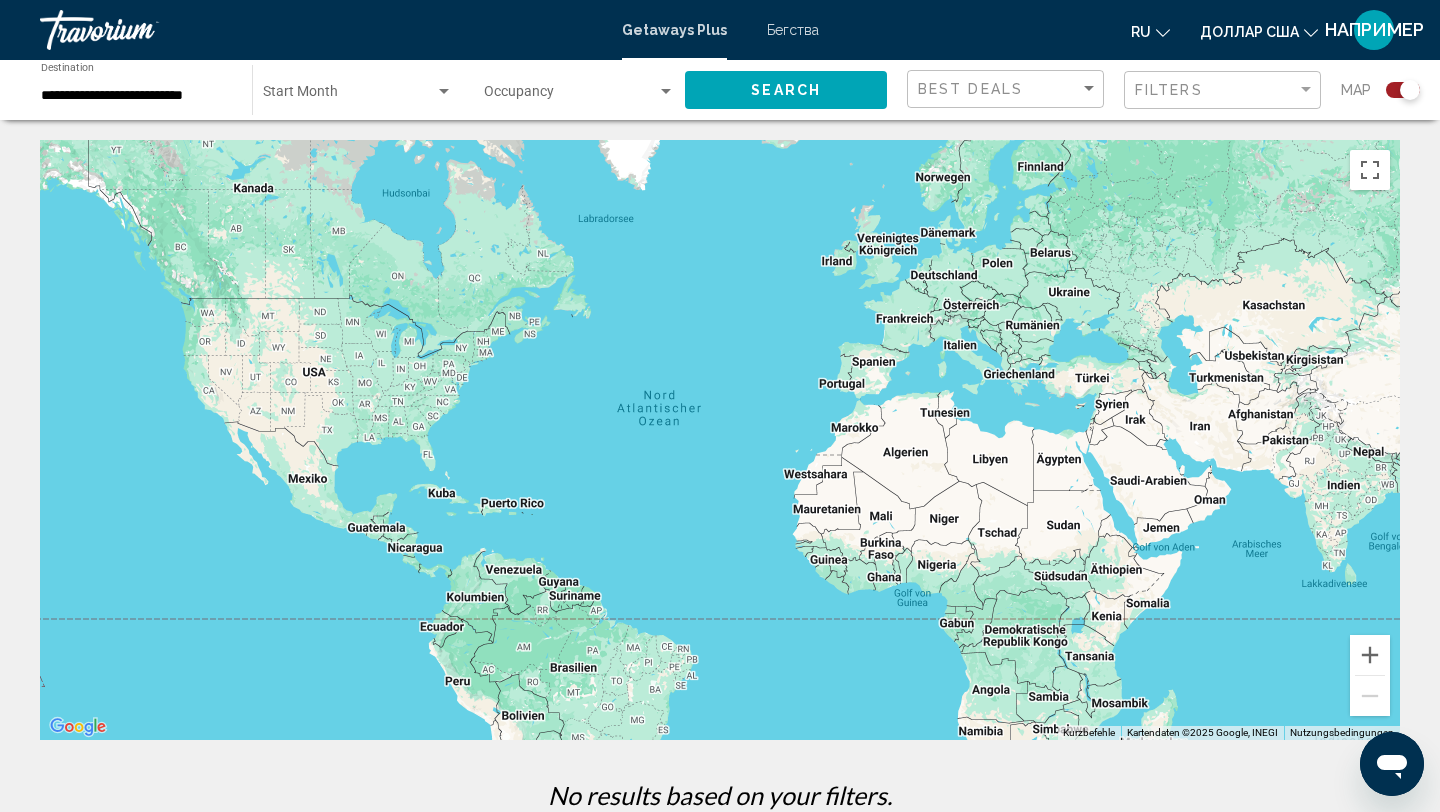 scroll, scrollTop: 258, scrollLeft: 0, axis: vertical 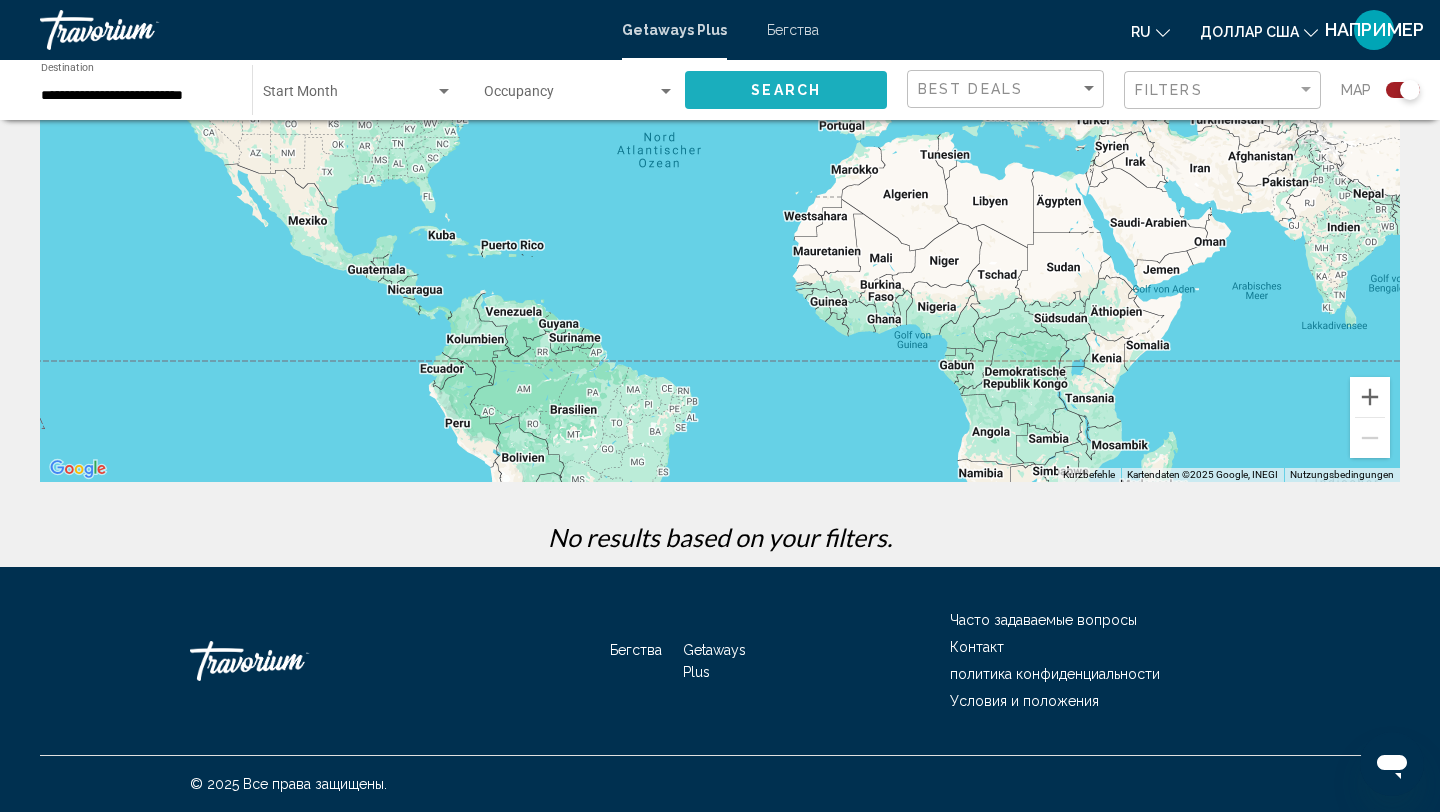 click on "Search" 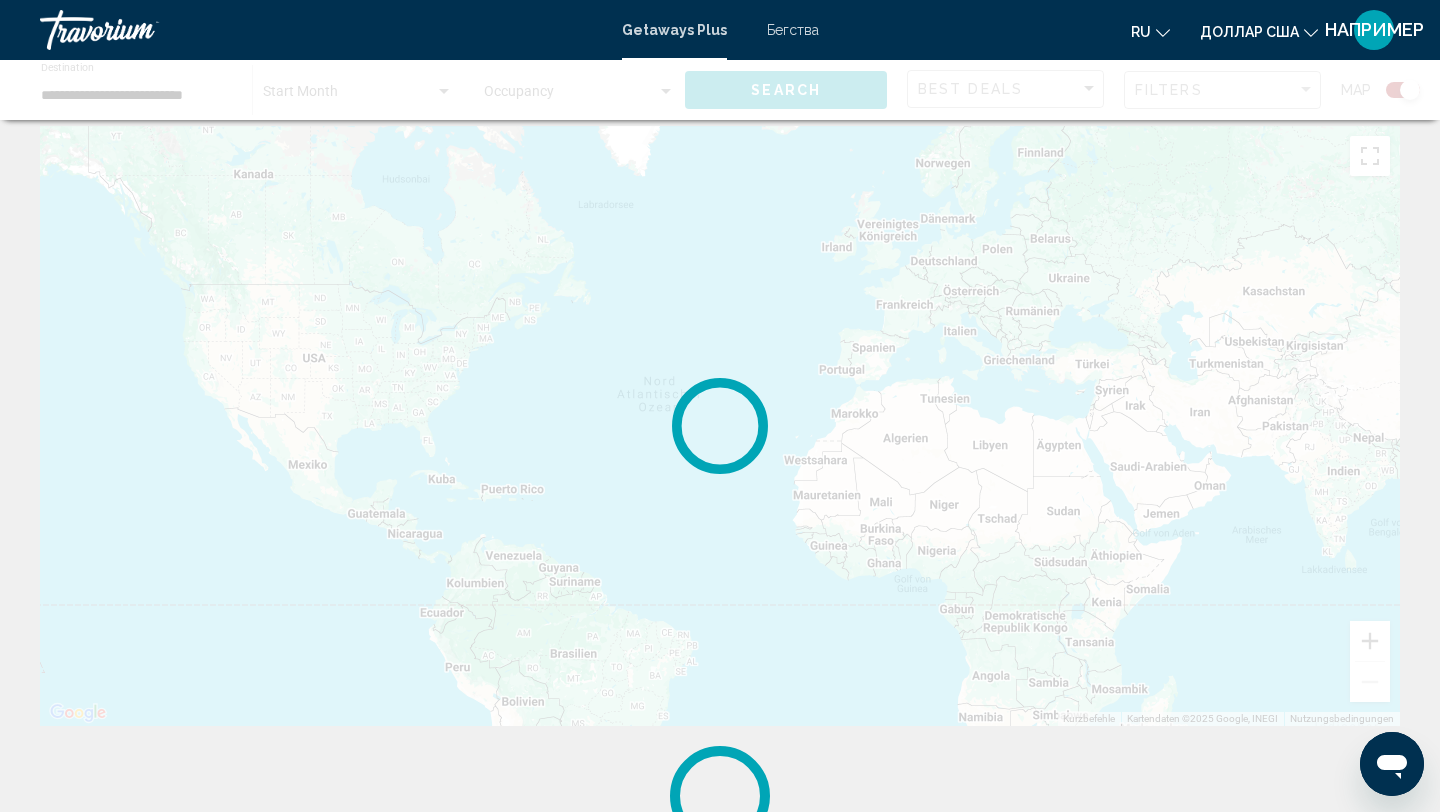 scroll, scrollTop: 0, scrollLeft: 0, axis: both 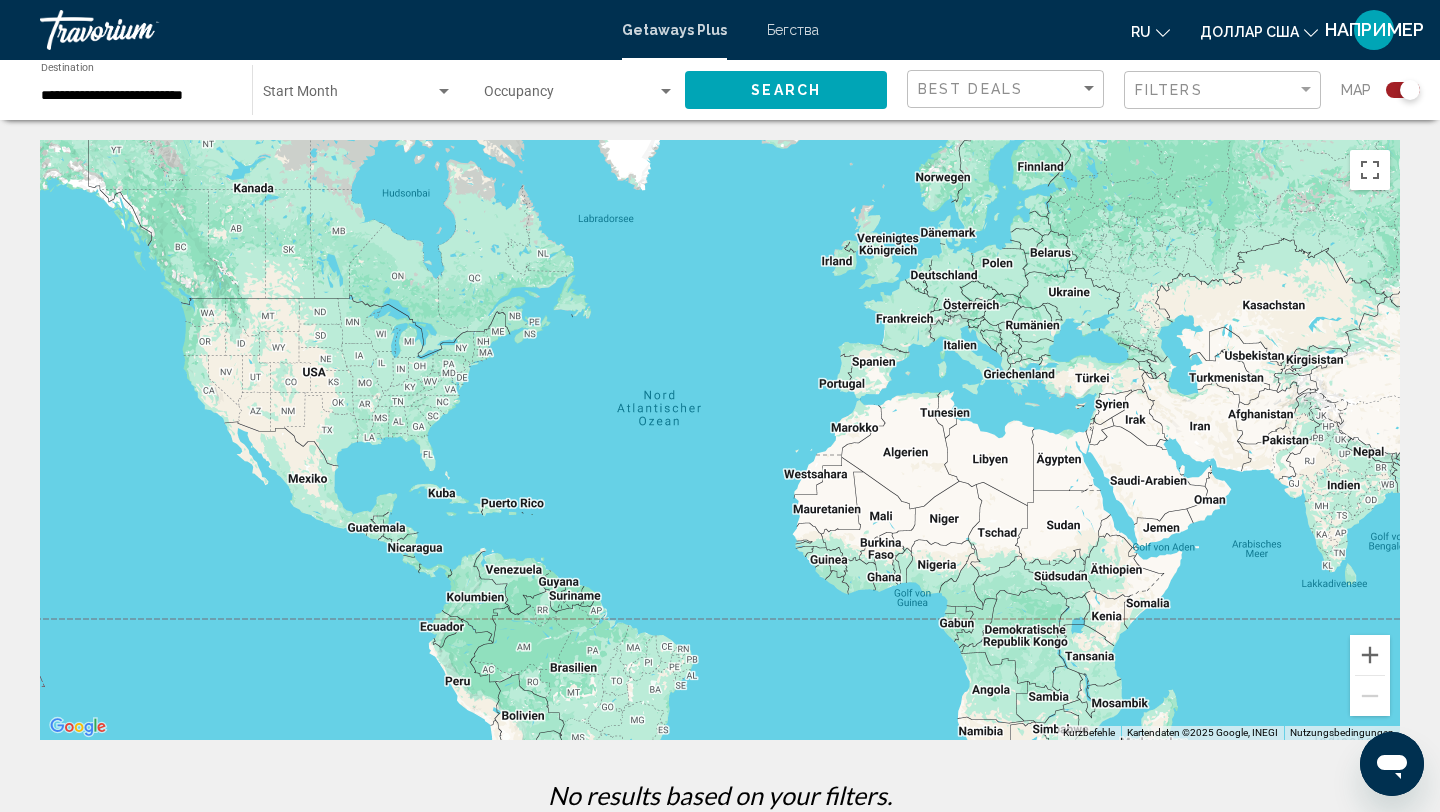 click at bounding box center [444, 91] 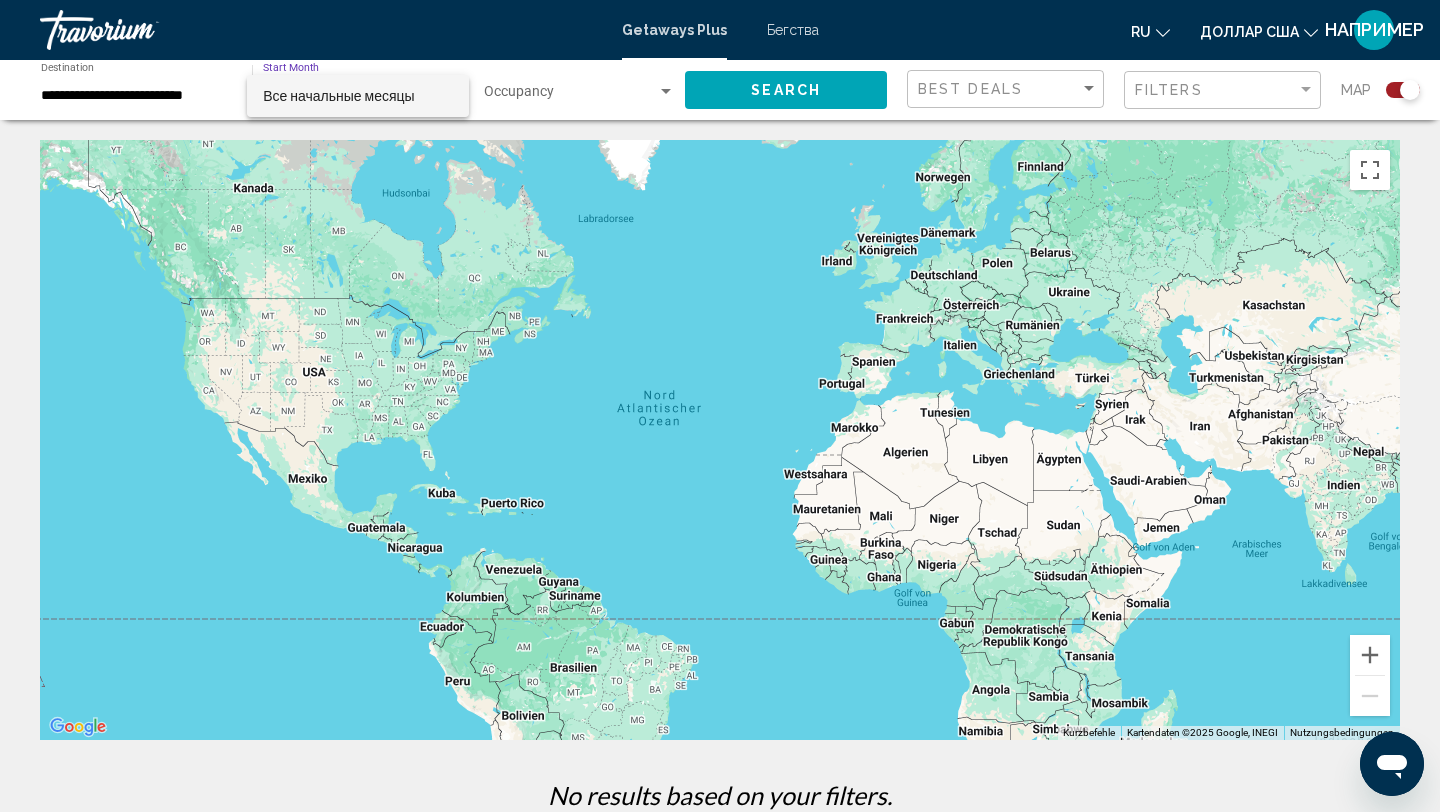 click on "Все начальные месяцы" at bounding box center [339, 96] 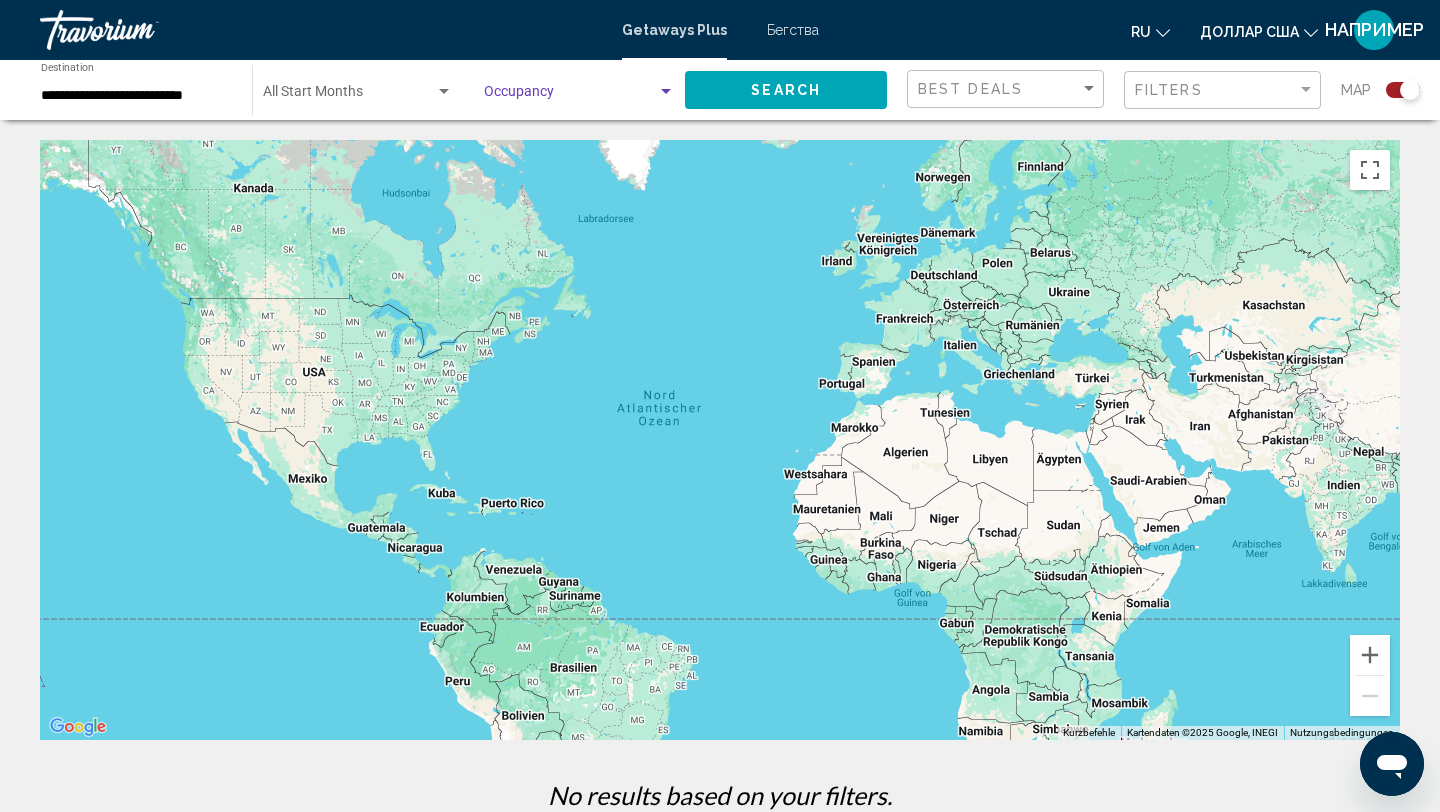click at bounding box center [570, 96] 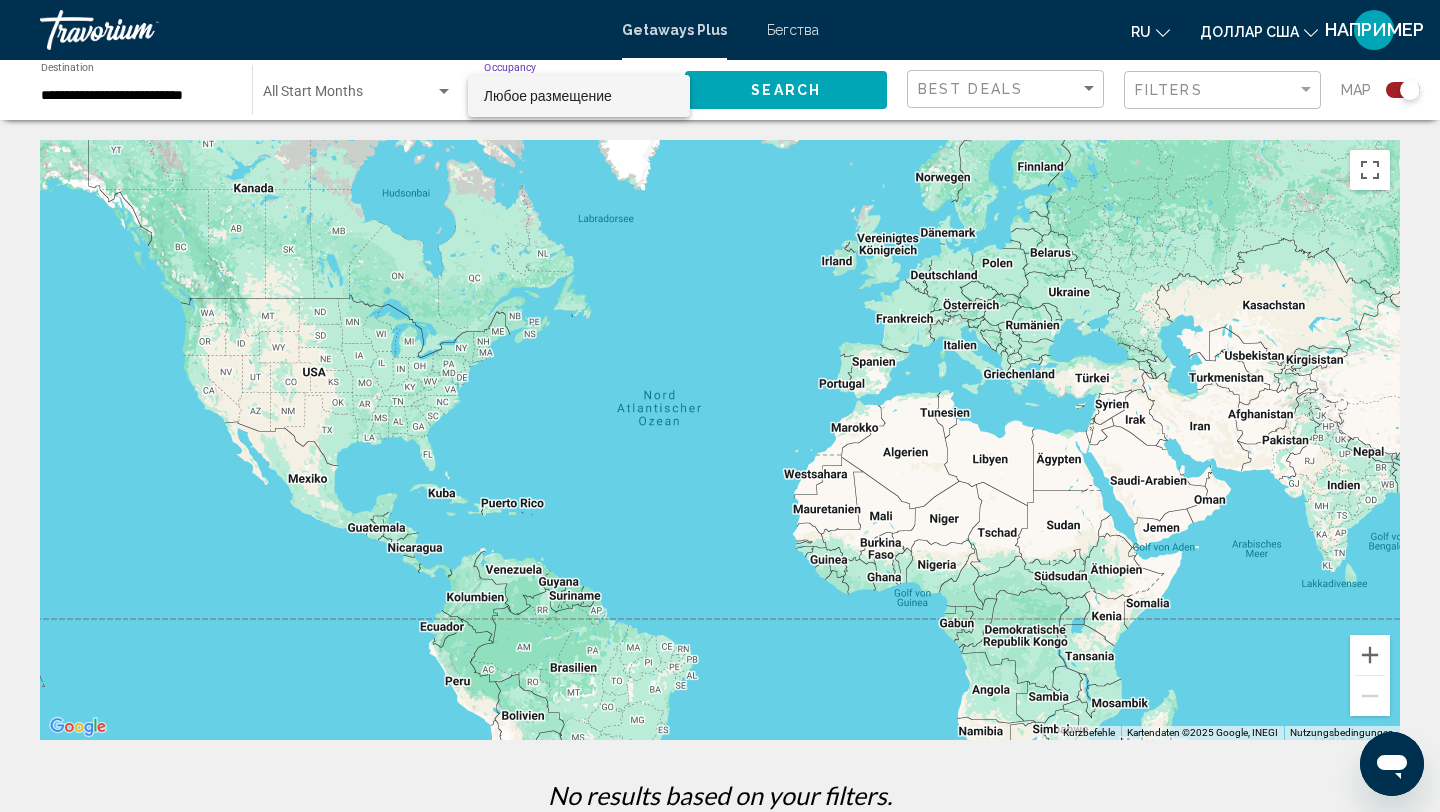 click at bounding box center [720, 406] 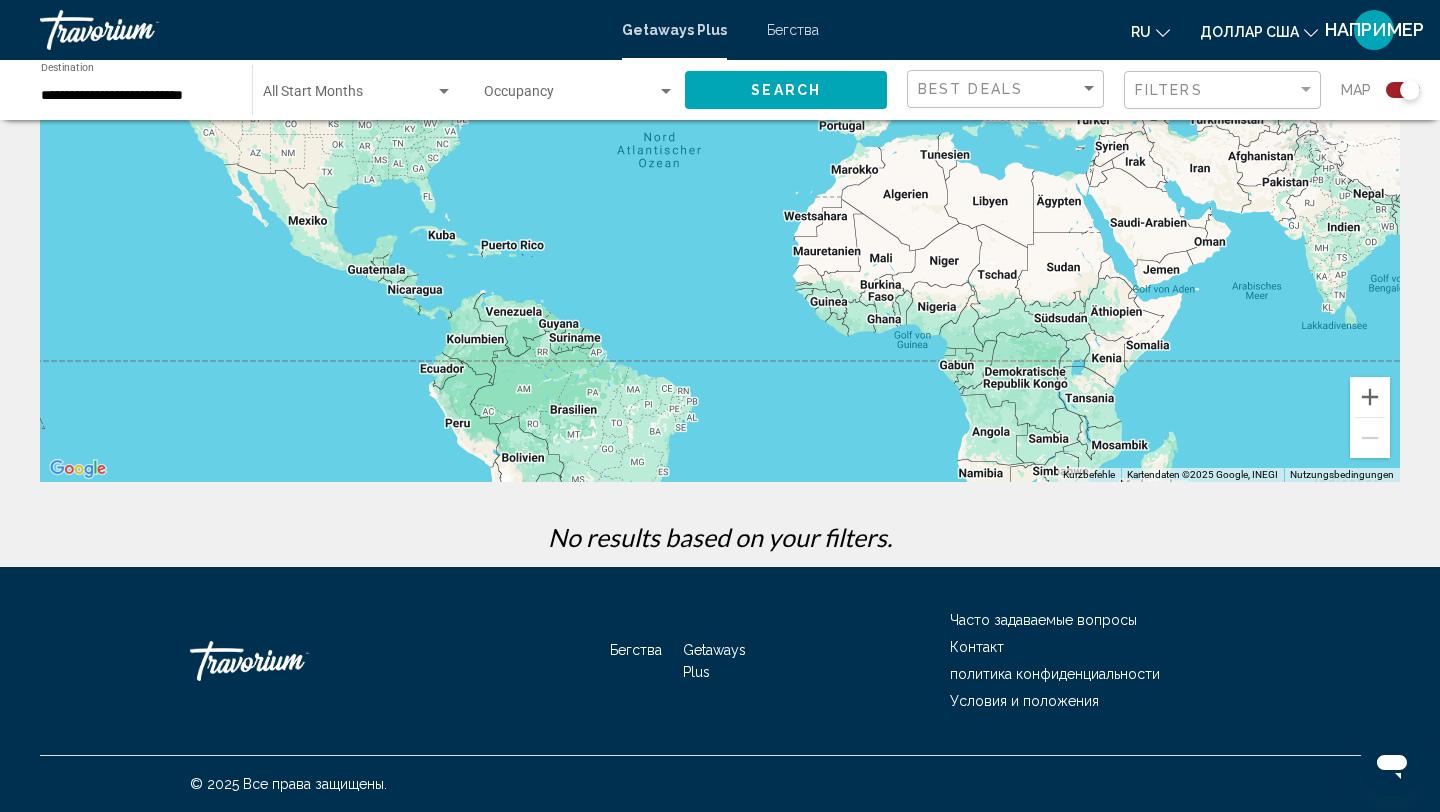 scroll, scrollTop: 0, scrollLeft: 0, axis: both 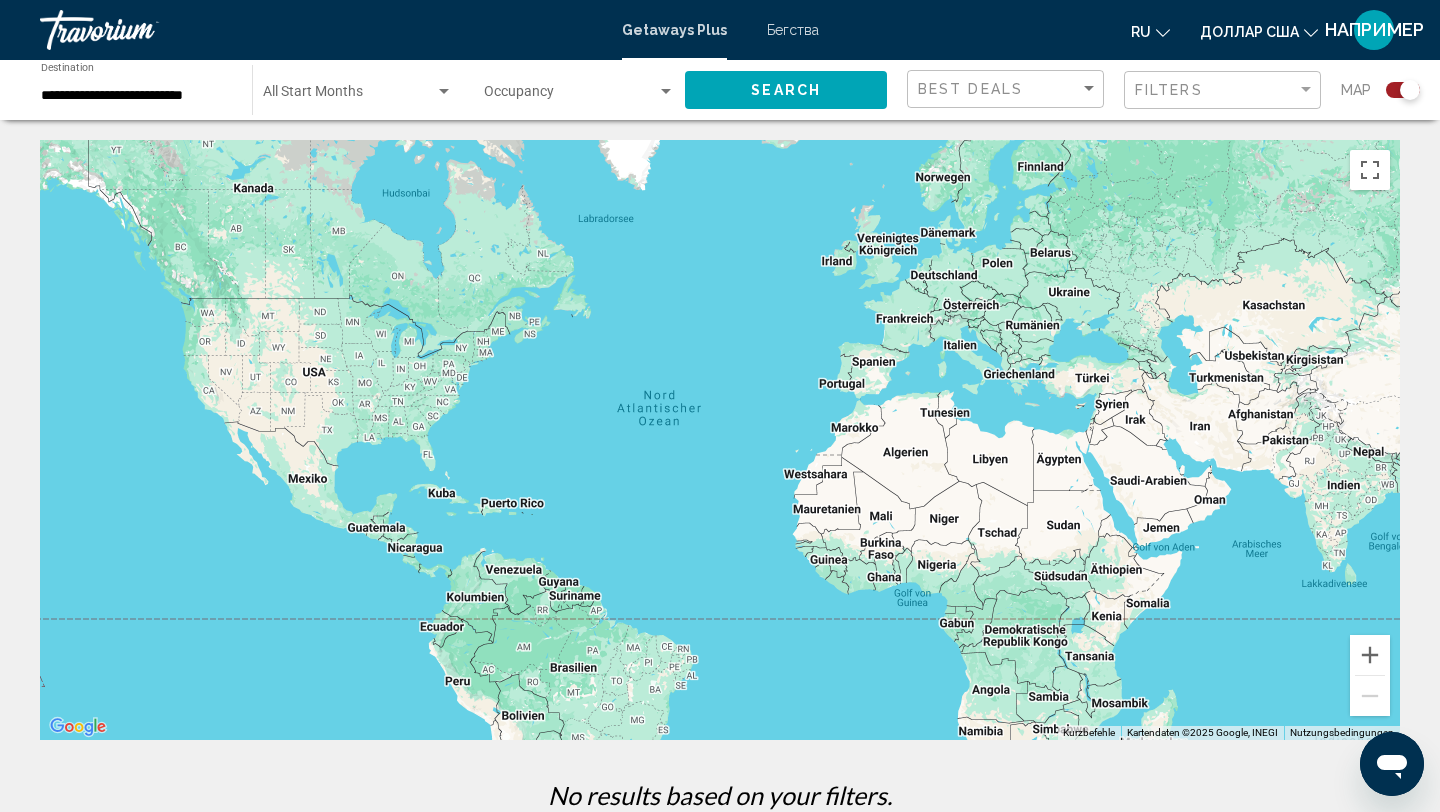 click on "**********" at bounding box center [136, 96] 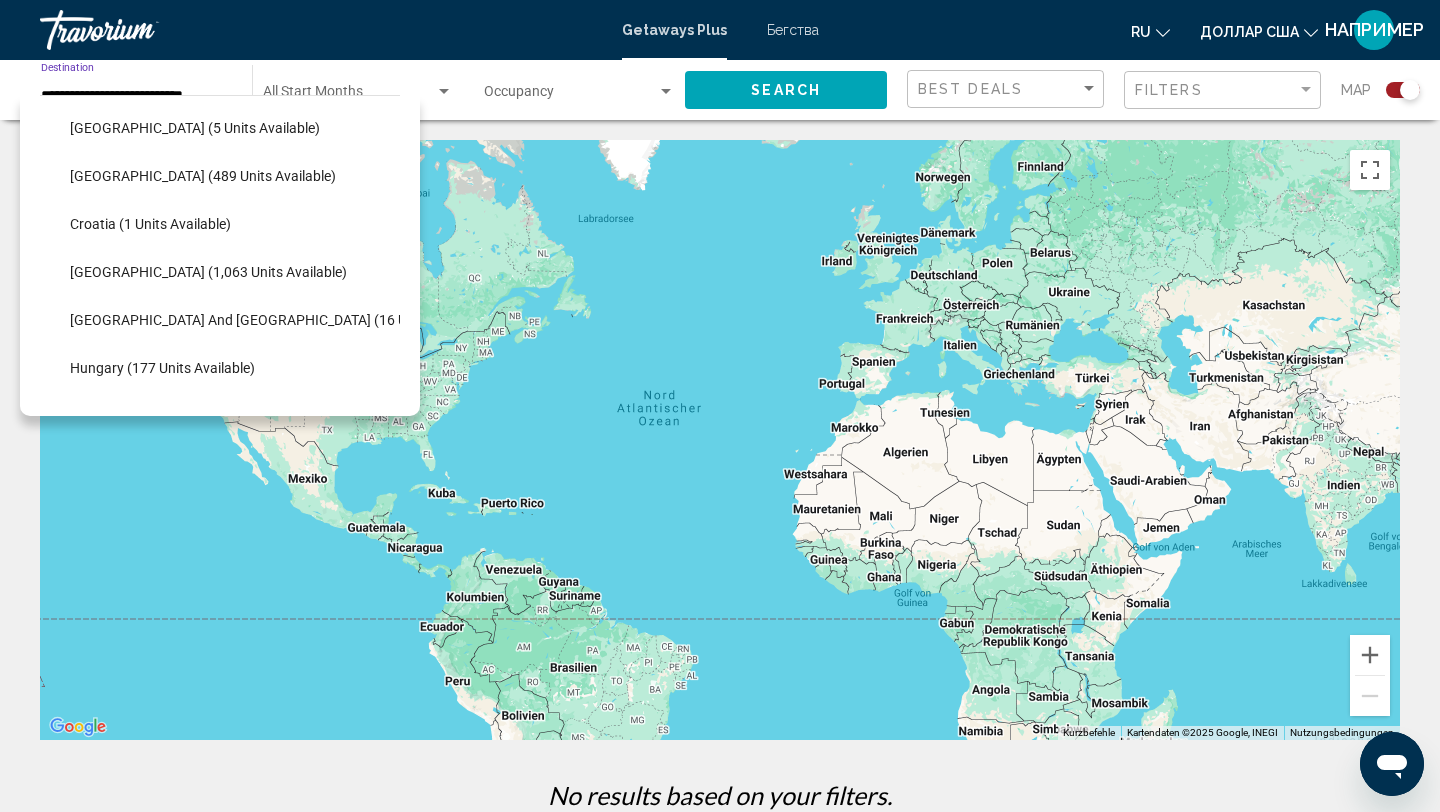 scroll, scrollTop: 283, scrollLeft: 0, axis: vertical 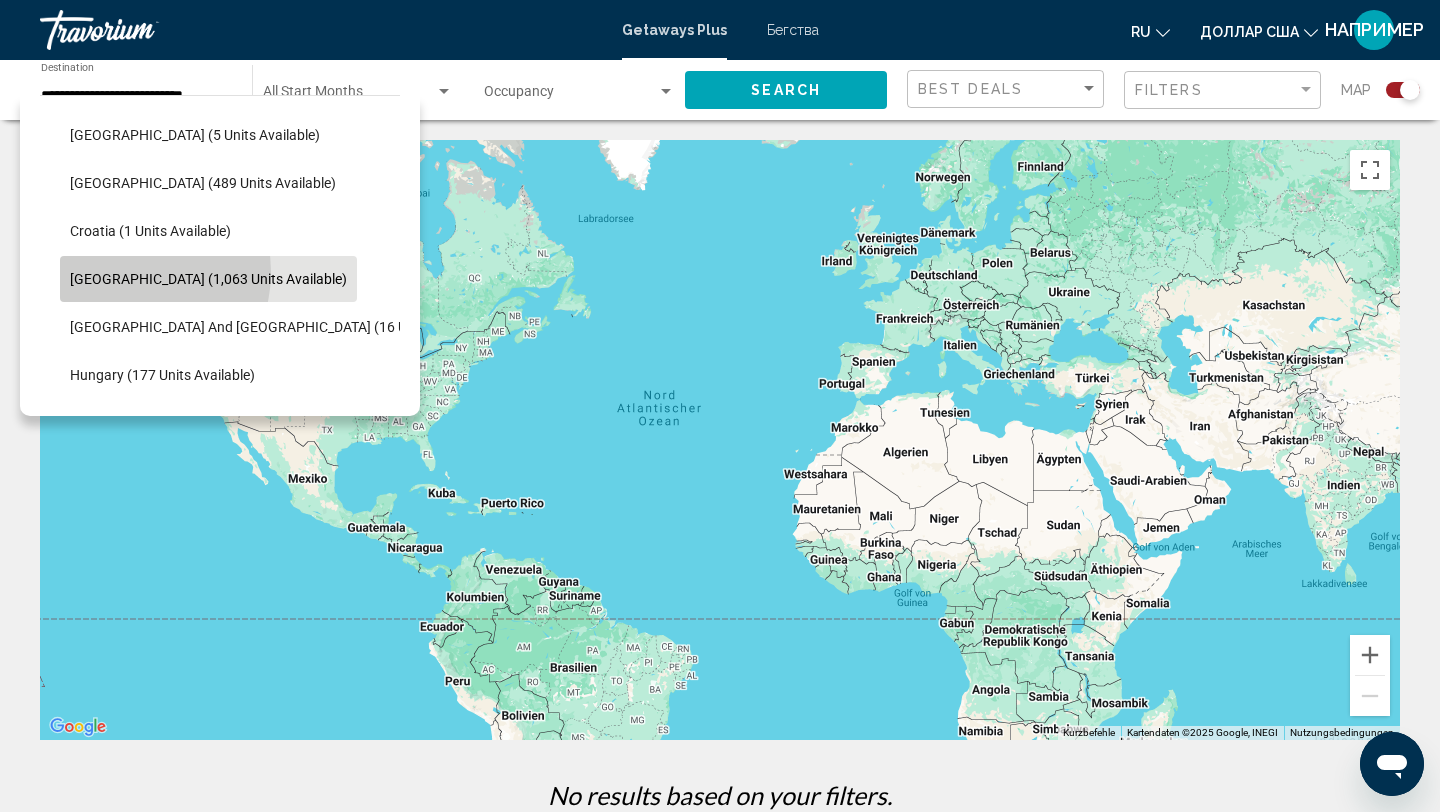 click on "[GEOGRAPHIC_DATA] (1,063 units available)" 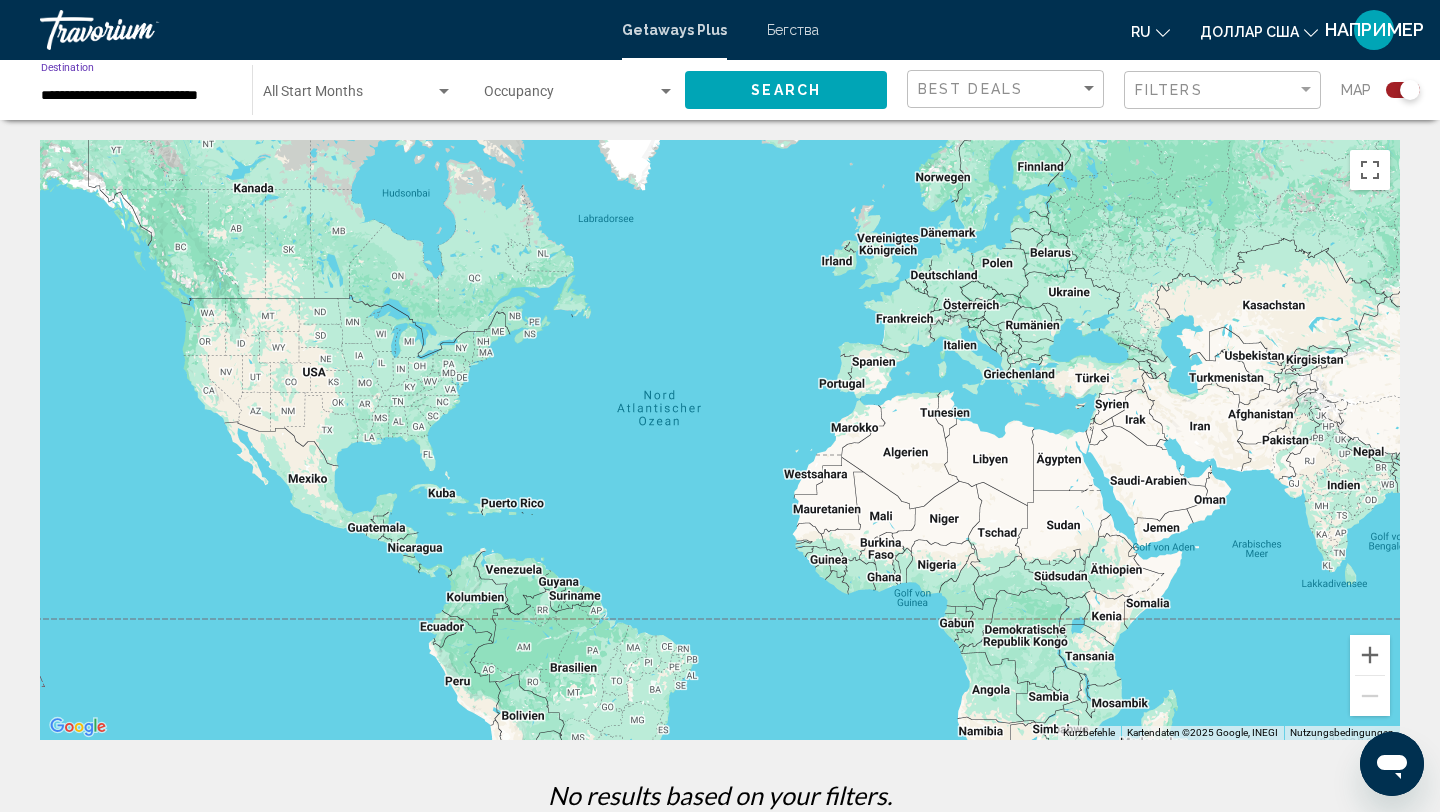 click at bounding box center [444, 91] 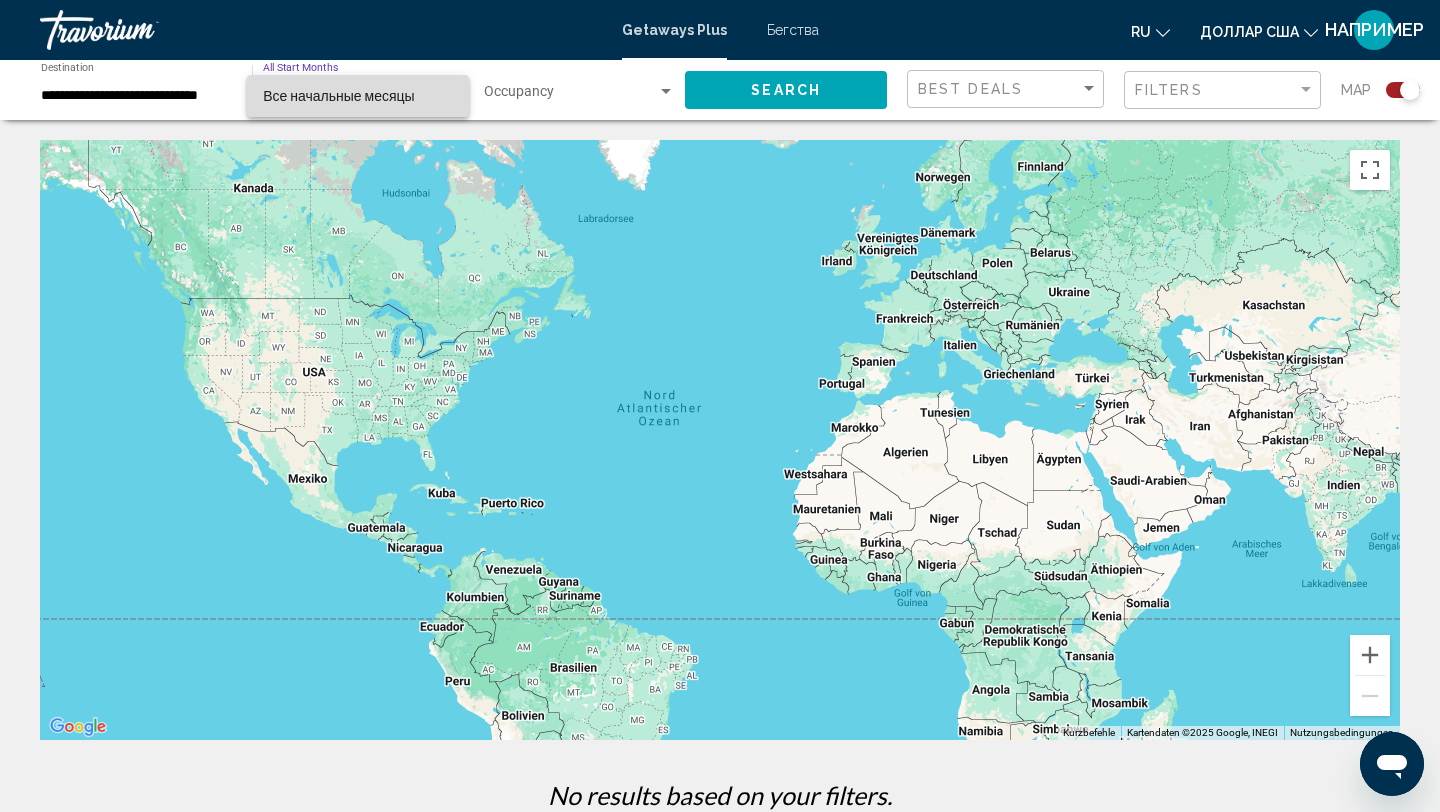 click on "Все начальные месяцы" at bounding box center [358, 96] 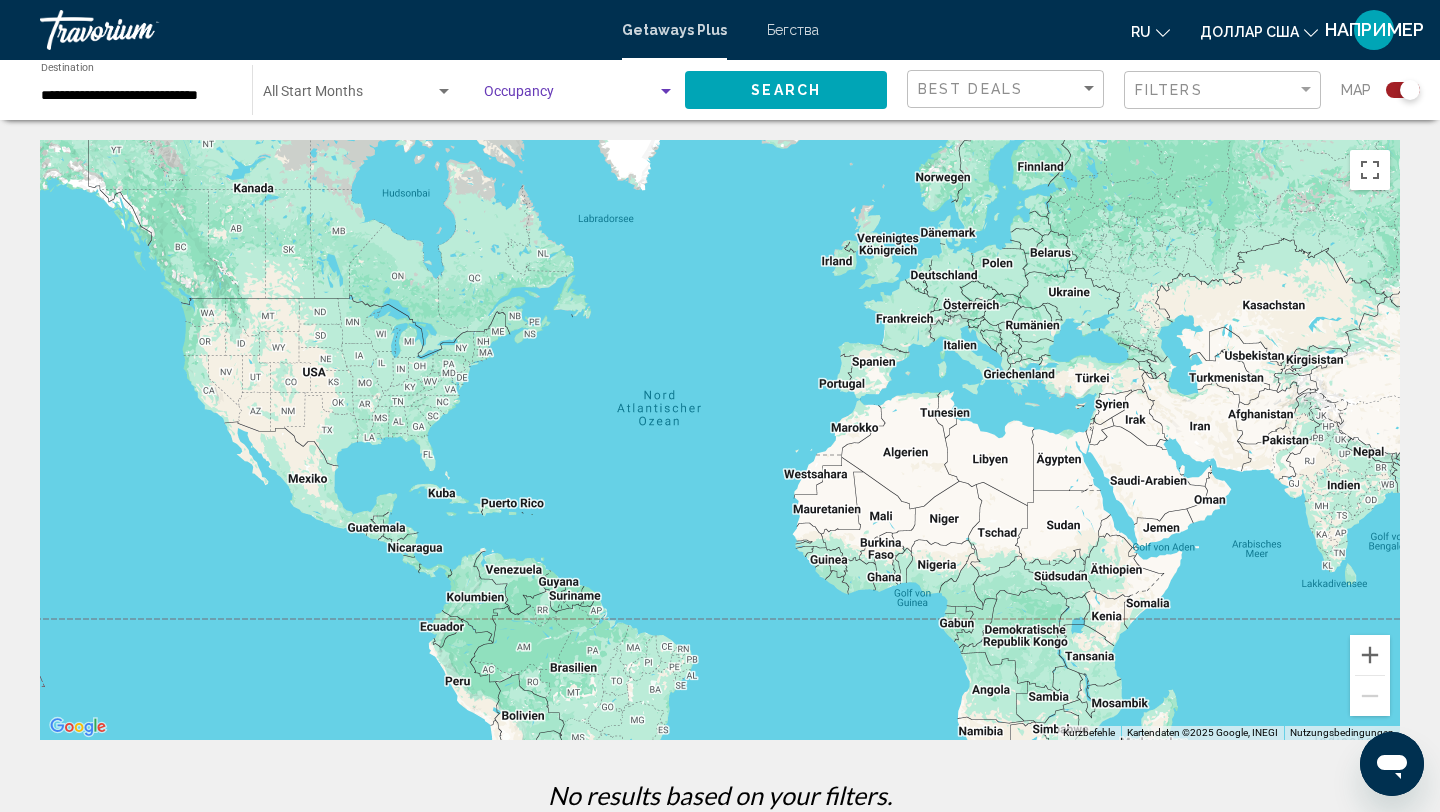 click at bounding box center [666, 92] 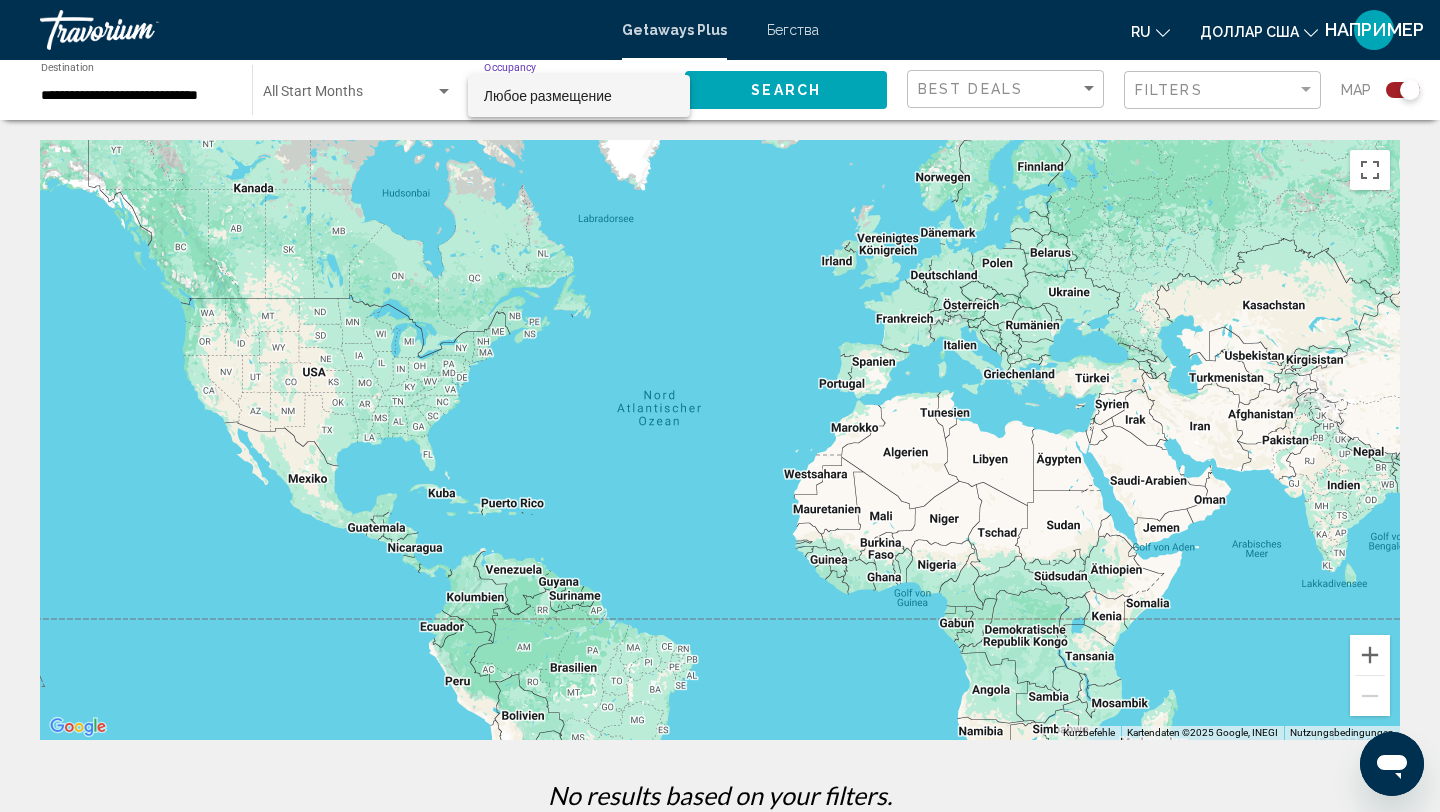 click at bounding box center [720, 406] 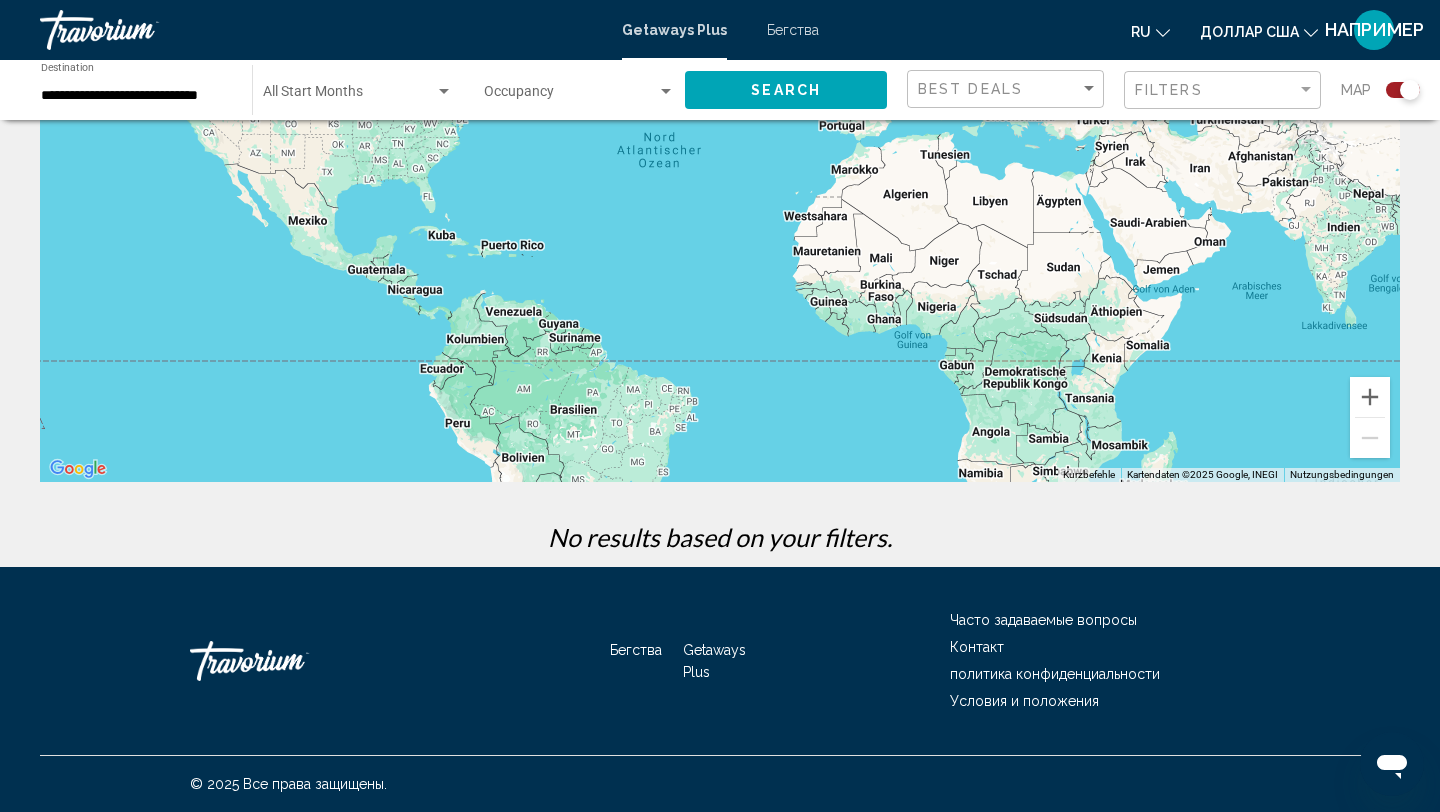 scroll, scrollTop: 0, scrollLeft: 0, axis: both 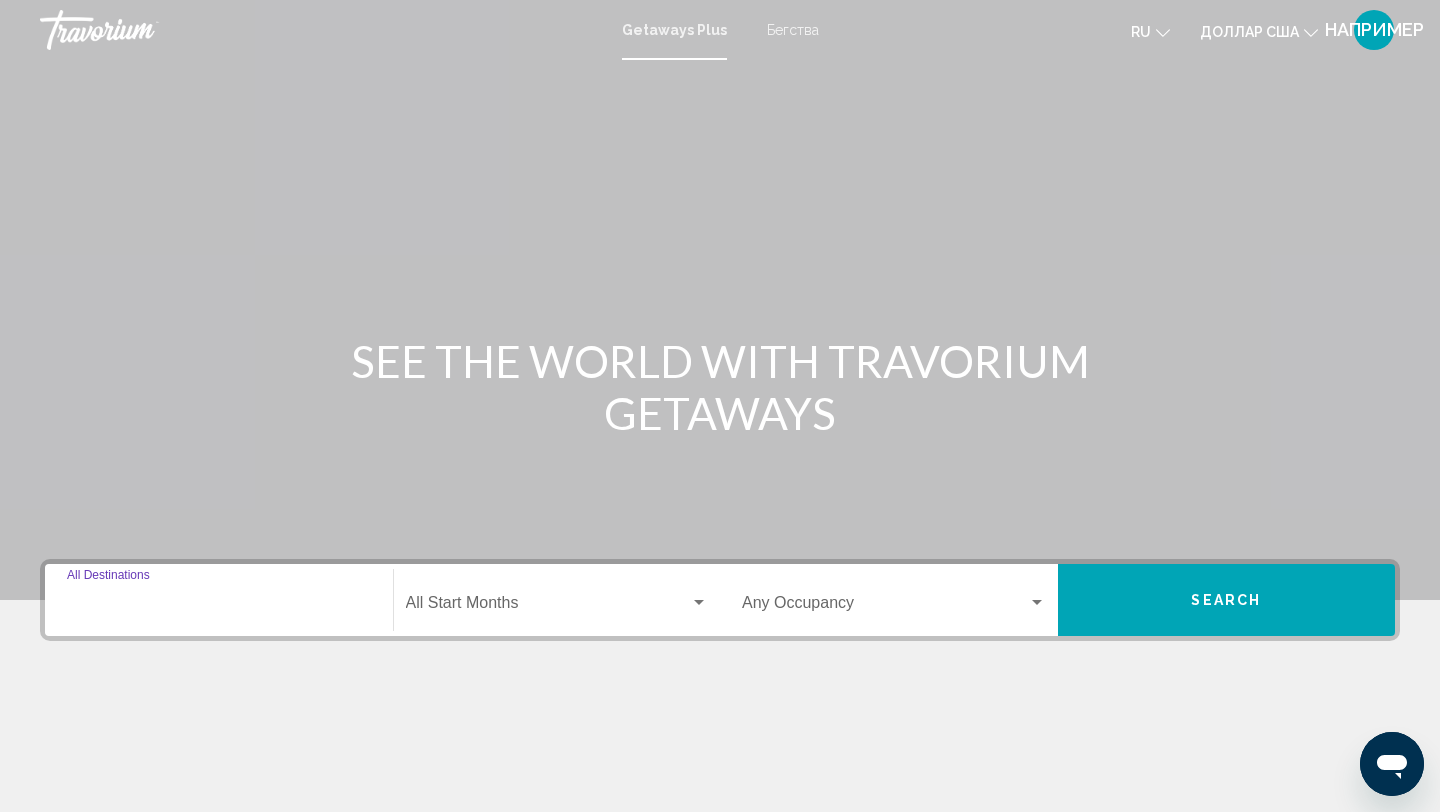 click on "Destination All Destinations" at bounding box center [219, 607] 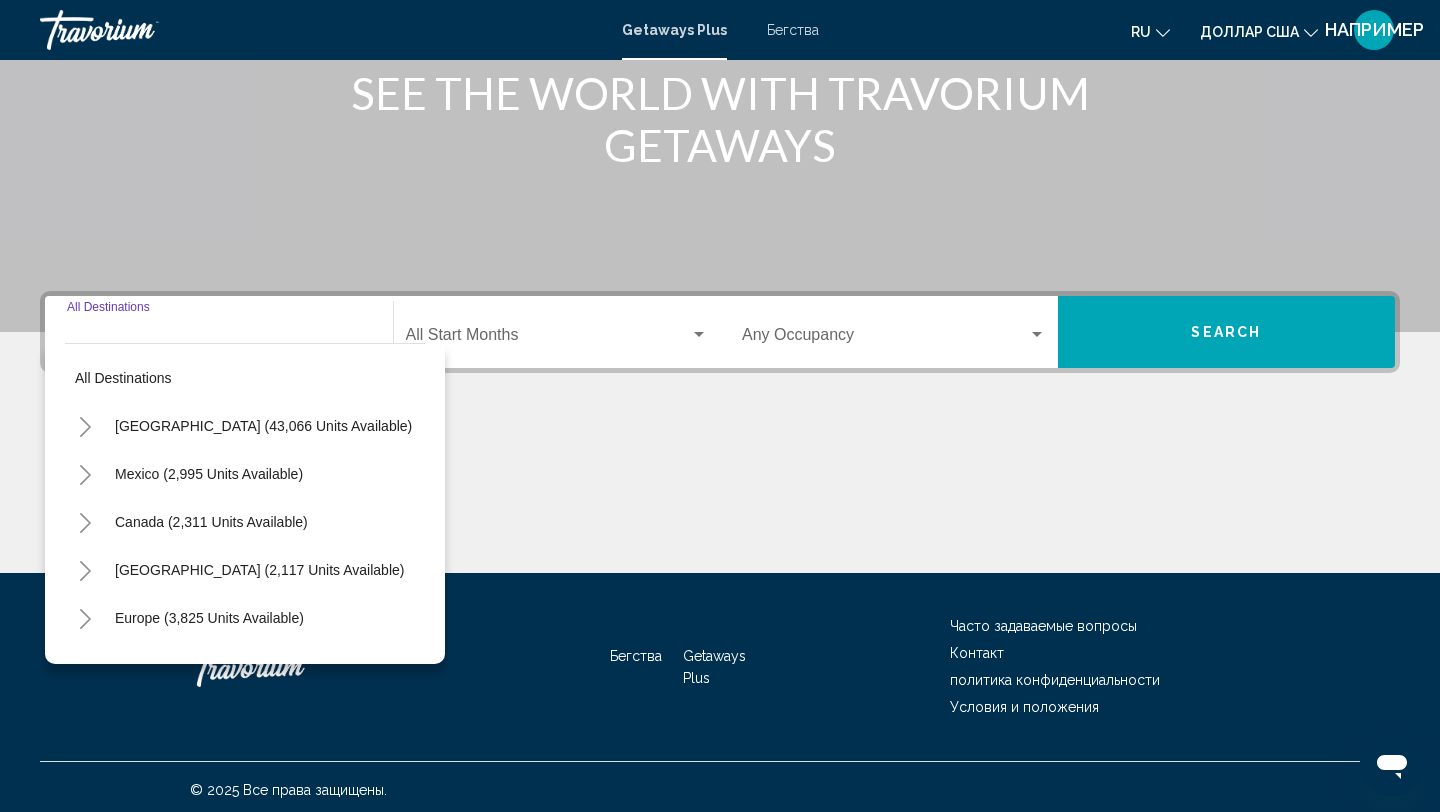 scroll, scrollTop: 274, scrollLeft: 0, axis: vertical 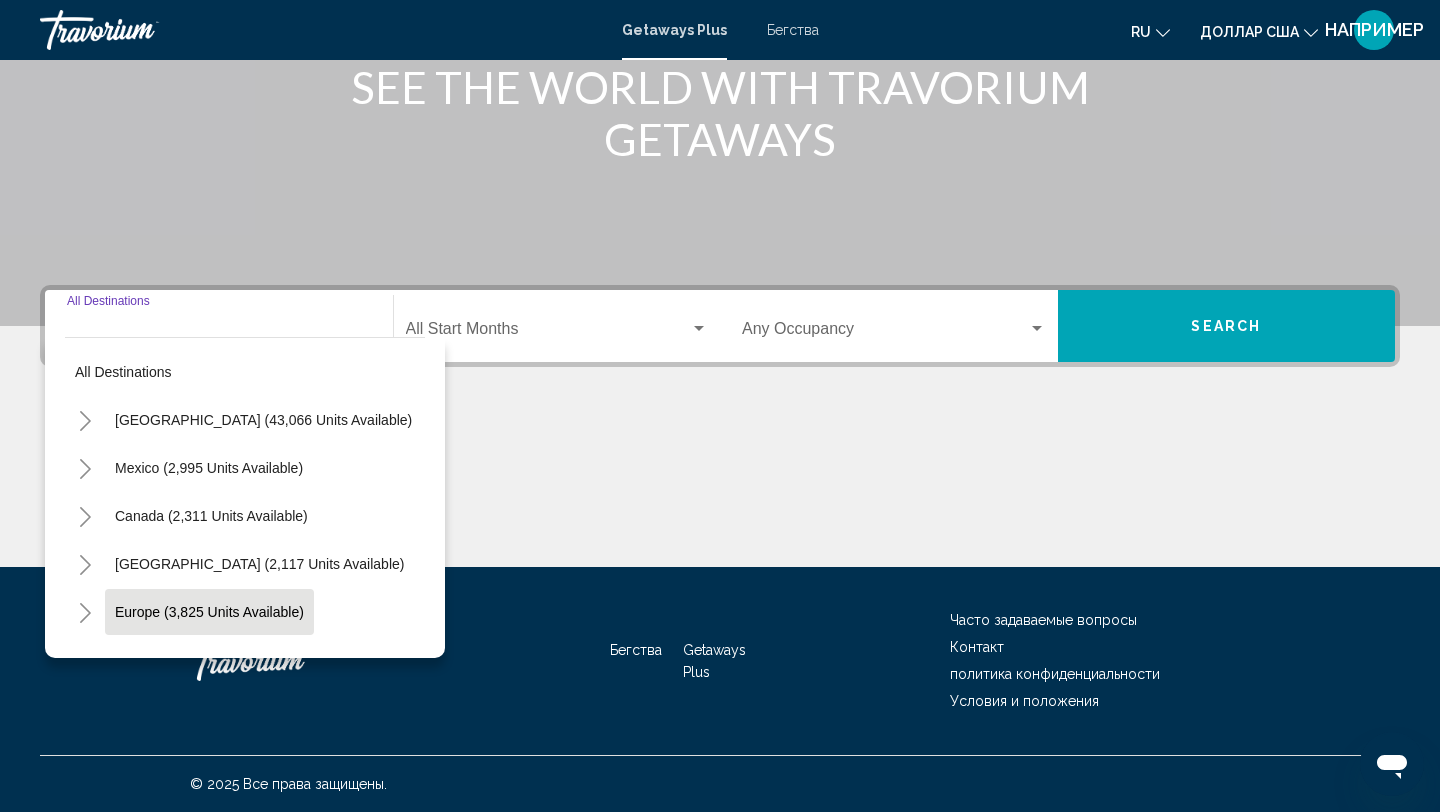 click on "Europe (3,825 units available)" at bounding box center (208, 660) 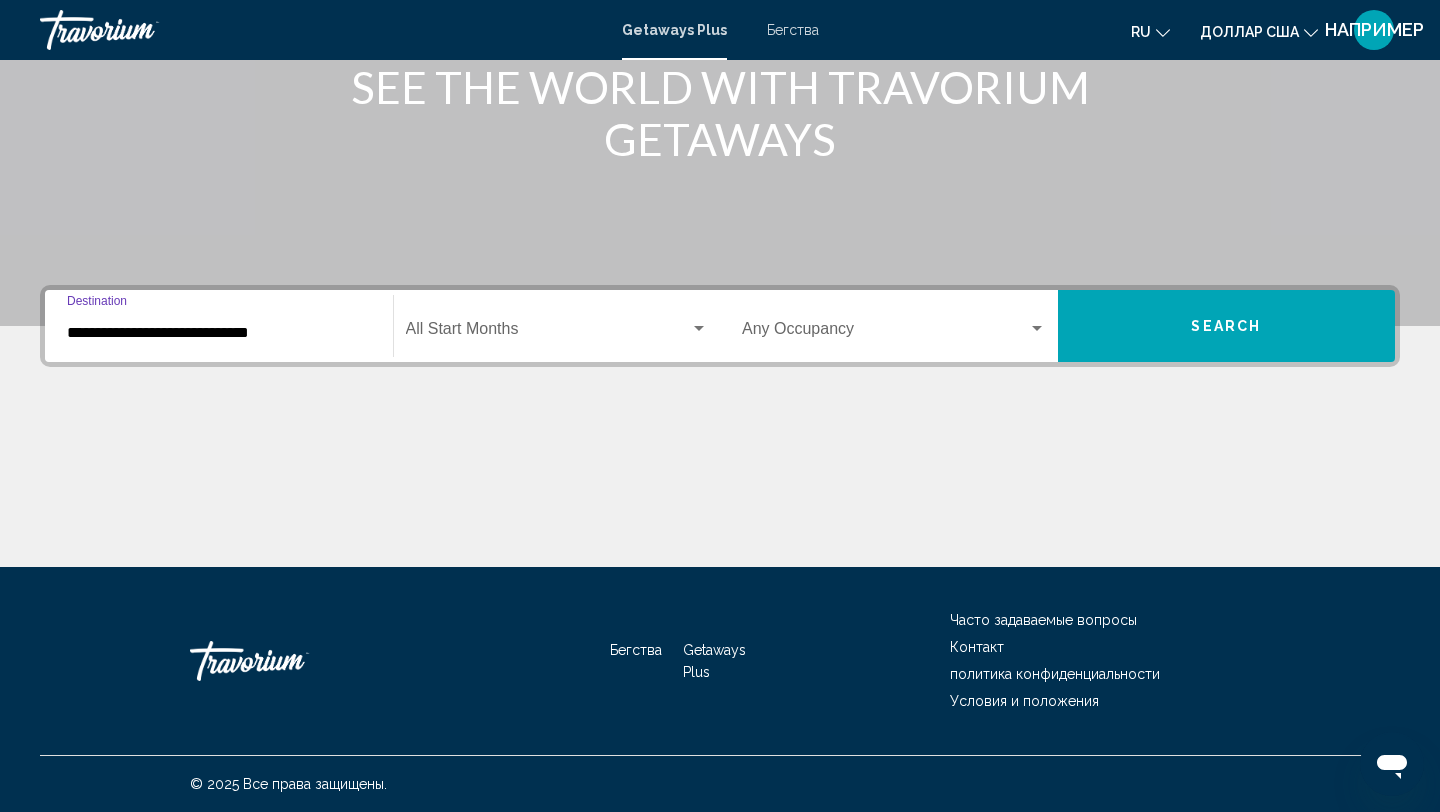 click on "**********" at bounding box center [219, 333] 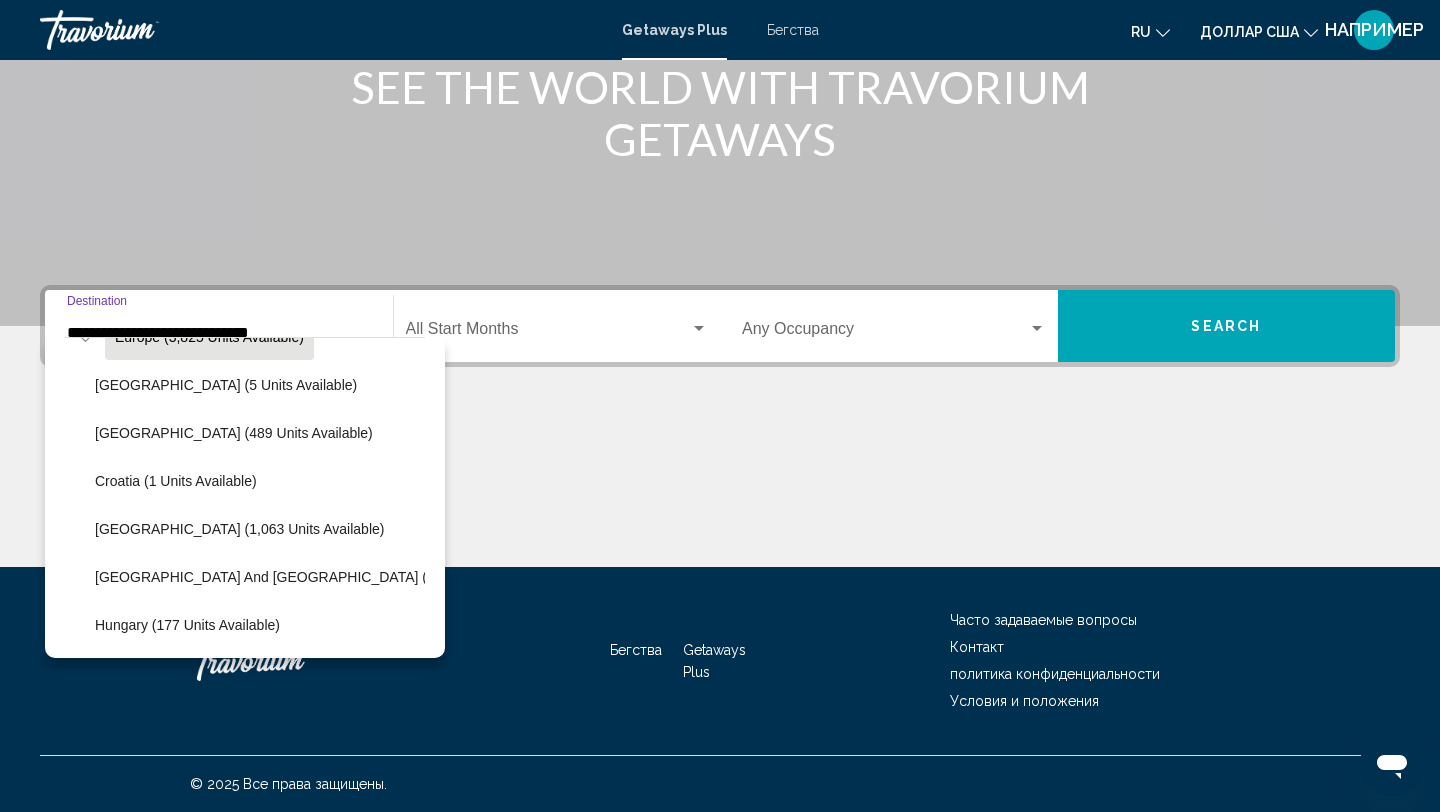 scroll, scrollTop: 280, scrollLeft: 0, axis: vertical 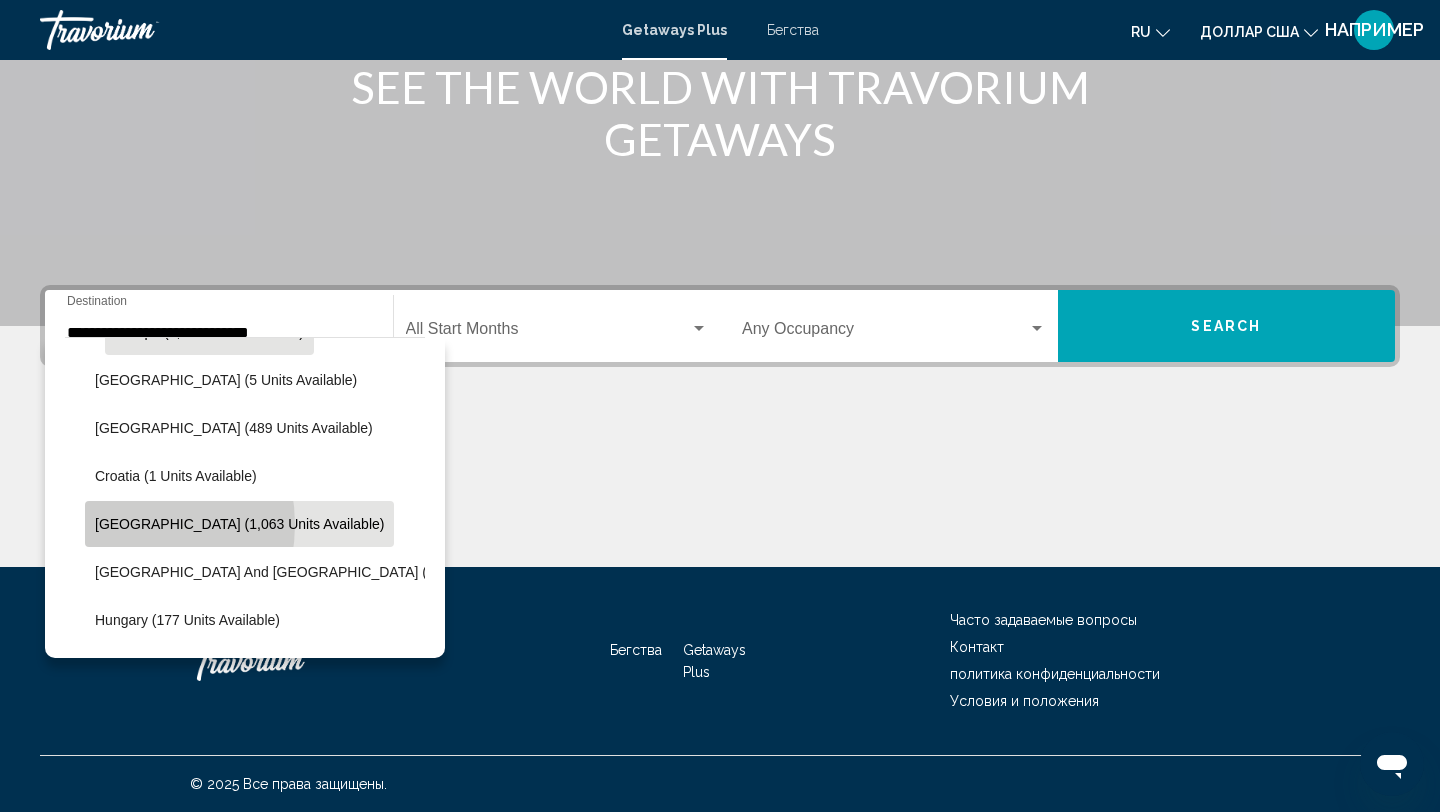 click on "[GEOGRAPHIC_DATA] (1,063 units available)" 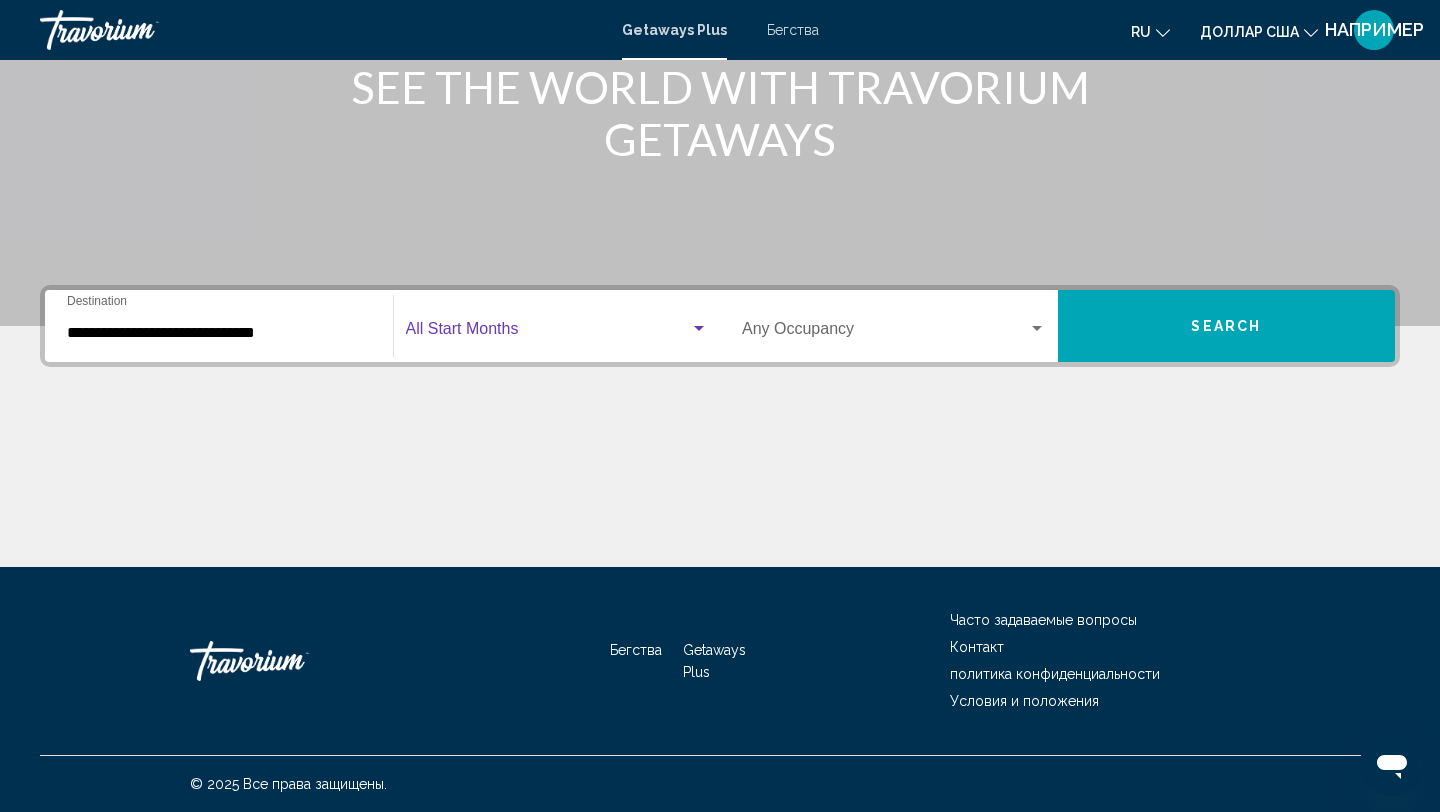 click at bounding box center (699, 328) 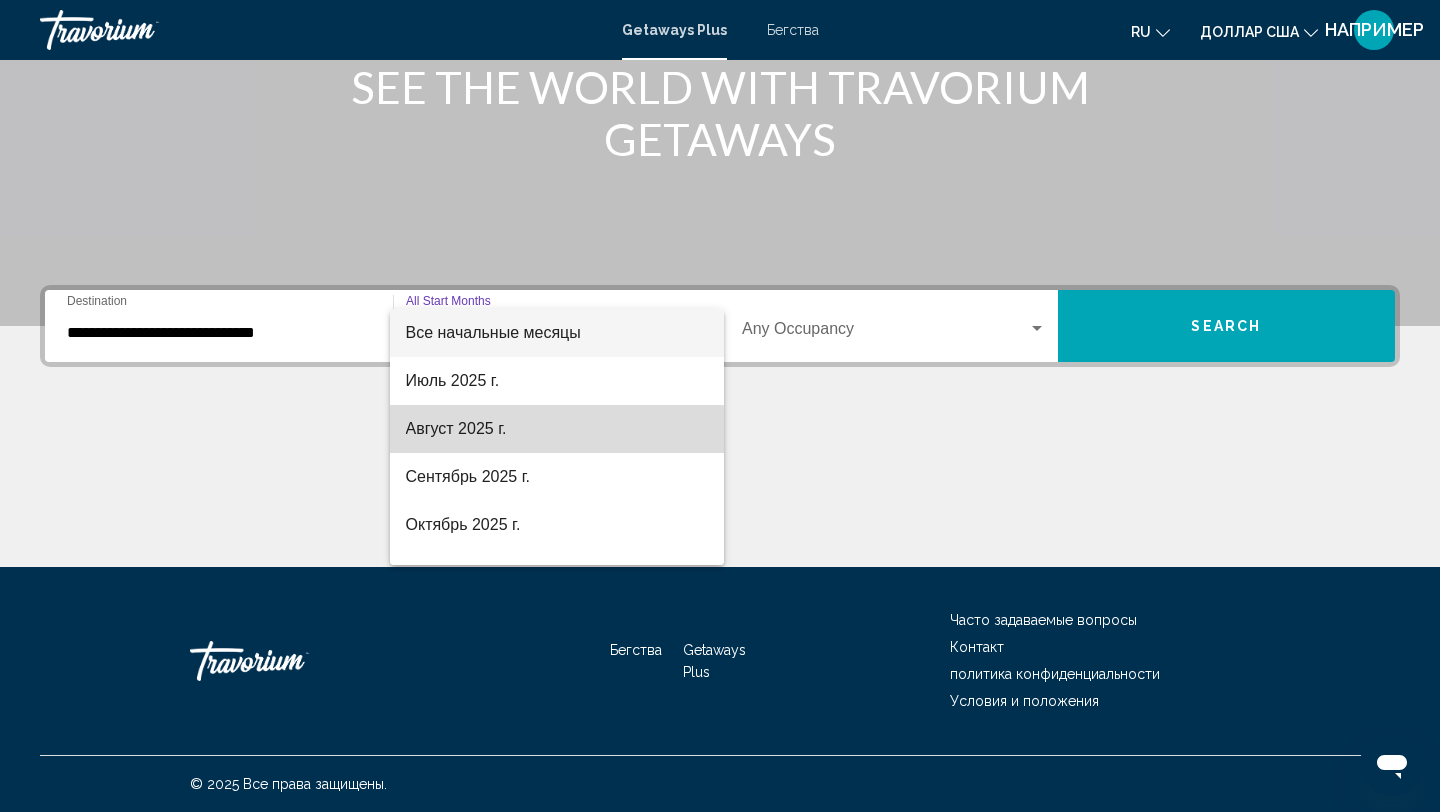click on "Август 2025 г." at bounding box center (557, 429) 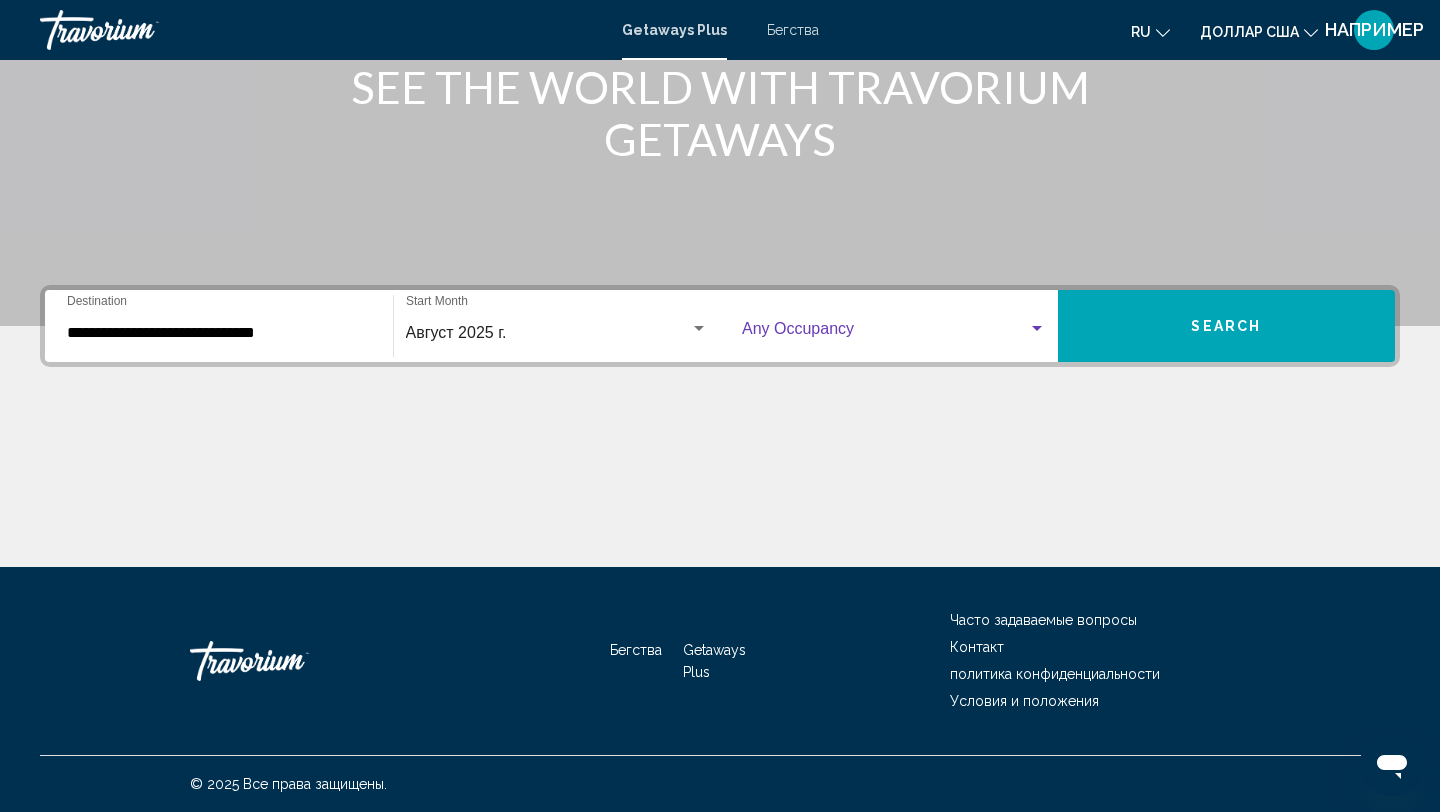 click at bounding box center (1037, 328) 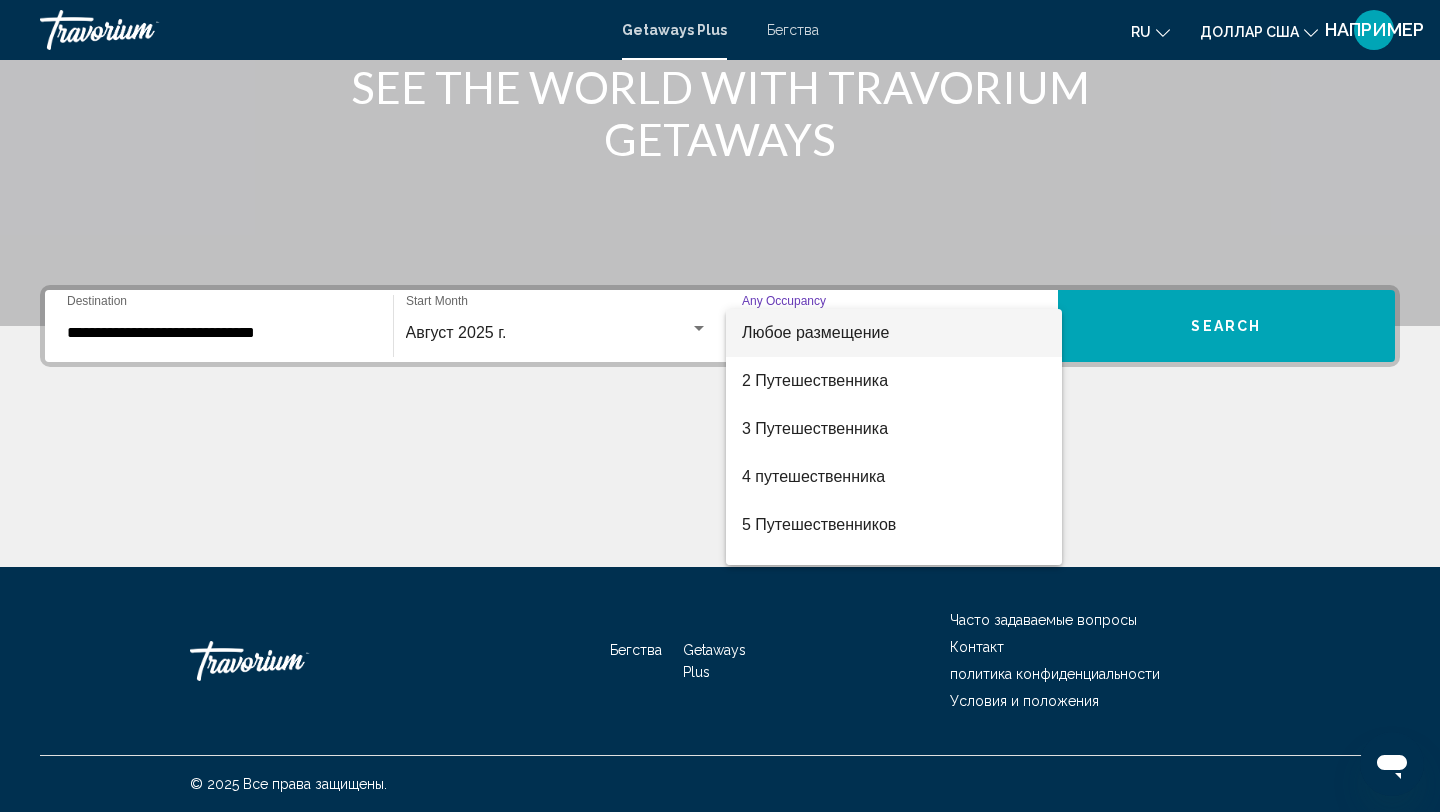 click at bounding box center (720, 406) 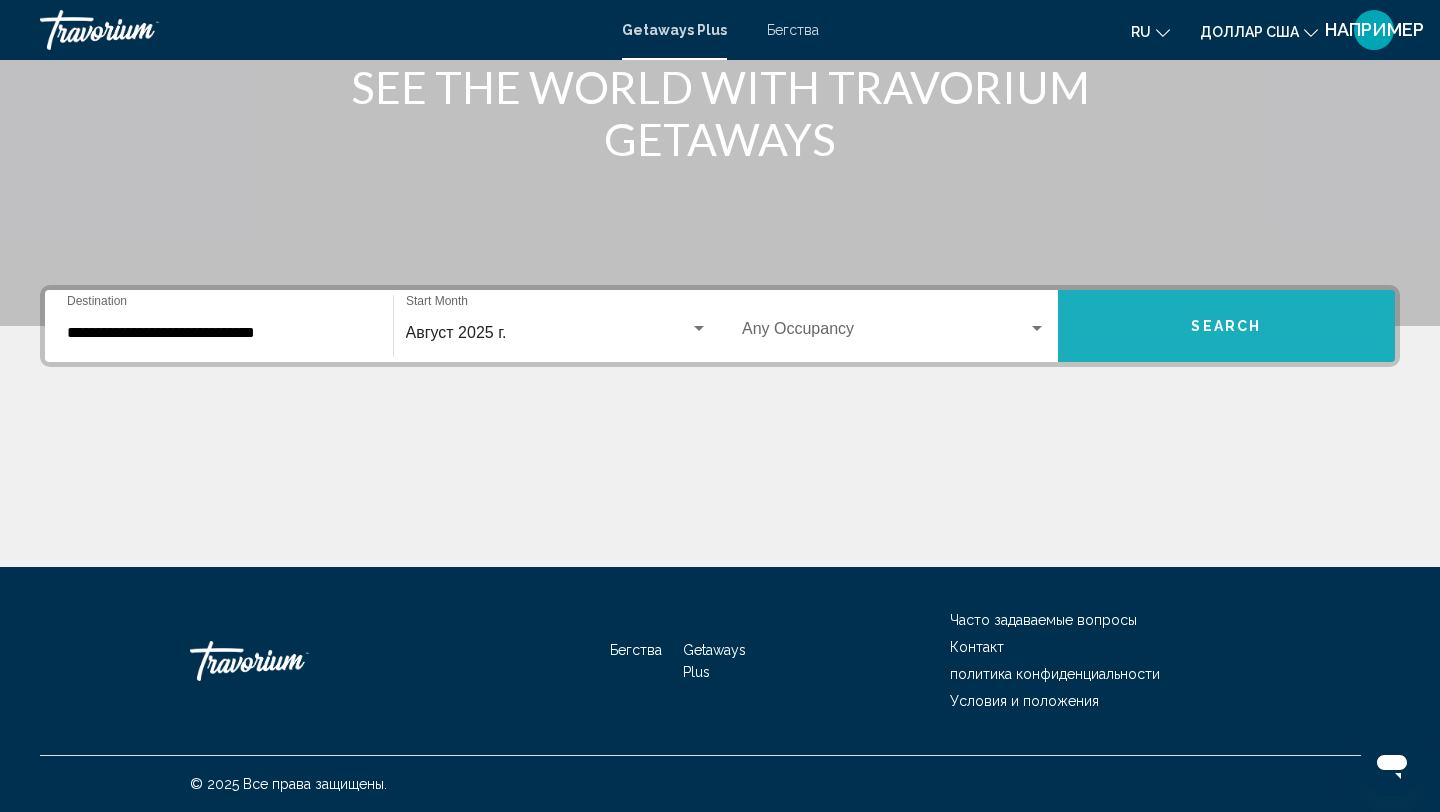 click on "Search" at bounding box center [1226, 327] 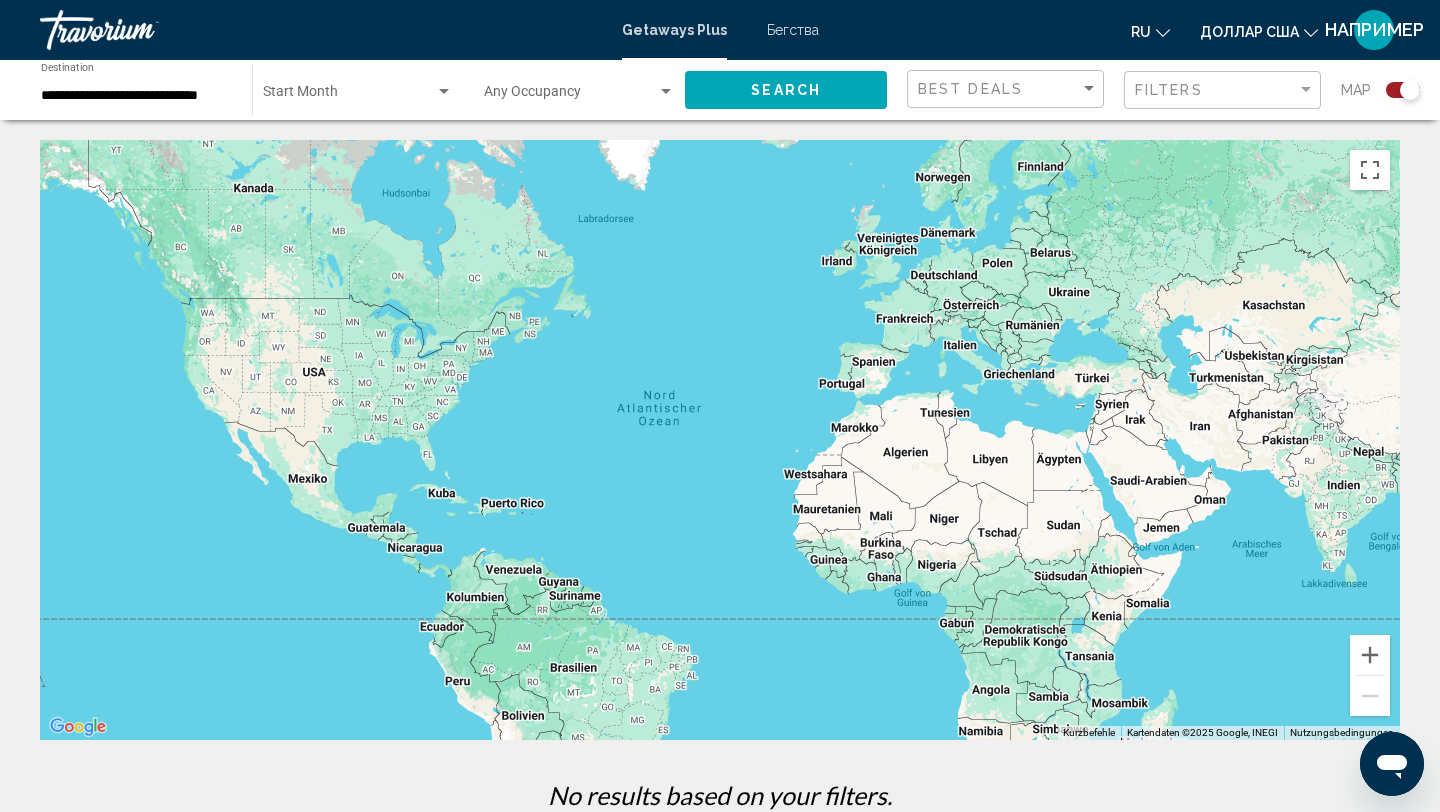 scroll, scrollTop: 258, scrollLeft: 0, axis: vertical 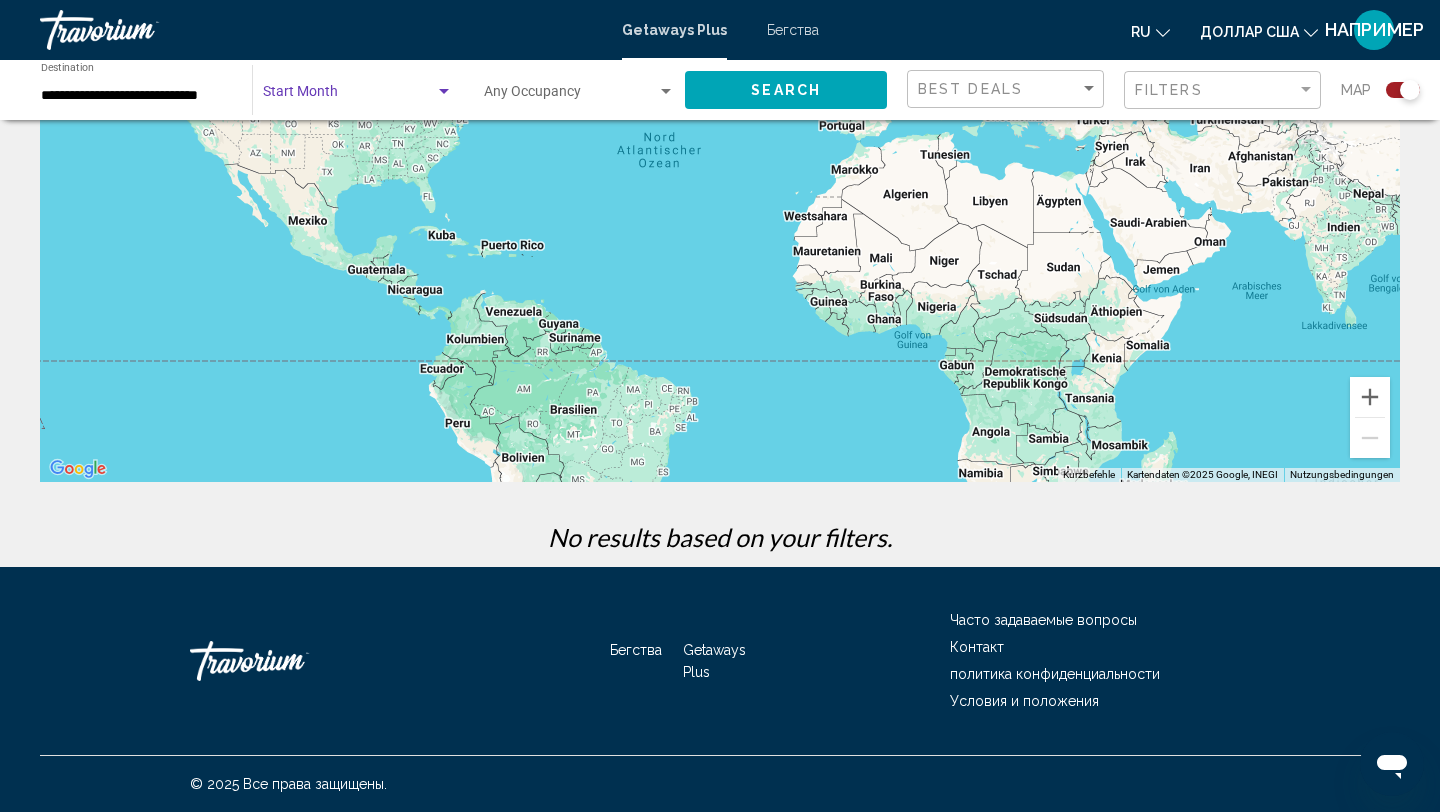 click at bounding box center [444, 92] 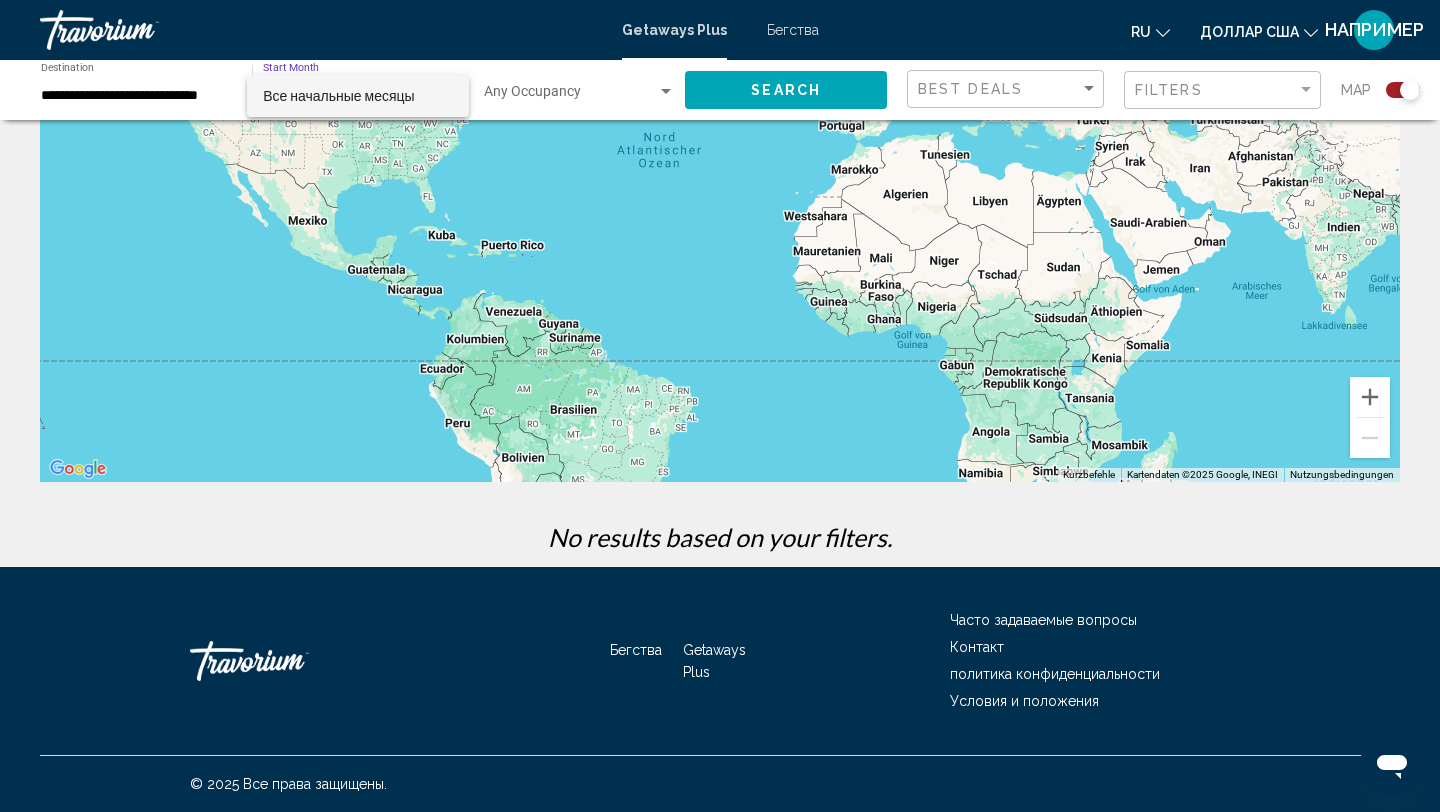 click at bounding box center (720, 406) 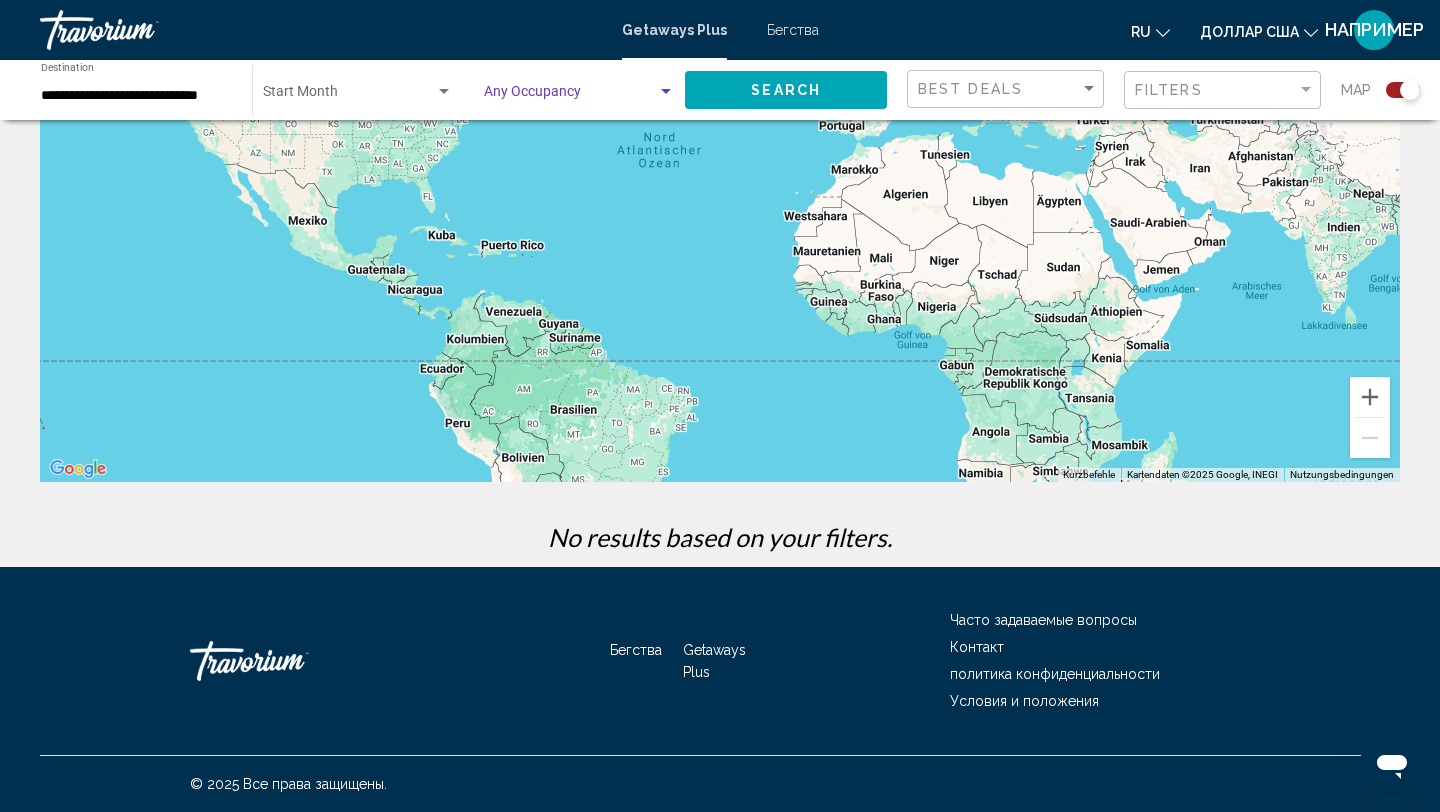 click at bounding box center (570, 96) 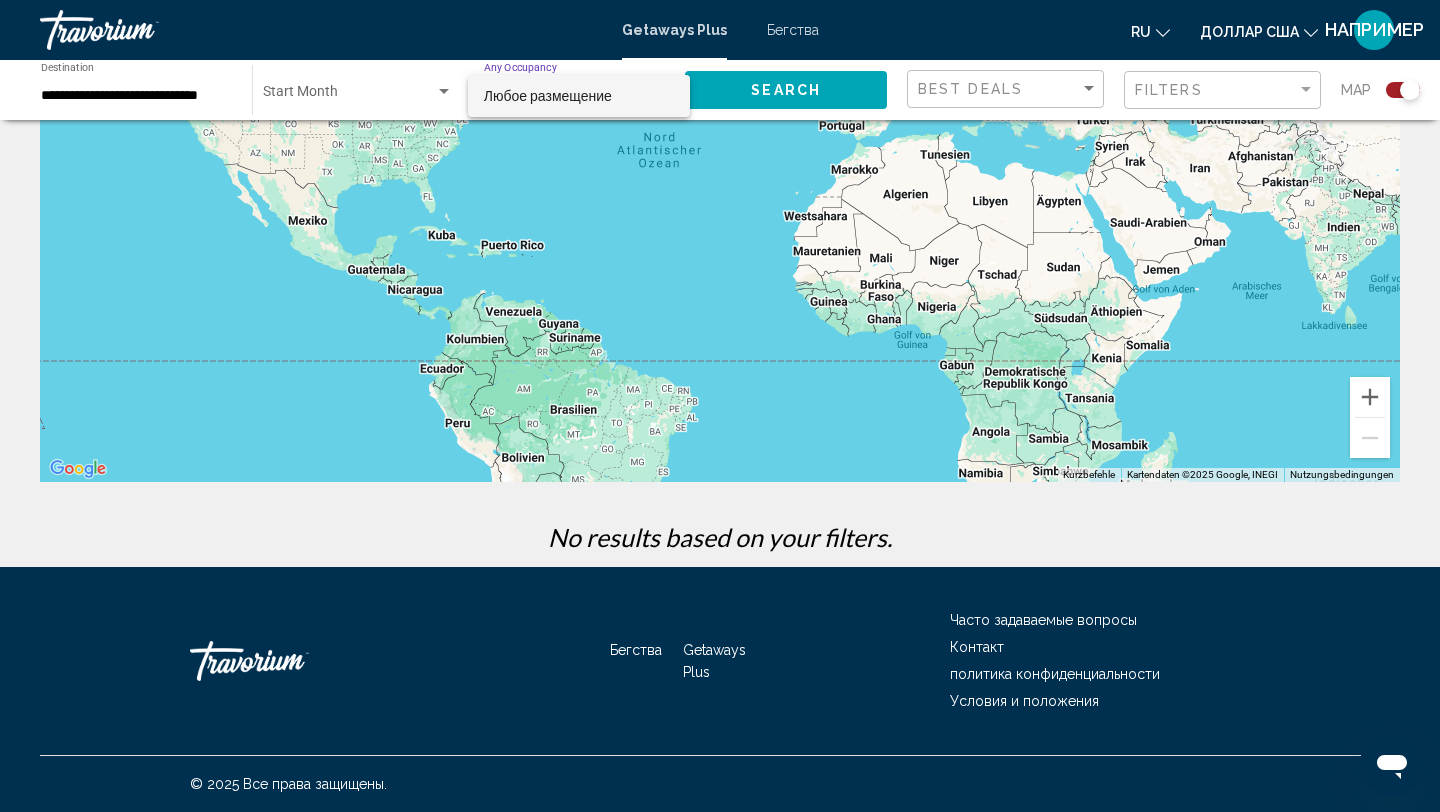 click on "Любое размещение" at bounding box center [548, 96] 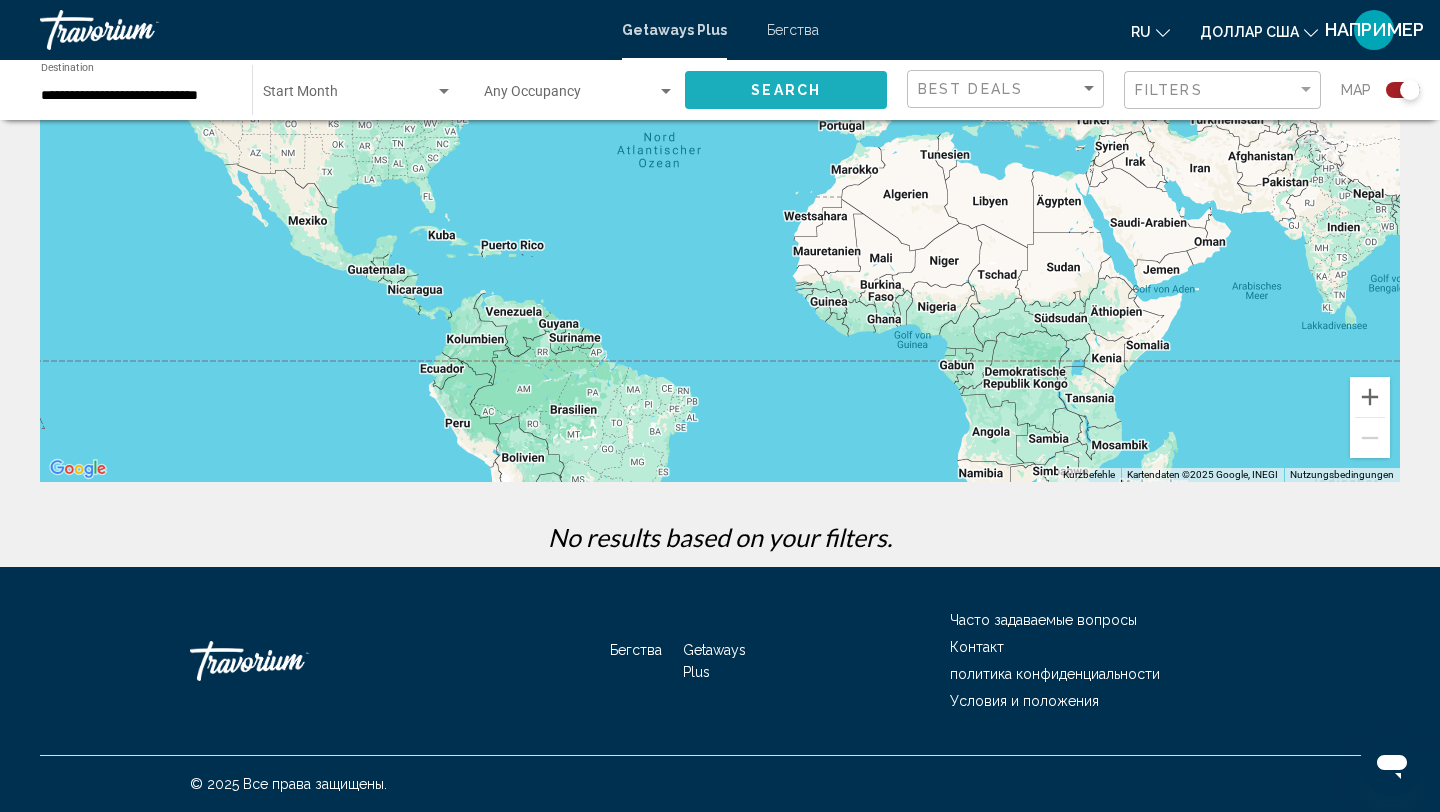 click on "Search" 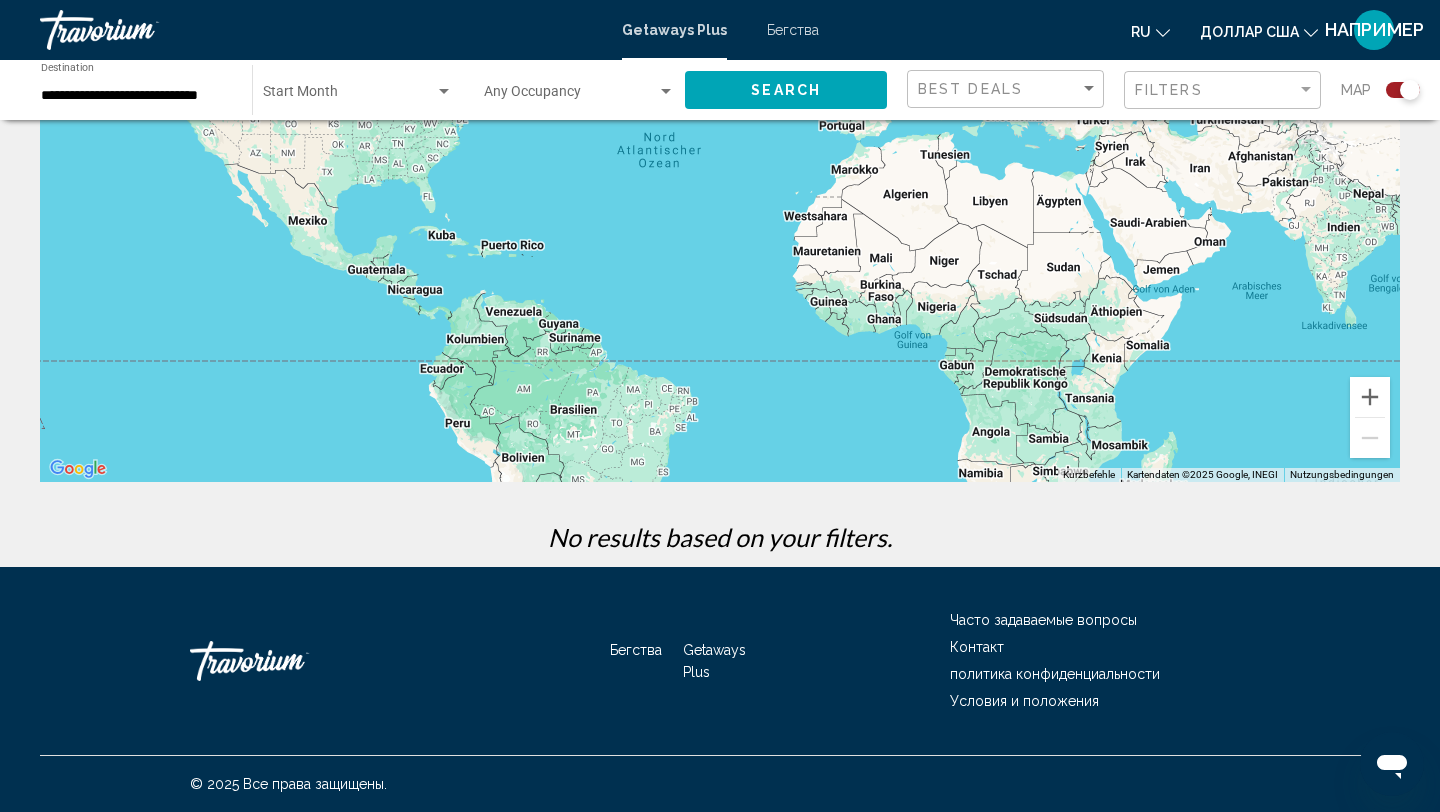 scroll, scrollTop: 0, scrollLeft: 0, axis: both 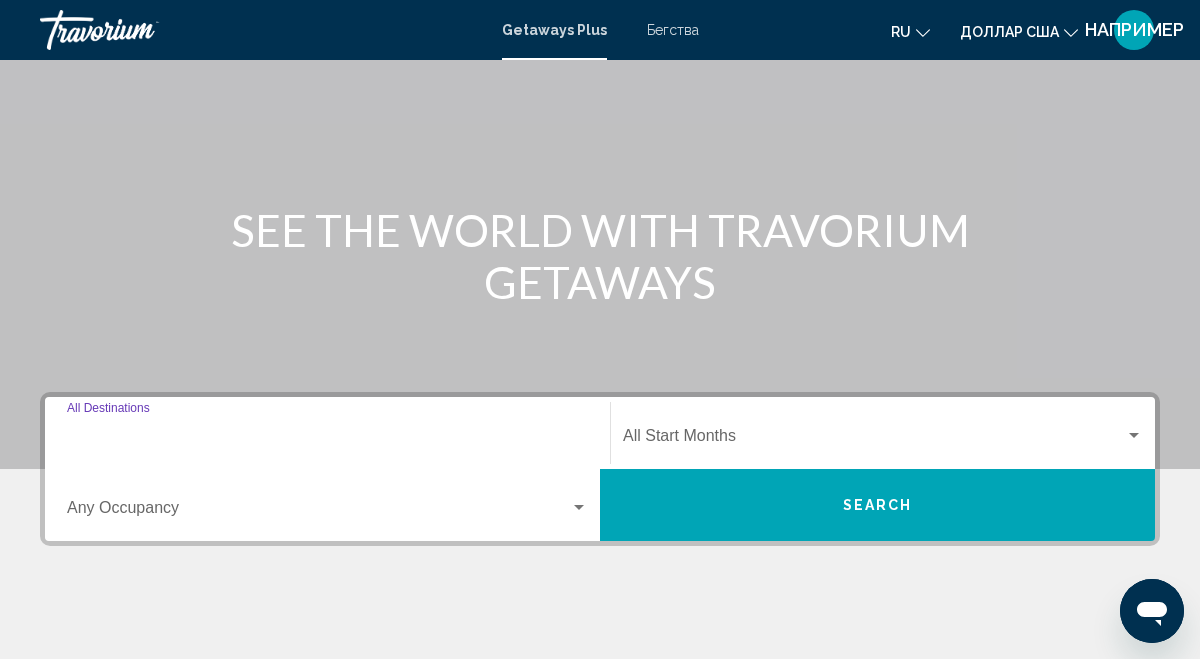 click on "Destination All Destinations" at bounding box center [327, 440] 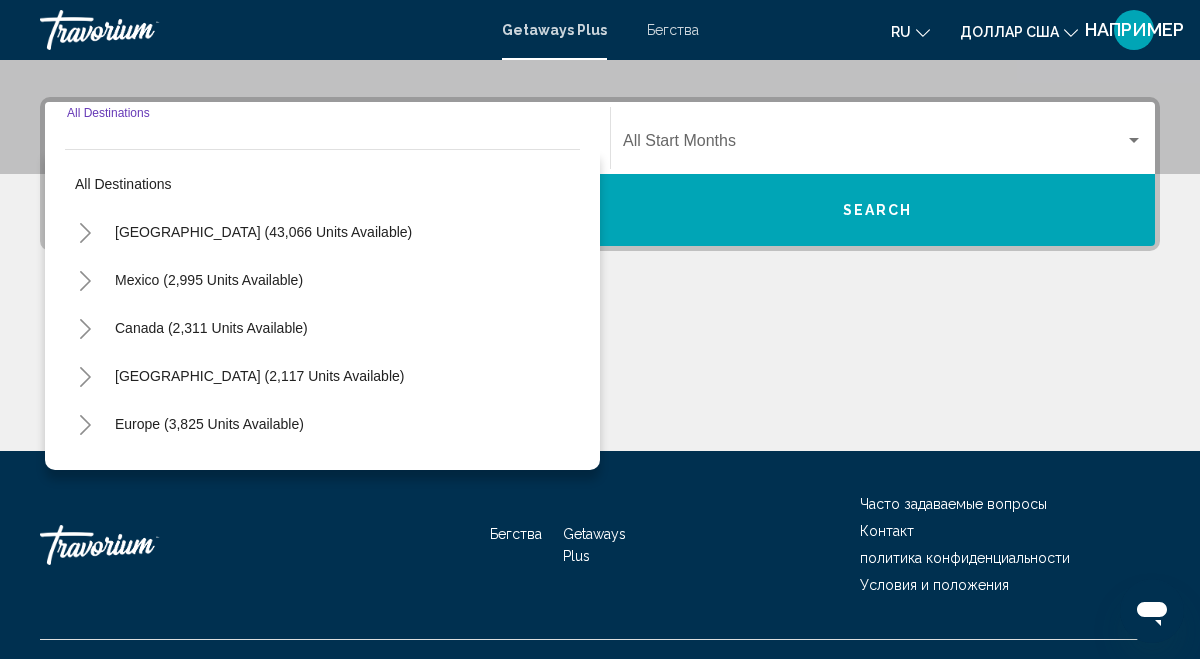 scroll, scrollTop: 458, scrollLeft: 0, axis: vertical 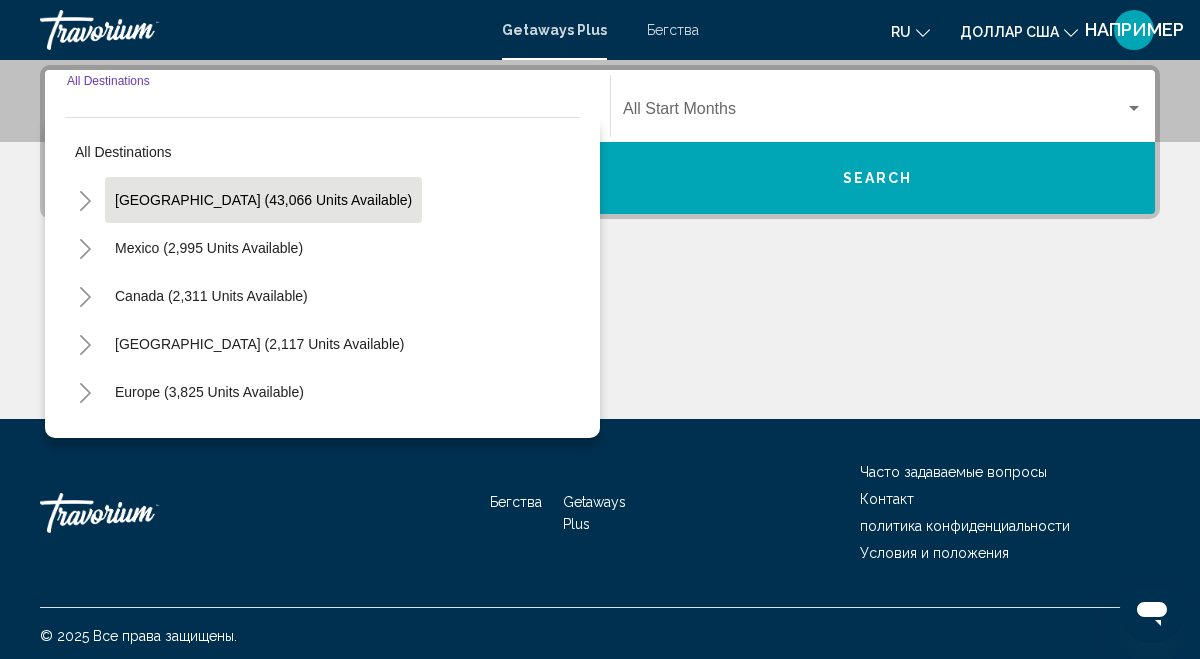 click on "[GEOGRAPHIC_DATA] (43,066 units available)" at bounding box center [209, 248] 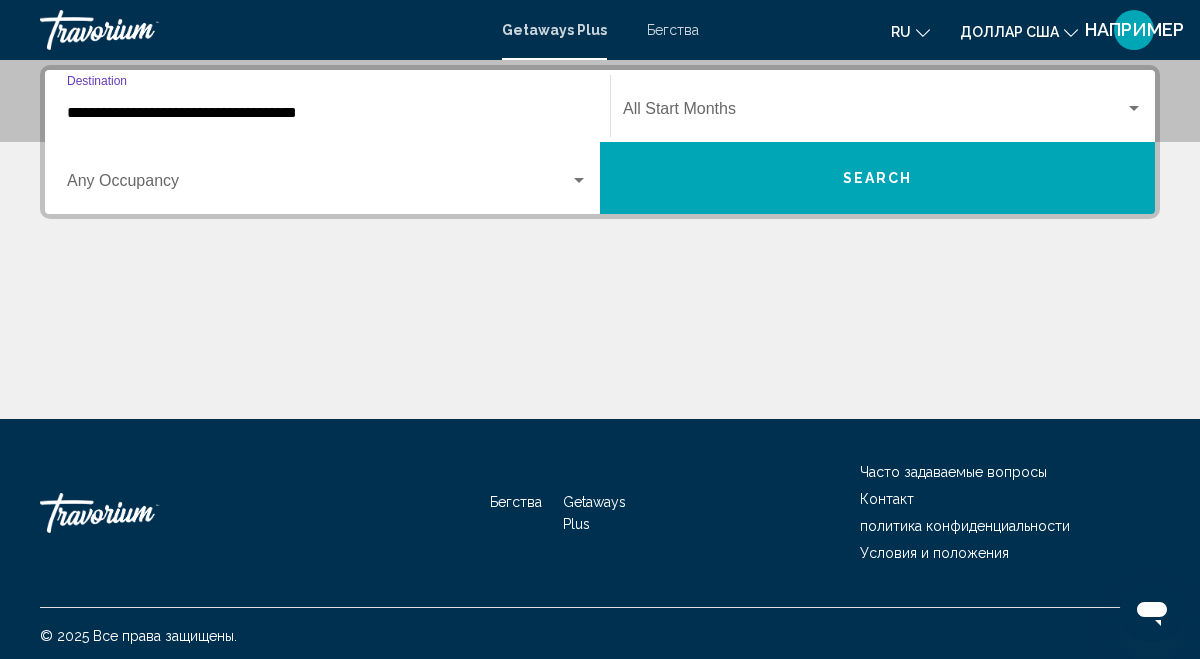 click on "**********" at bounding box center (327, 113) 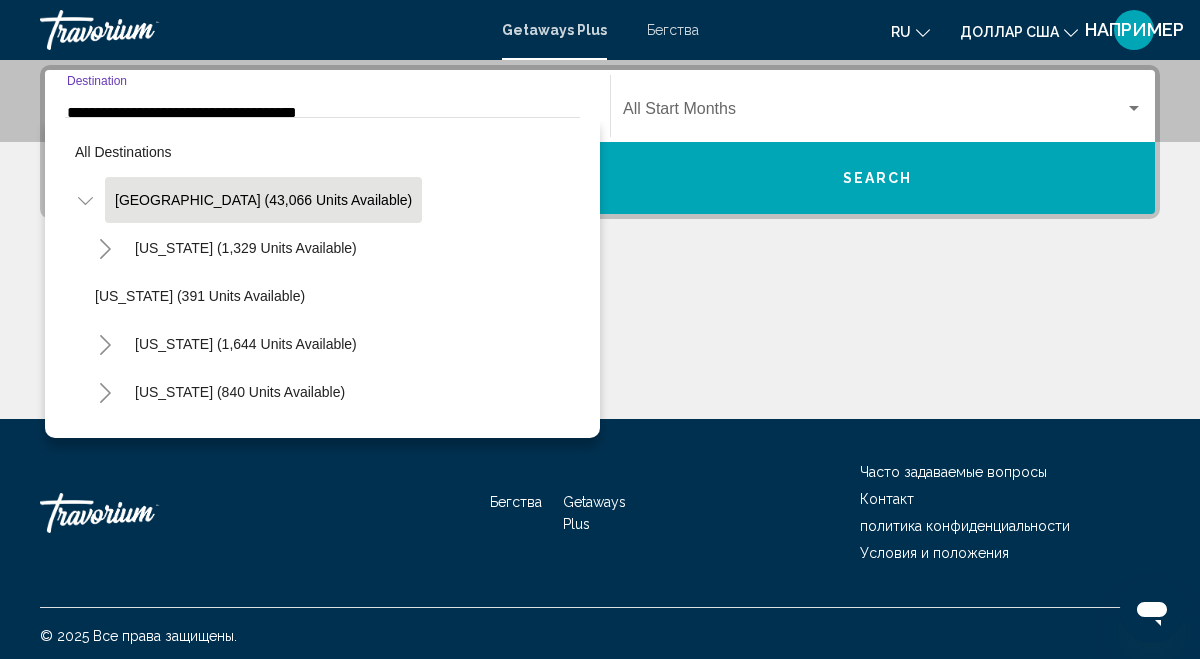 scroll, scrollTop: 328, scrollLeft: 0, axis: vertical 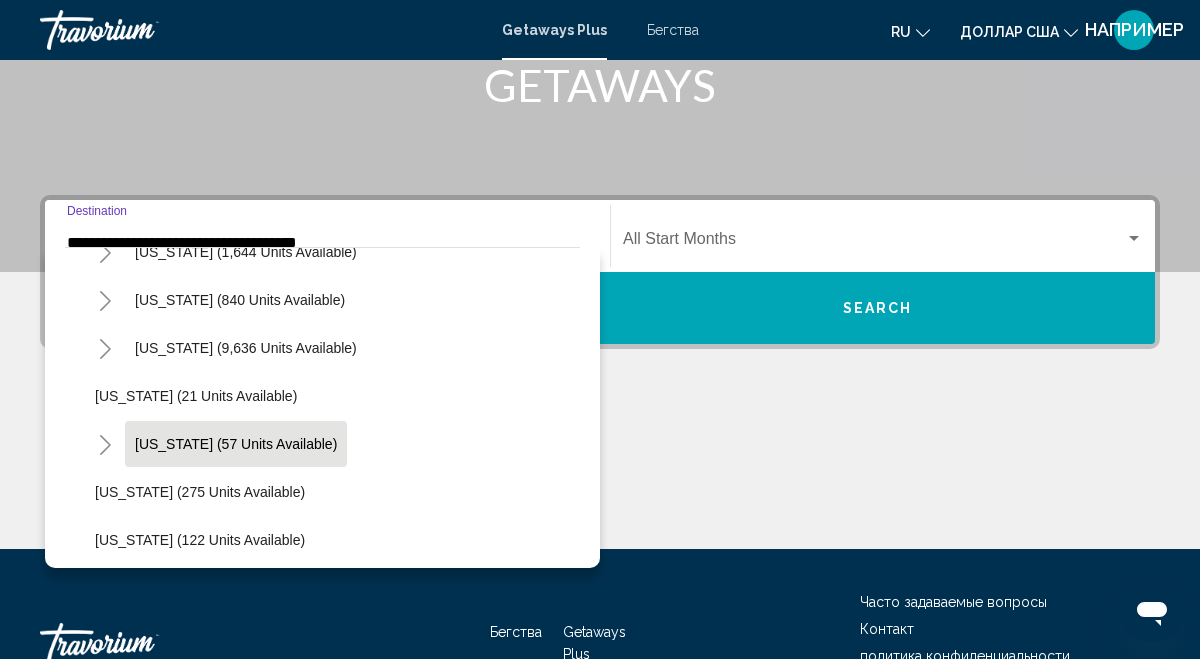 click on "Hawaii (57 units available)" 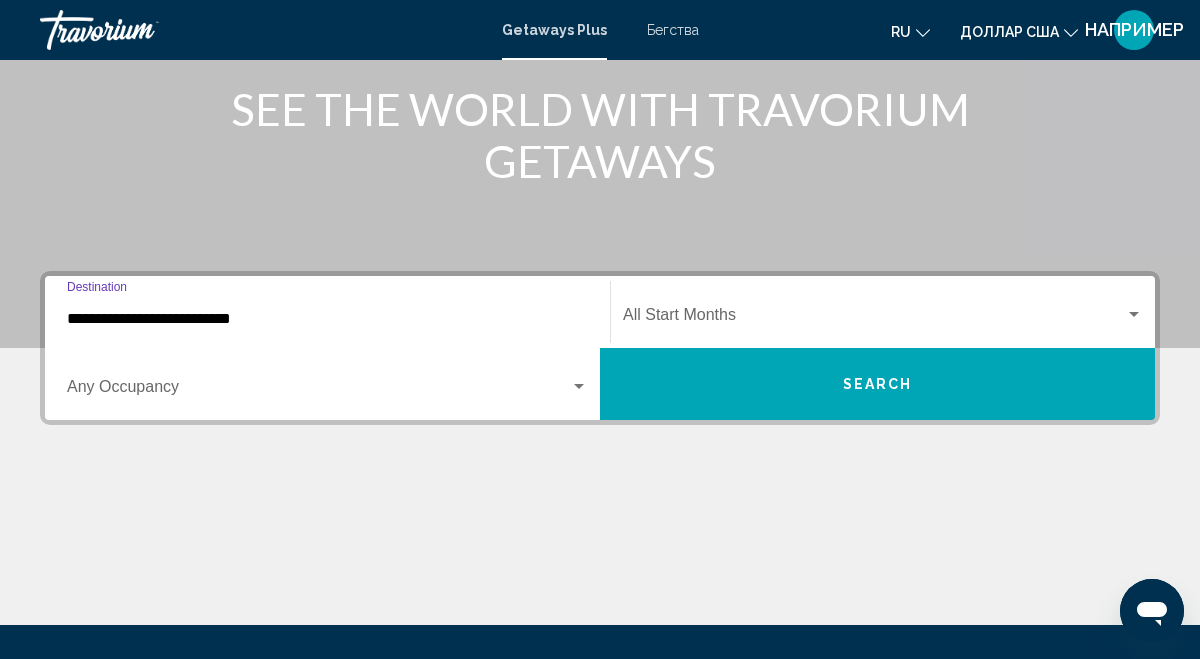 scroll, scrollTop: 251, scrollLeft: 0, axis: vertical 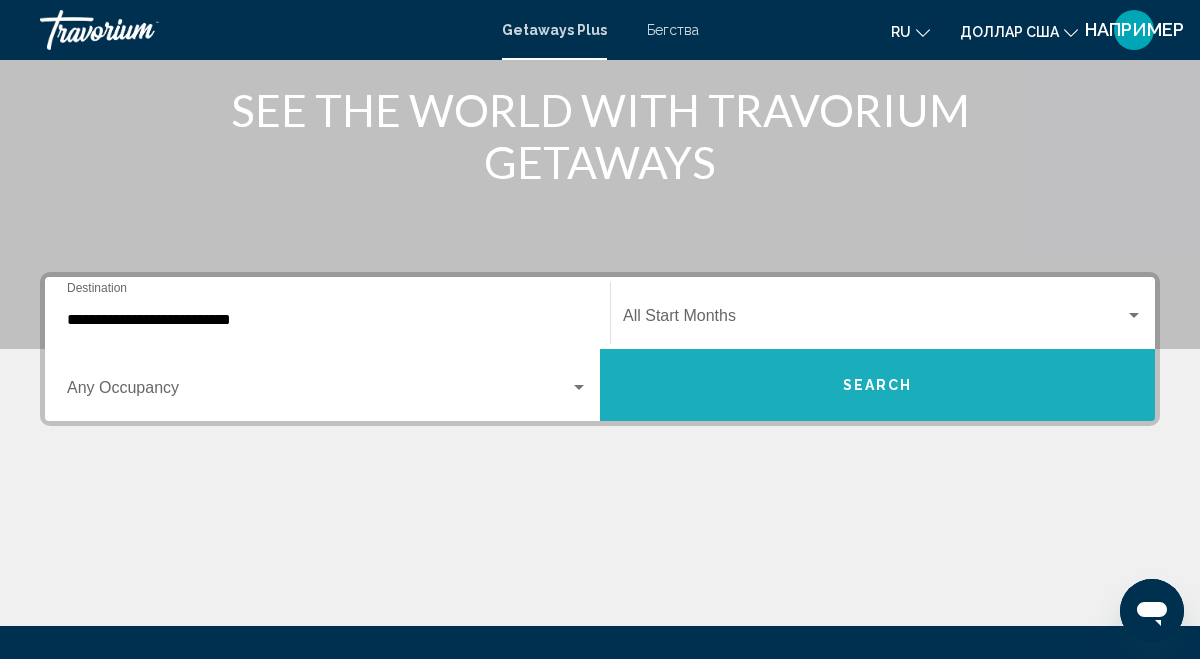 click on "Search" at bounding box center [878, 386] 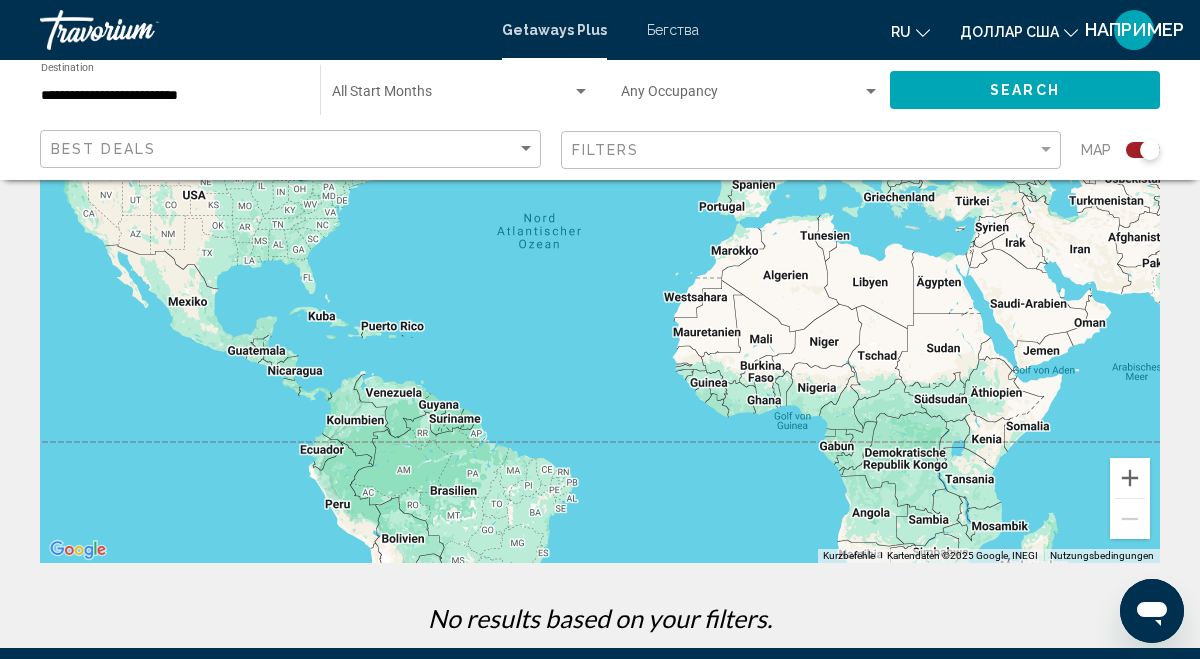 scroll, scrollTop: 471, scrollLeft: 0, axis: vertical 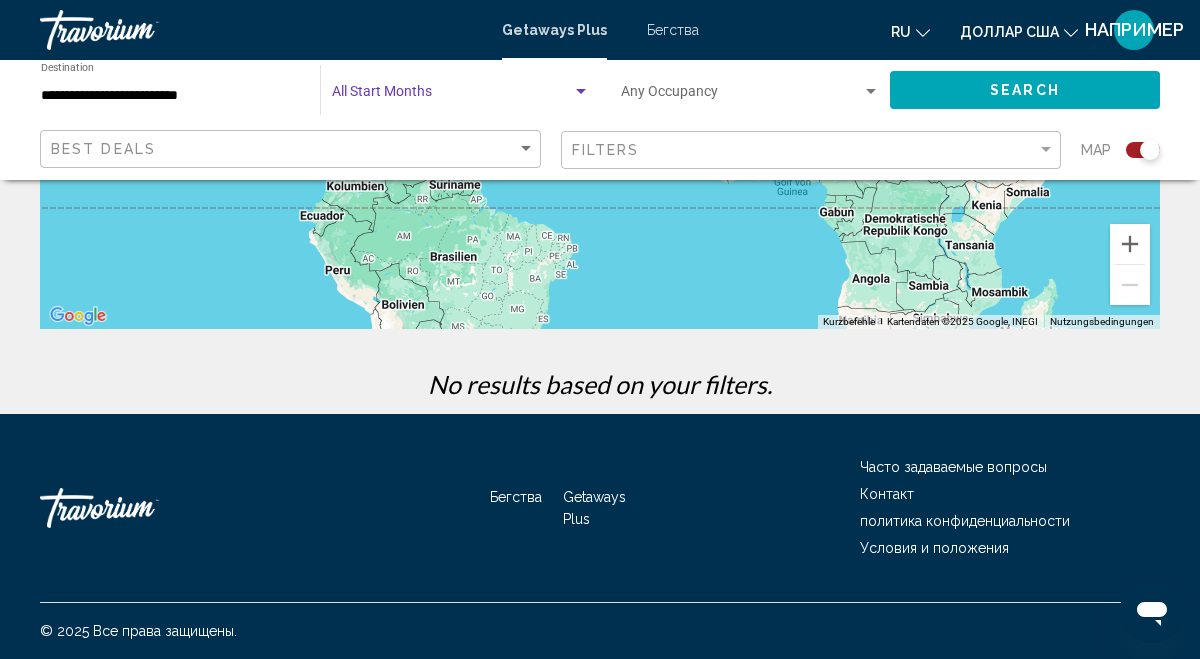 click at bounding box center [581, 91] 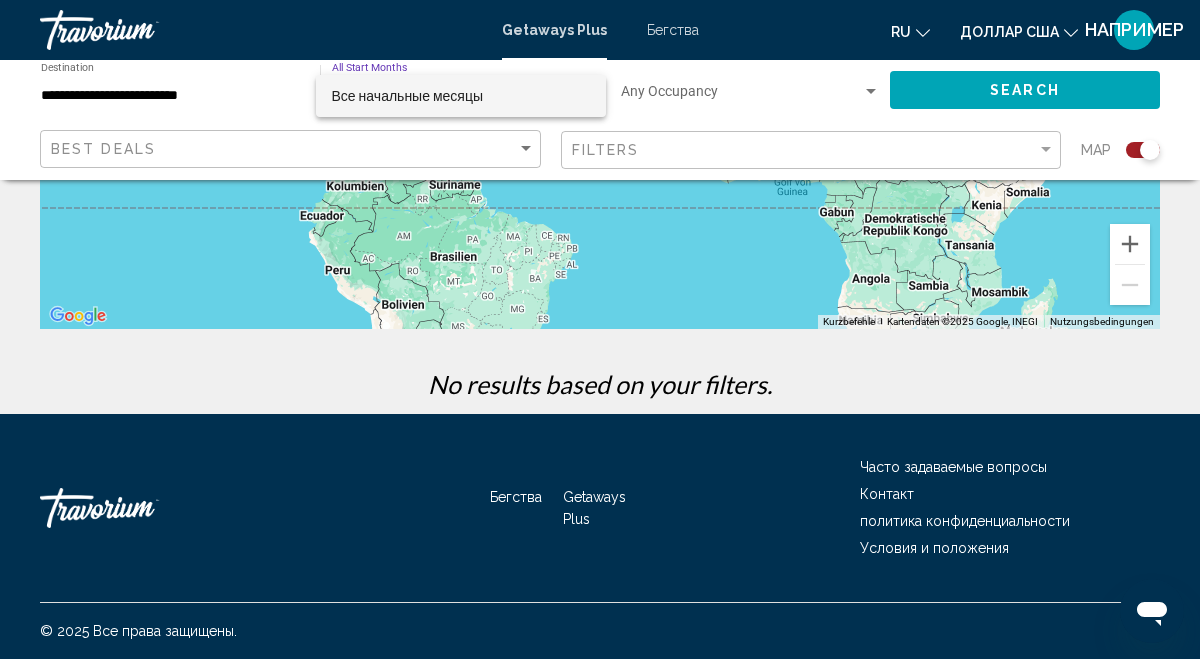 click at bounding box center [600, 329] 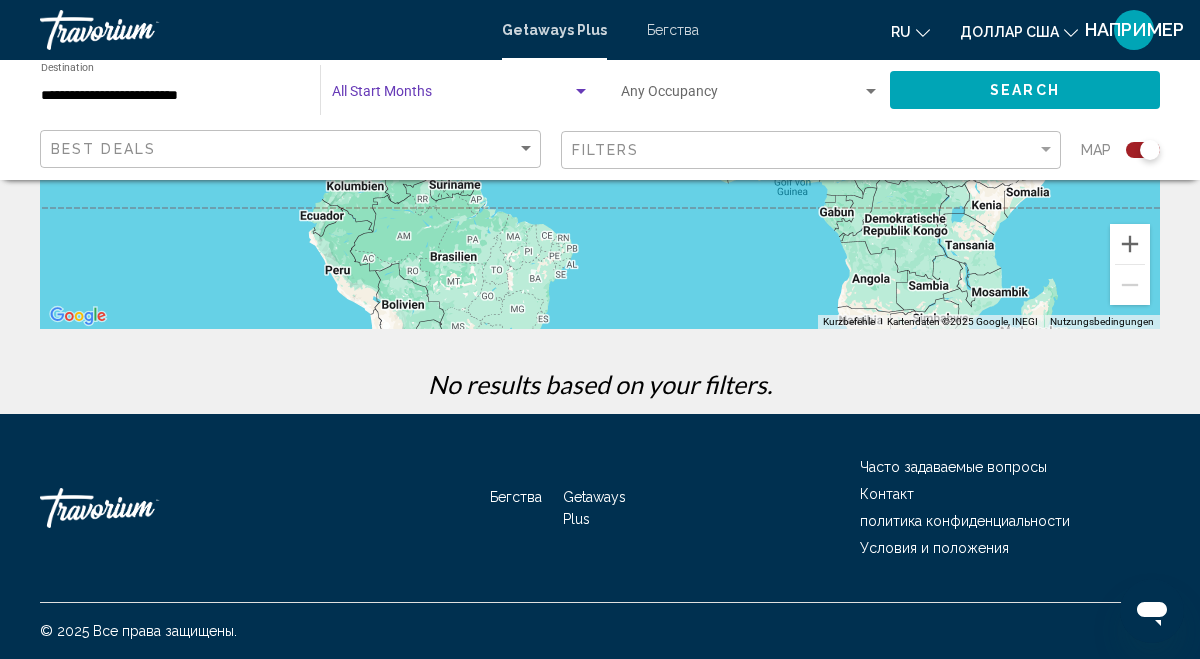 click at bounding box center [581, 91] 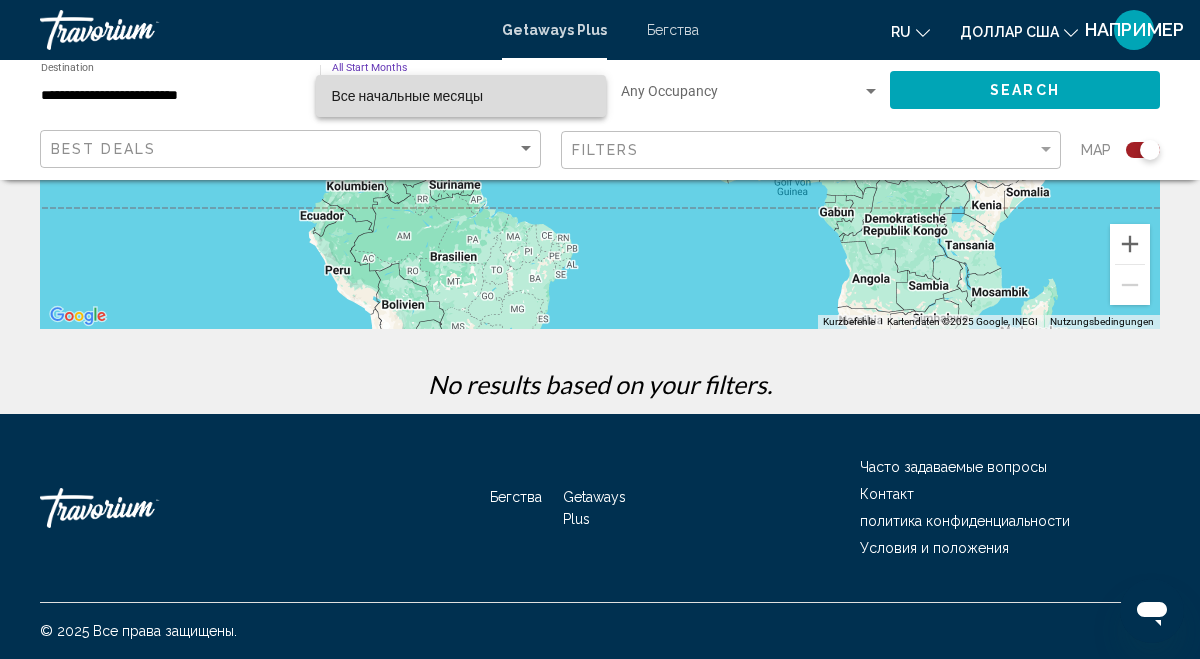click on "Все начальные месяцы" at bounding box center (461, 96) 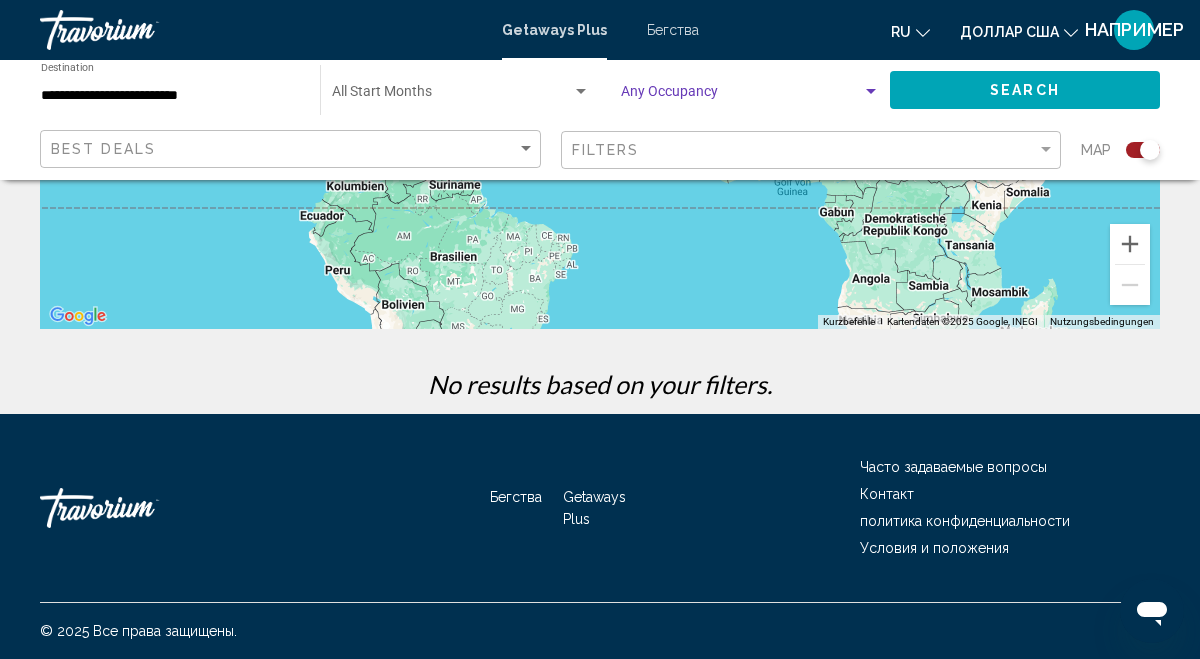 click at bounding box center (871, 91) 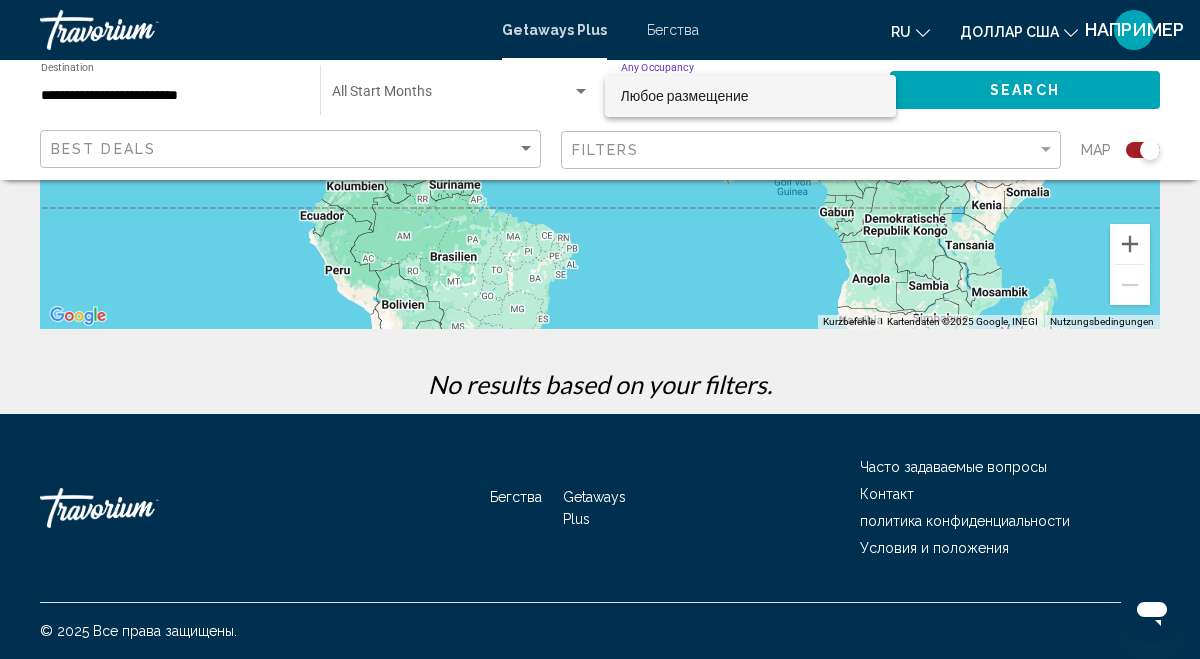click on "Любое размещение" at bounding box center [750, 96] 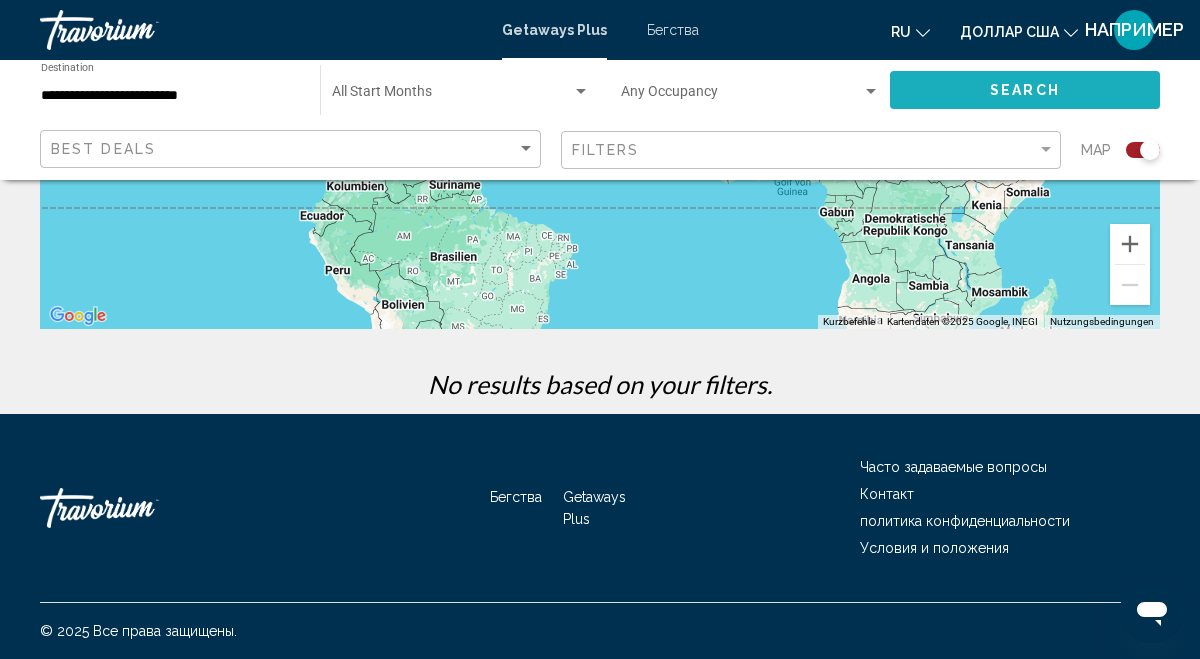 click on "Search" 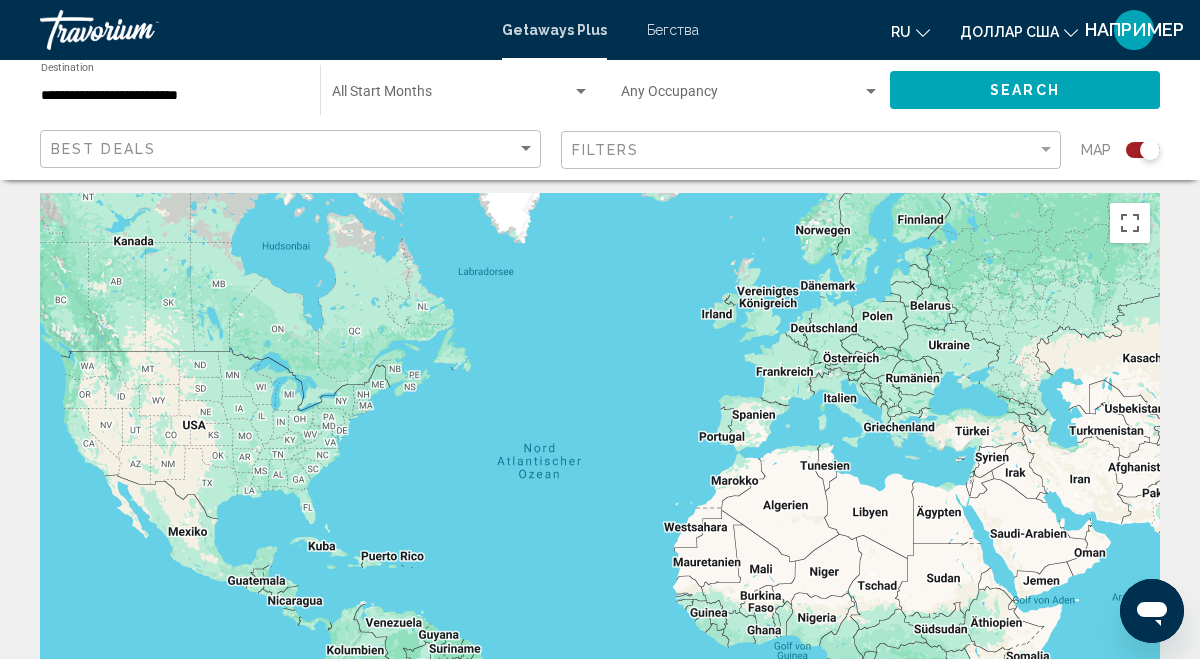 scroll, scrollTop: 0, scrollLeft: 0, axis: both 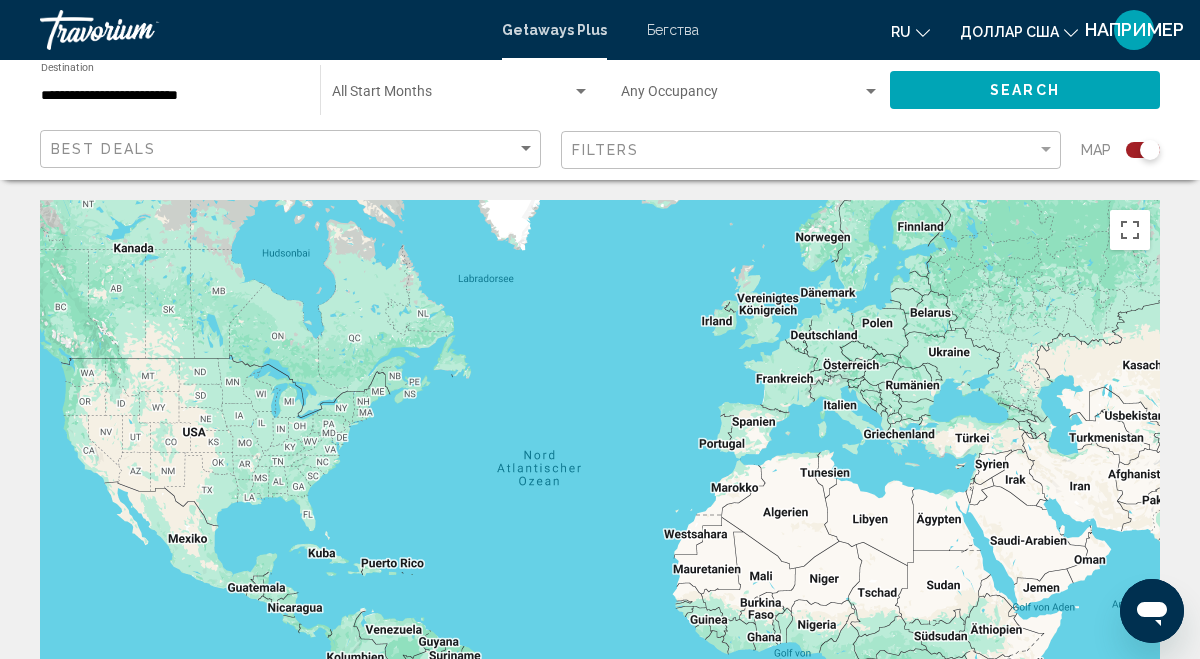 click on "Search" 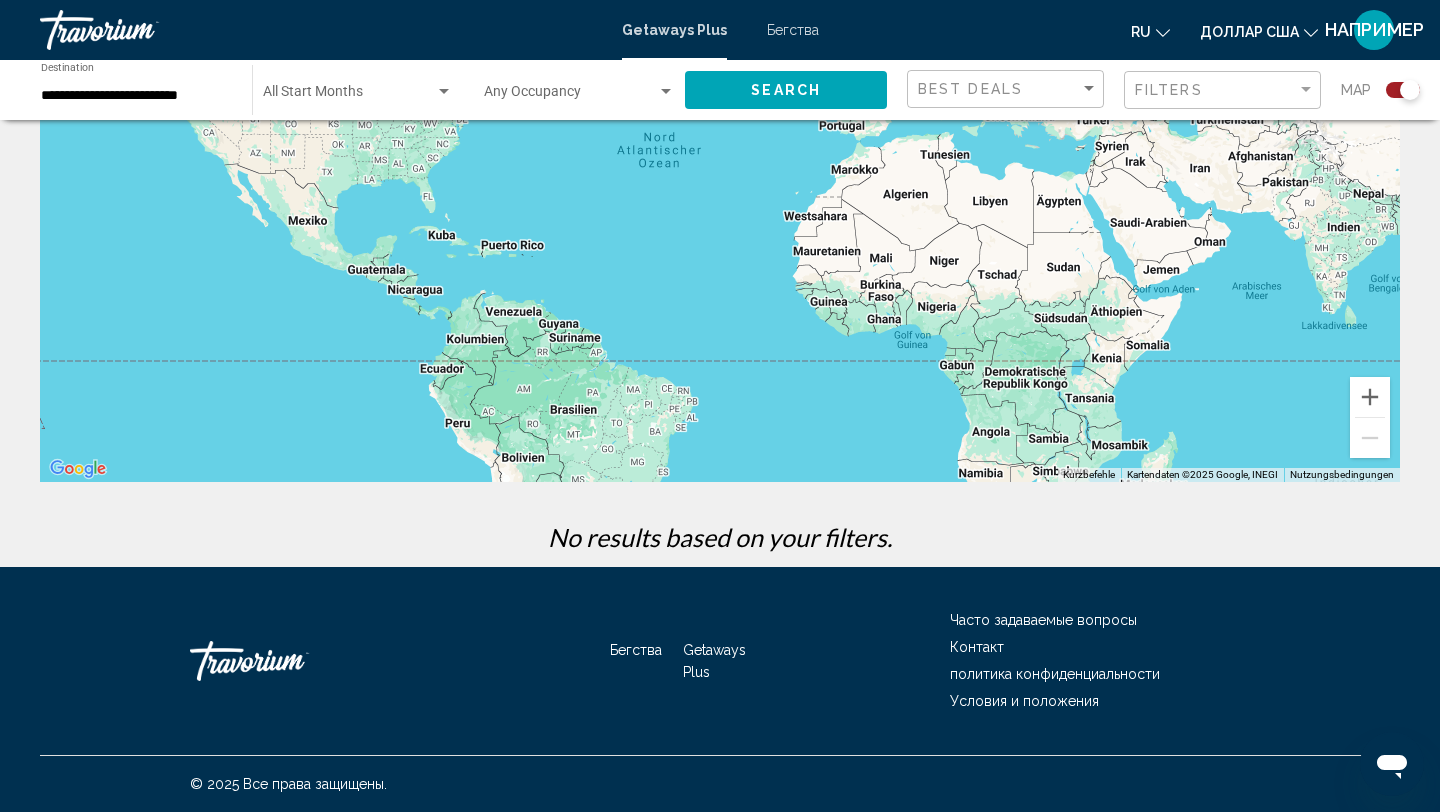 scroll, scrollTop: 0, scrollLeft: 0, axis: both 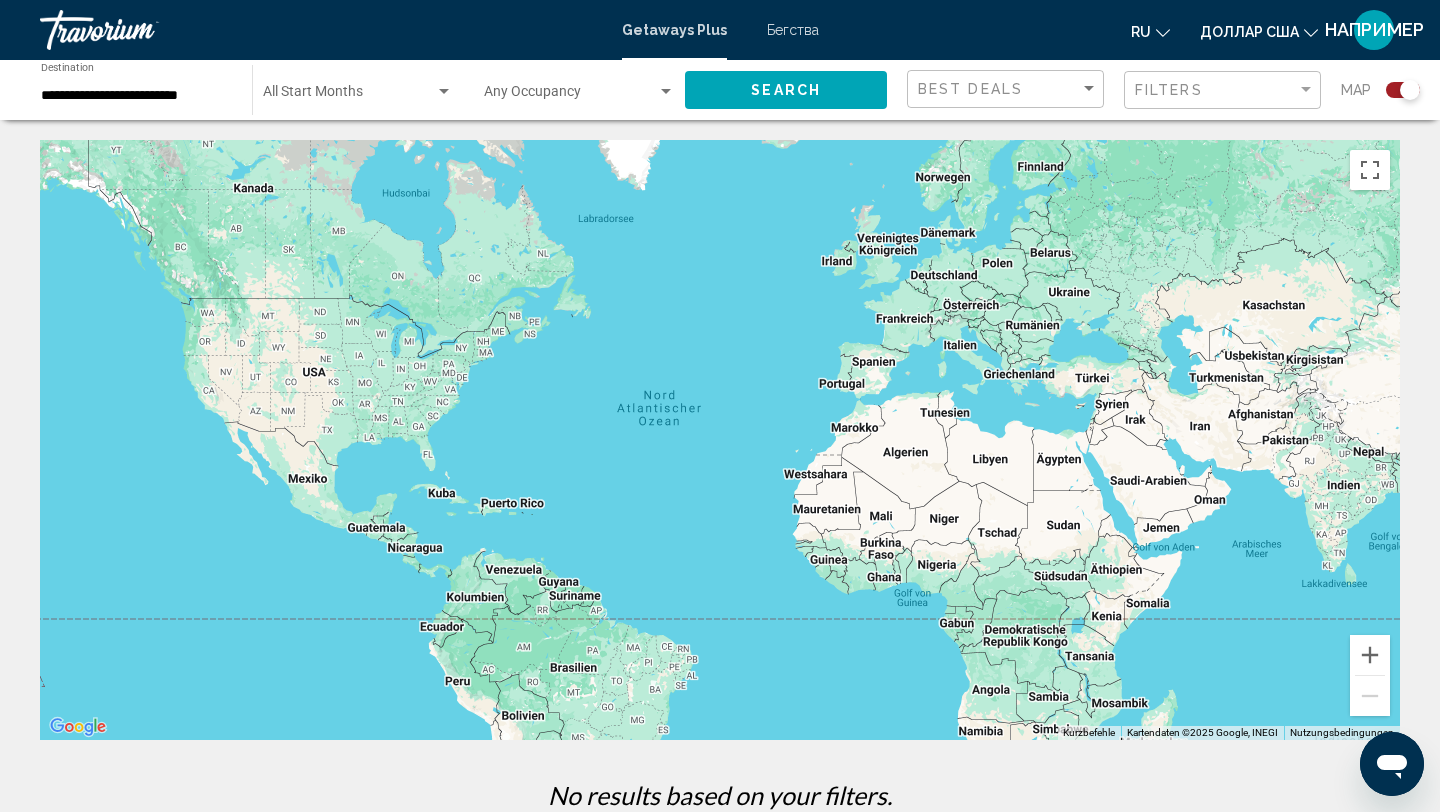 click on "**********" at bounding box center (136, 96) 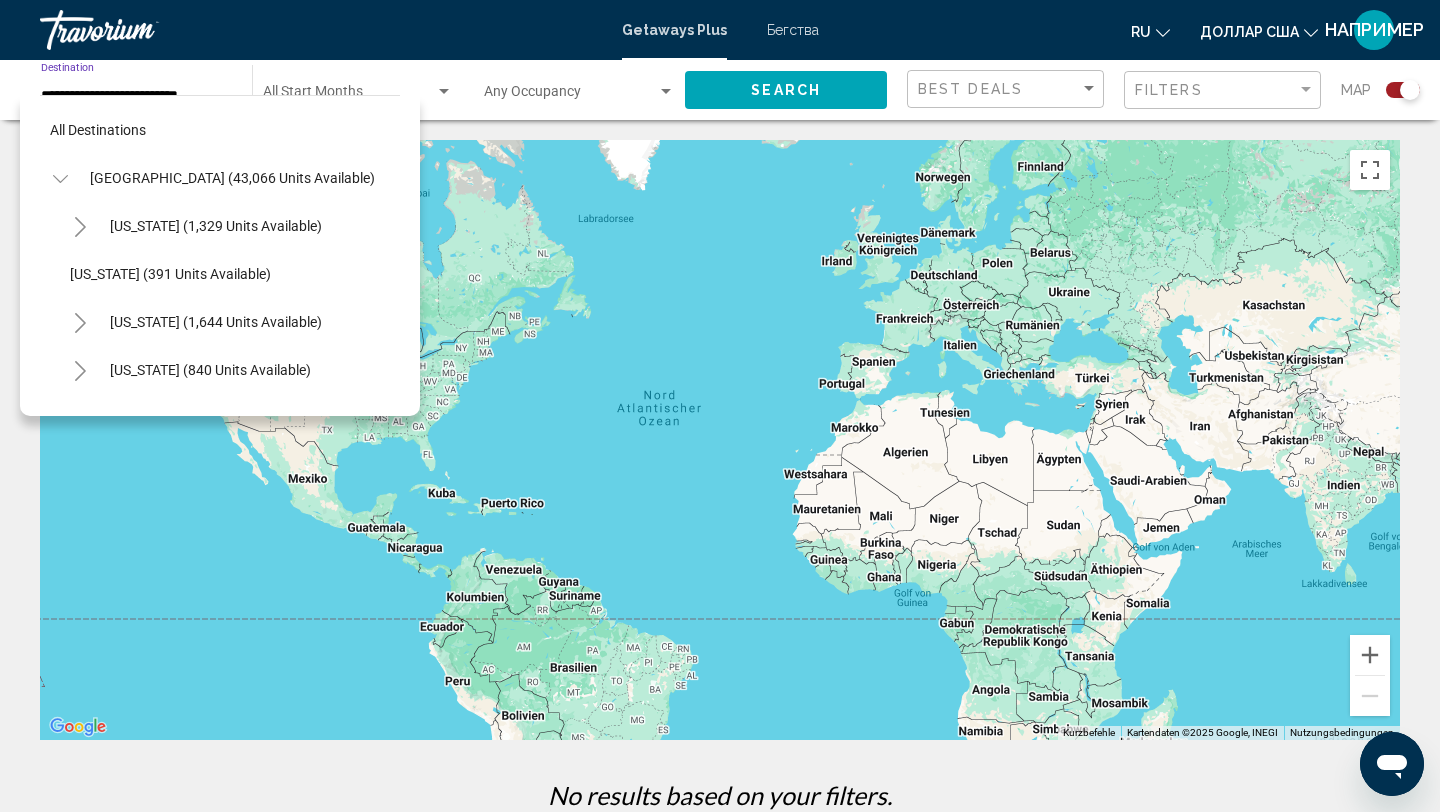 scroll, scrollTop: 263, scrollLeft: 0, axis: vertical 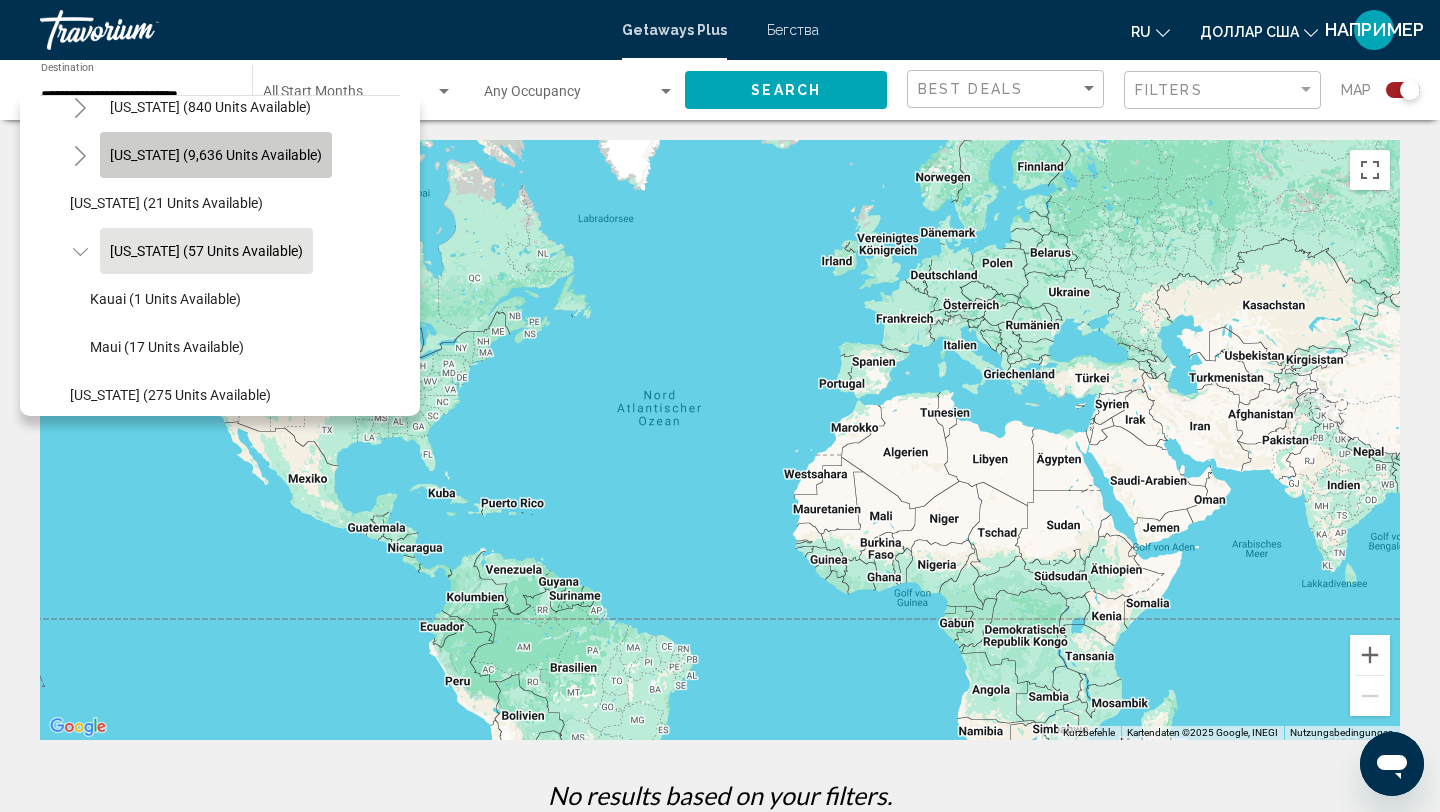 click on "Florida (9,636 units available)" 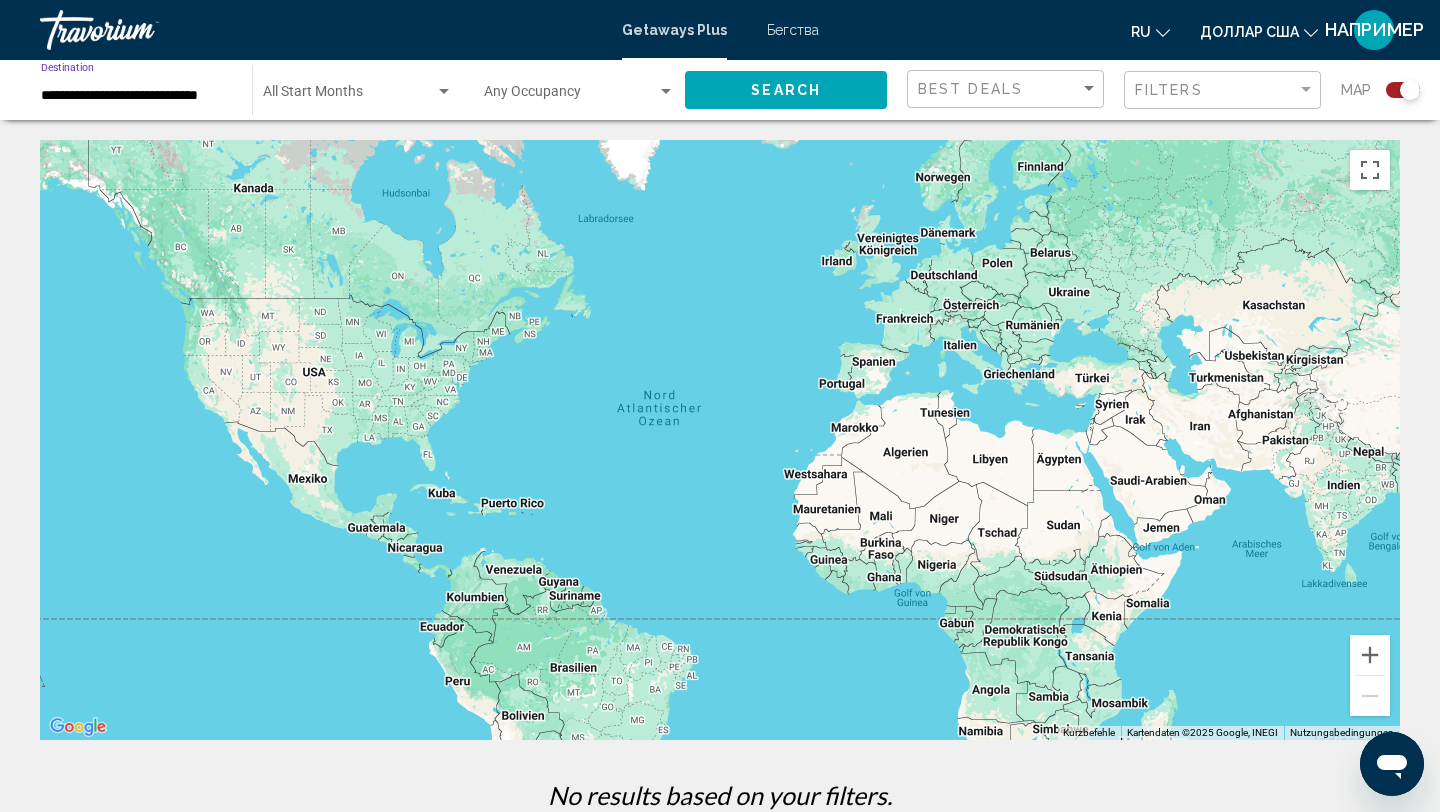 click on "Search" 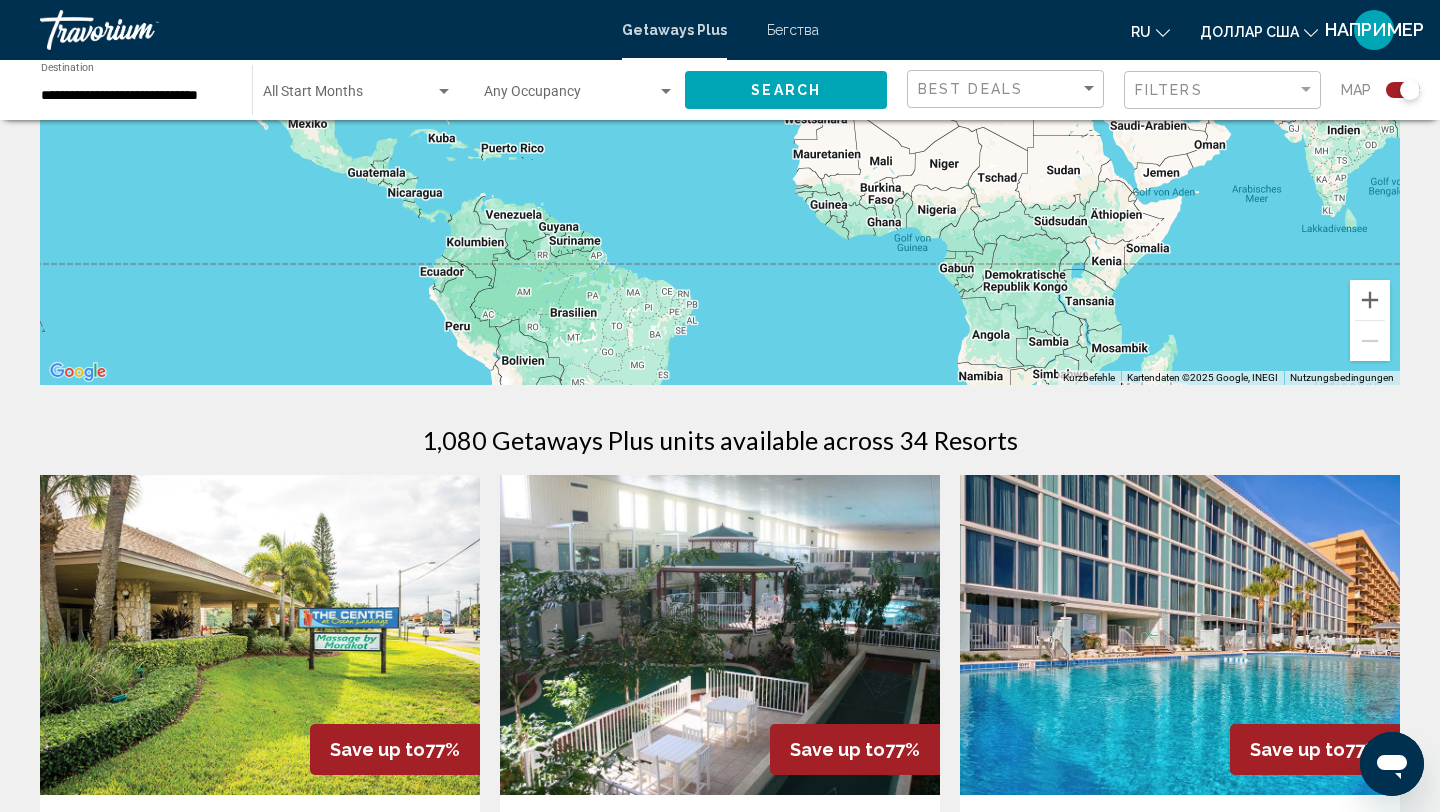 scroll, scrollTop: 0, scrollLeft: 0, axis: both 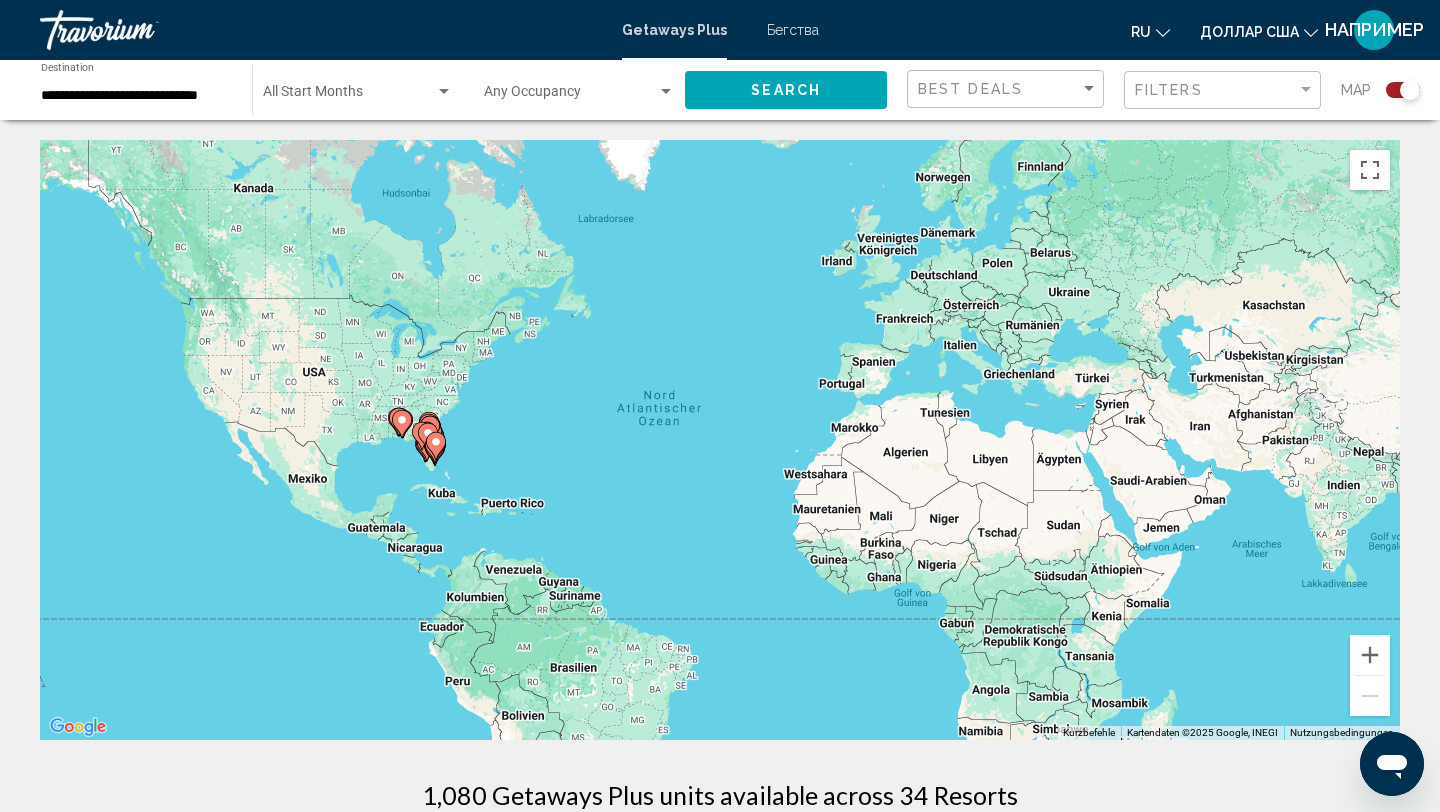 click on "**********" at bounding box center [136, 96] 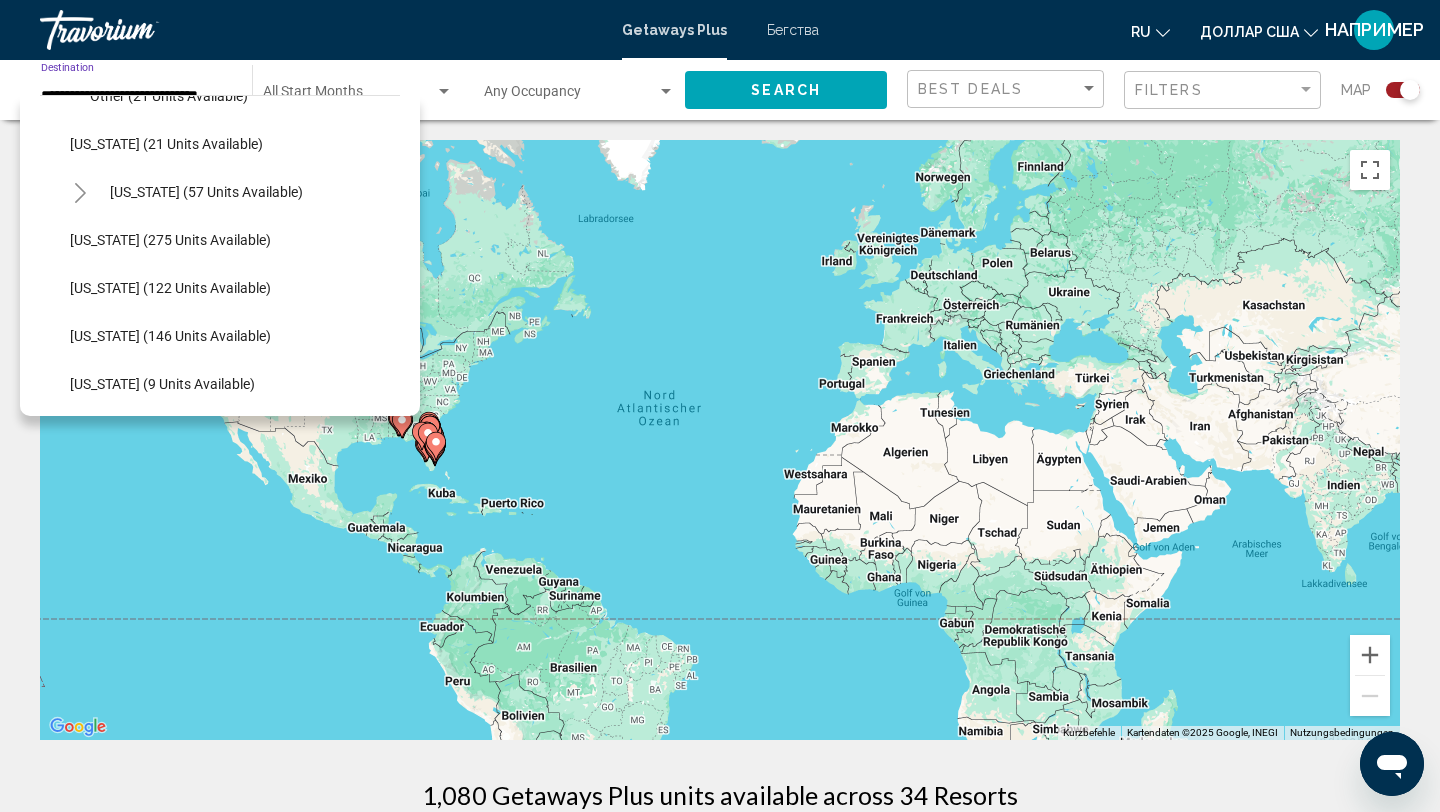 scroll, scrollTop: 569, scrollLeft: 0, axis: vertical 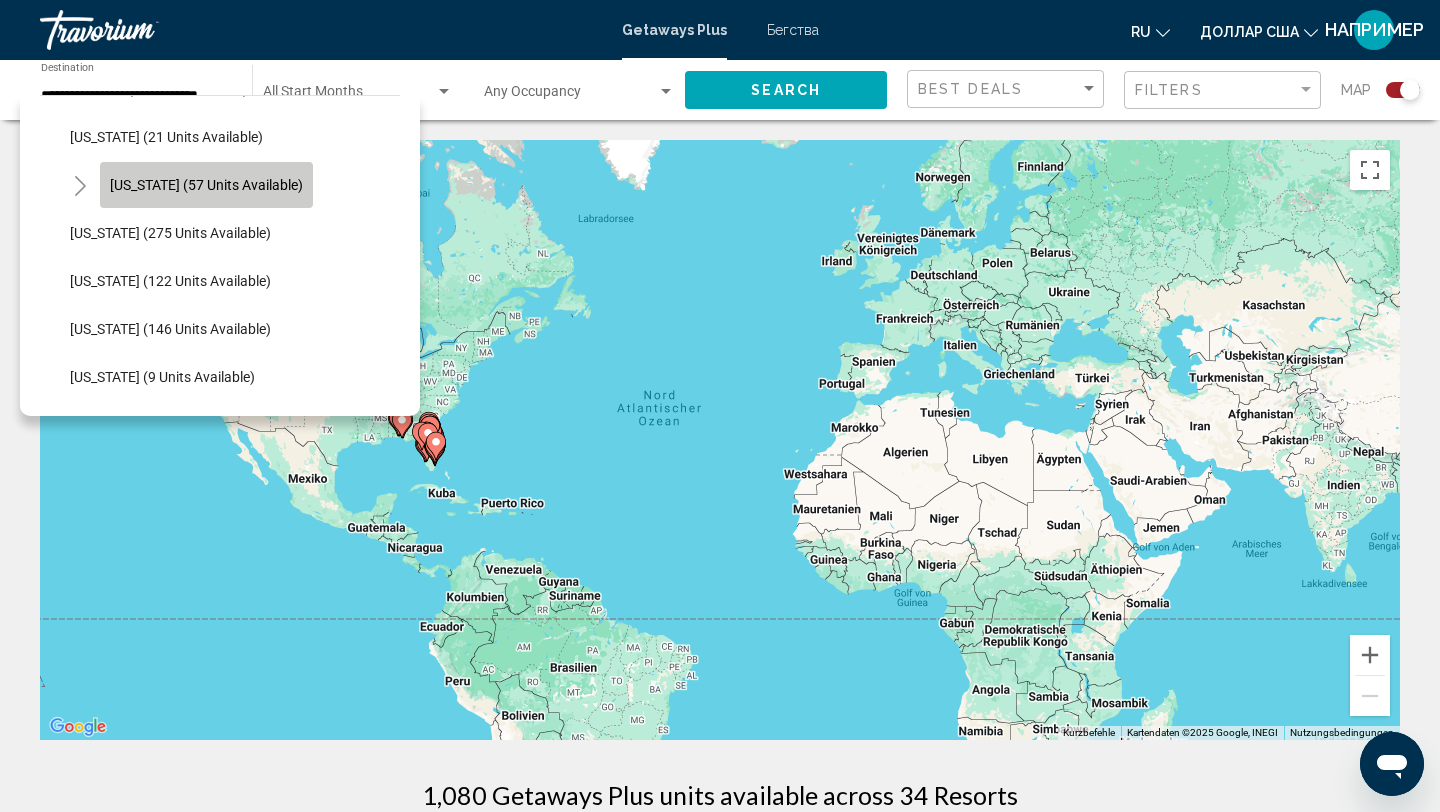 click on "Hawaii (57 units available)" 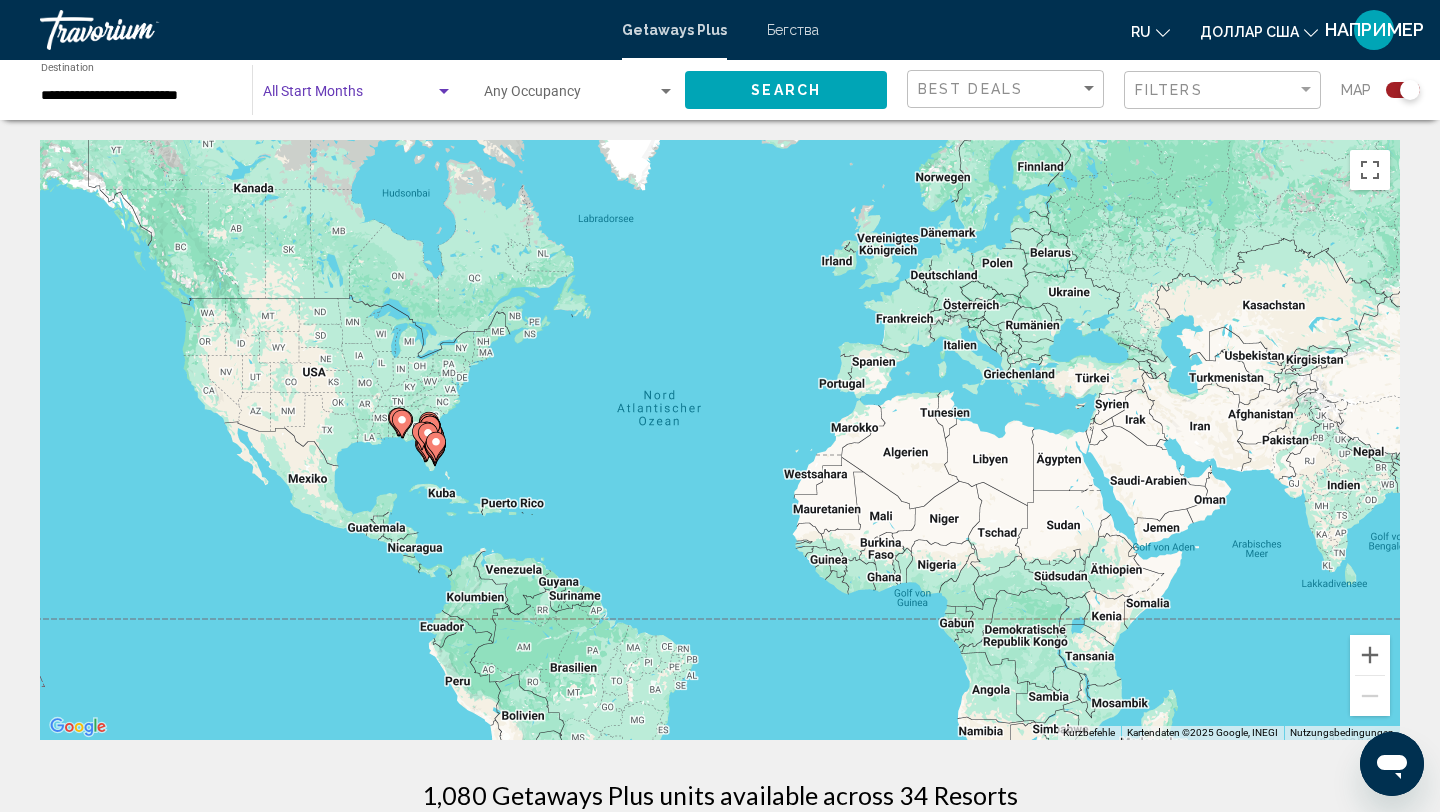 click at bounding box center [444, 91] 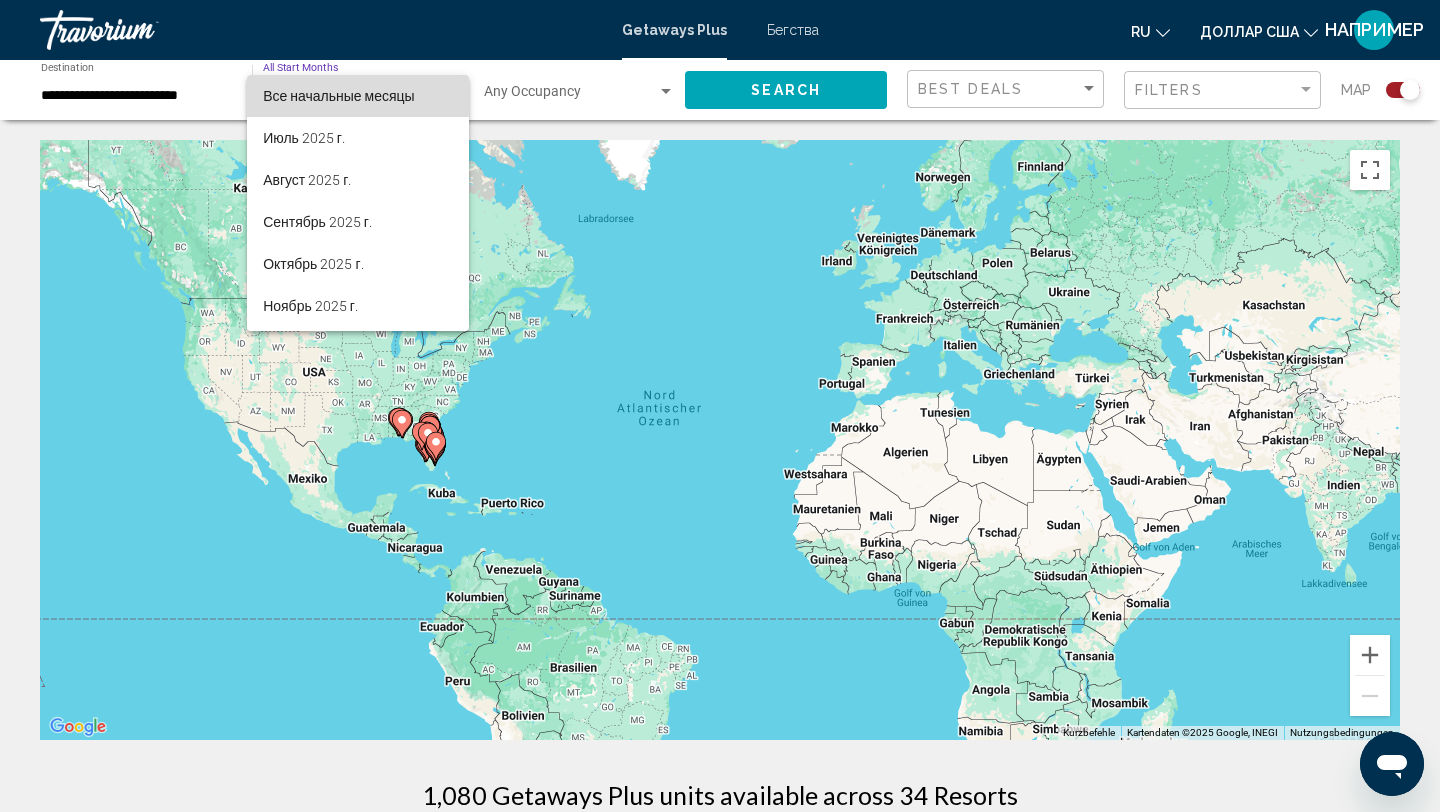 click on "Все начальные месяцы" at bounding box center (339, 96) 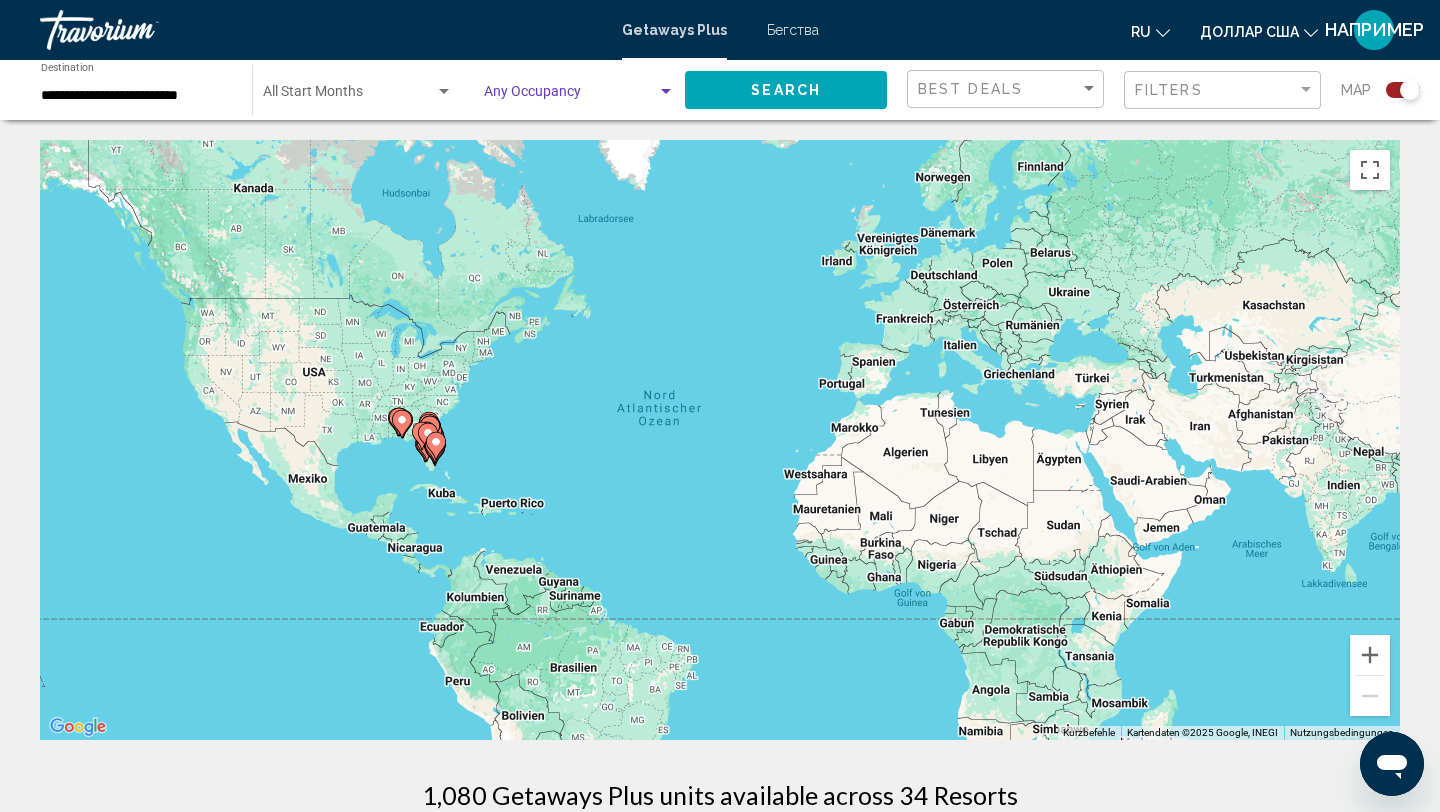 click at bounding box center (666, 92) 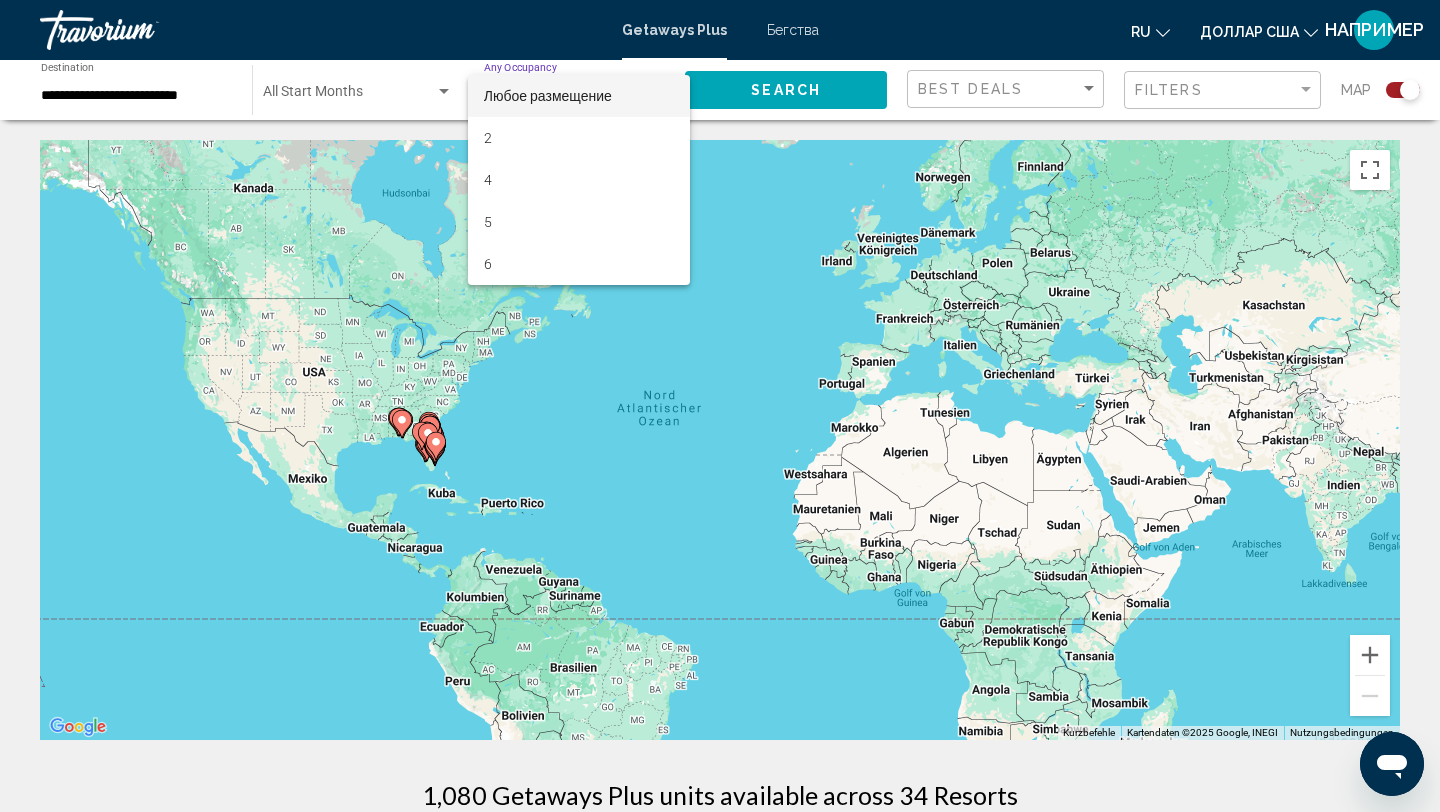 click on "Любое размещение" at bounding box center (579, 96) 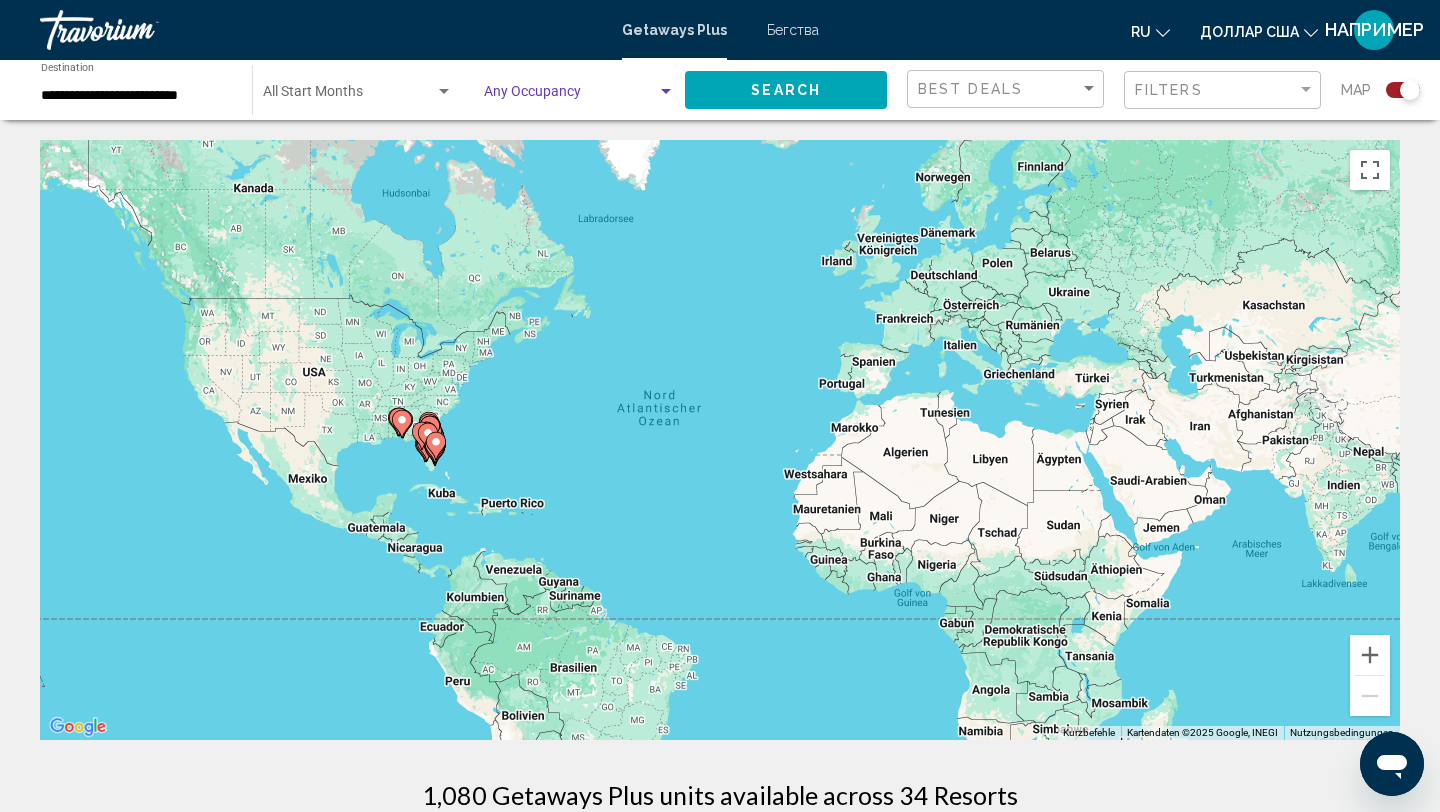 click on "Search" 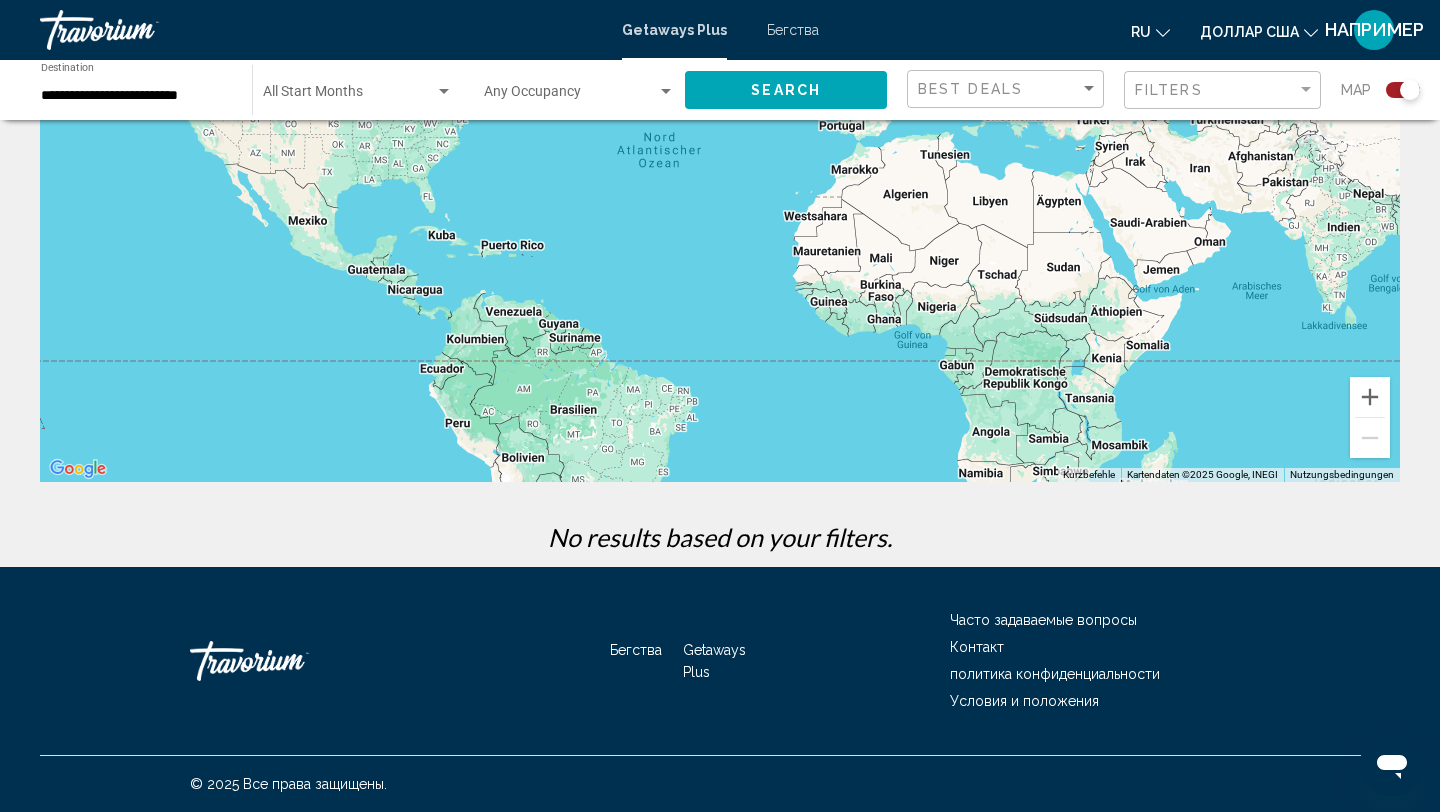 scroll, scrollTop: 0, scrollLeft: 0, axis: both 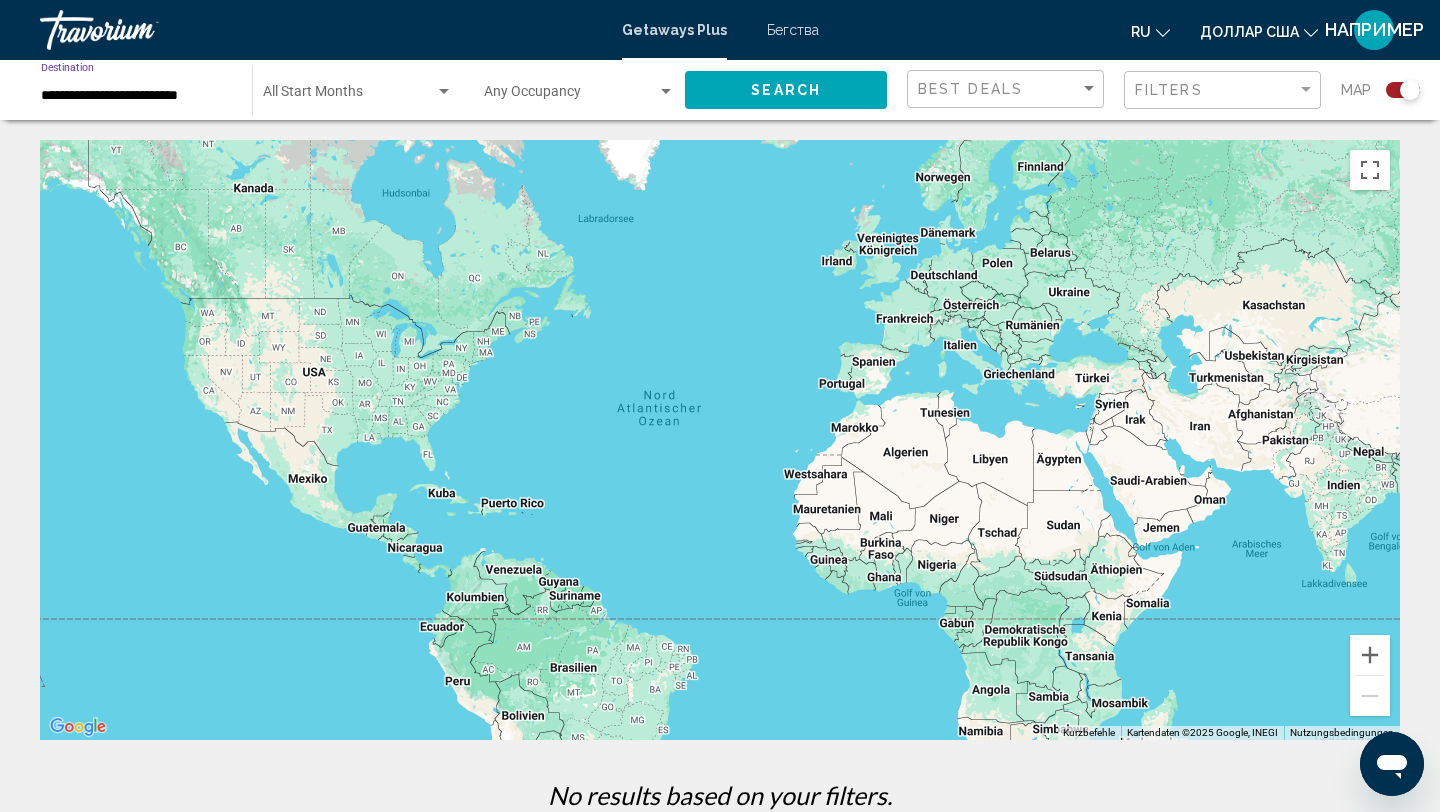 click on "**********" at bounding box center [136, 96] 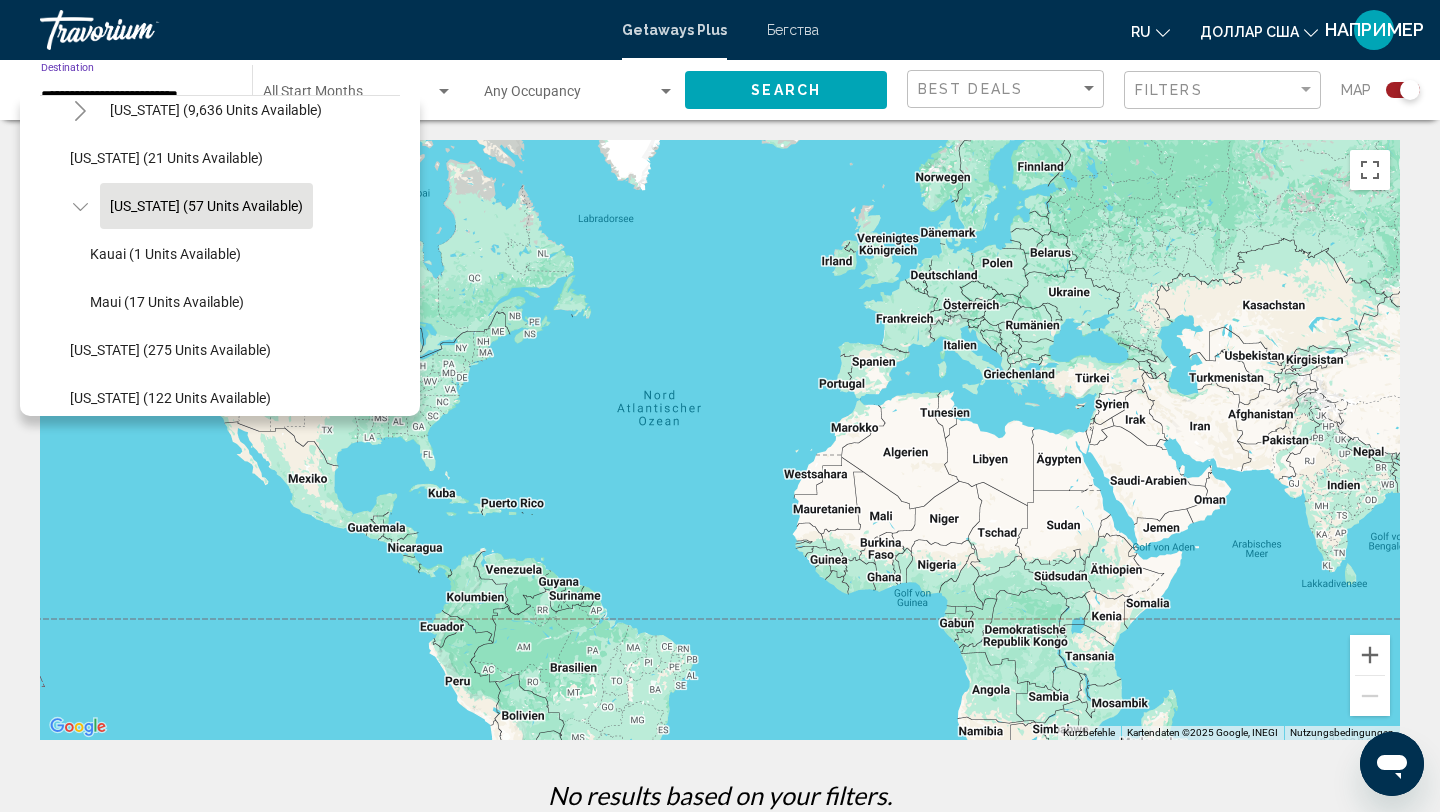 scroll, scrollTop: 312, scrollLeft: 0, axis: vertical 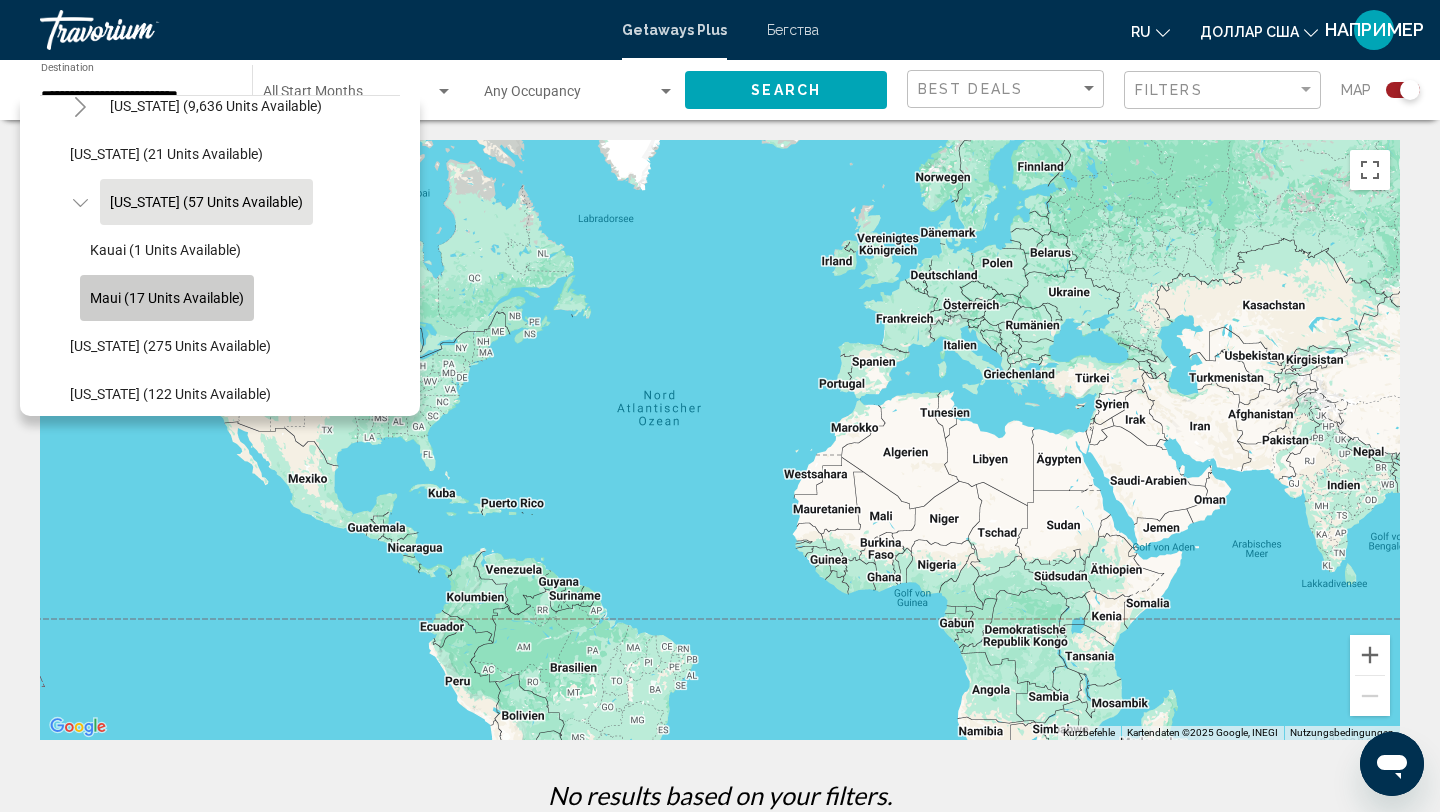click on "Maui (17 units available)" 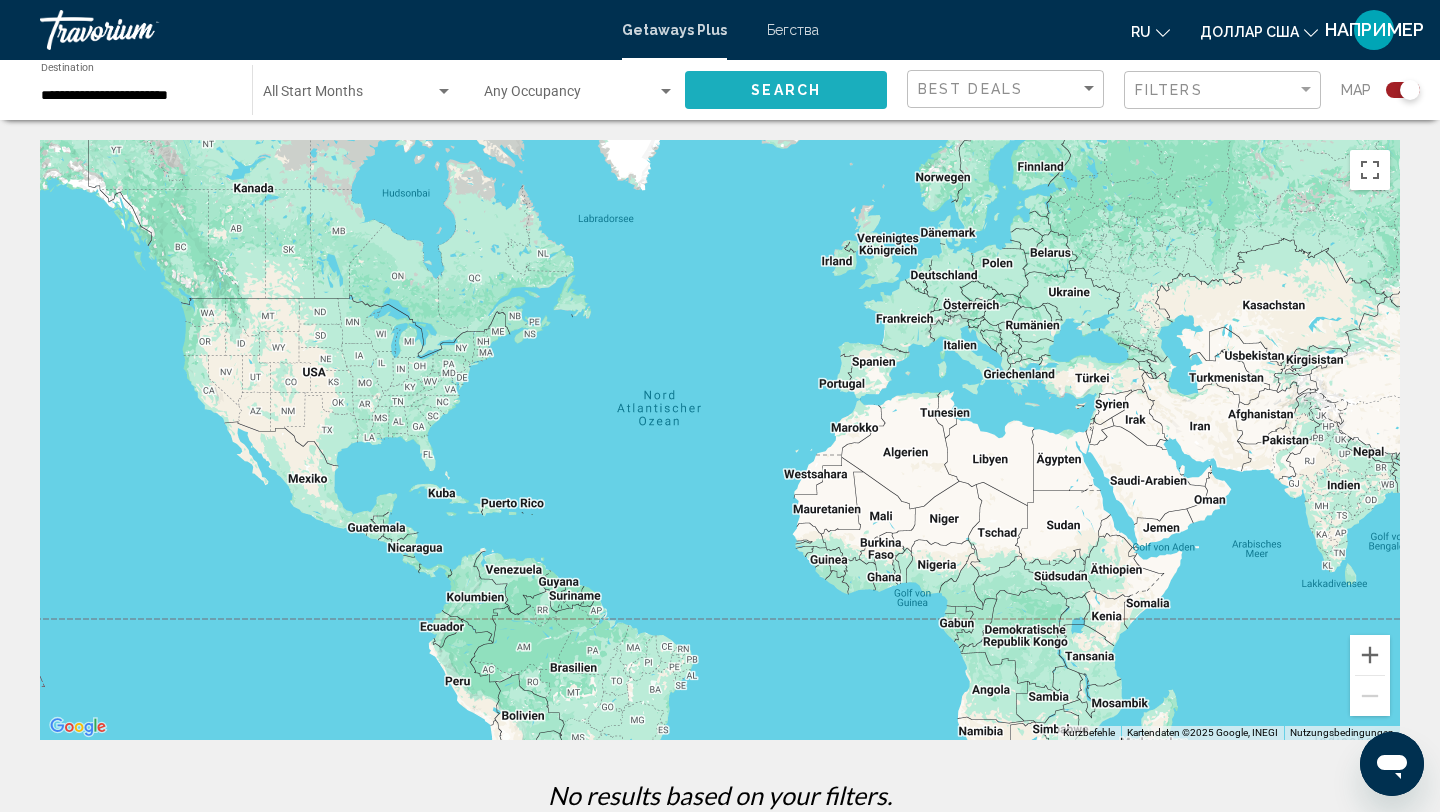 click on "Search" 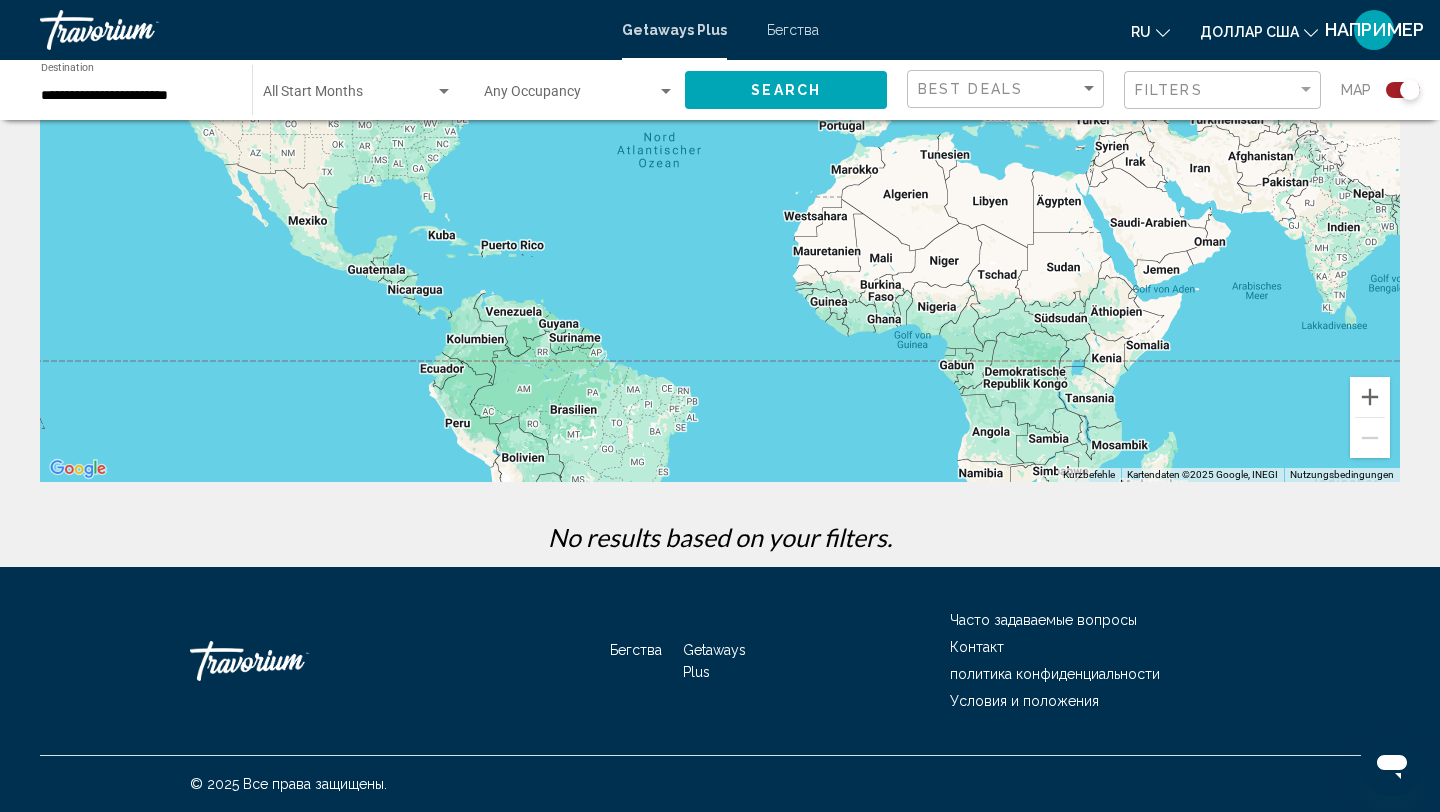 scroll, scrollTop: 0, scrollLeft: 0, axis: both 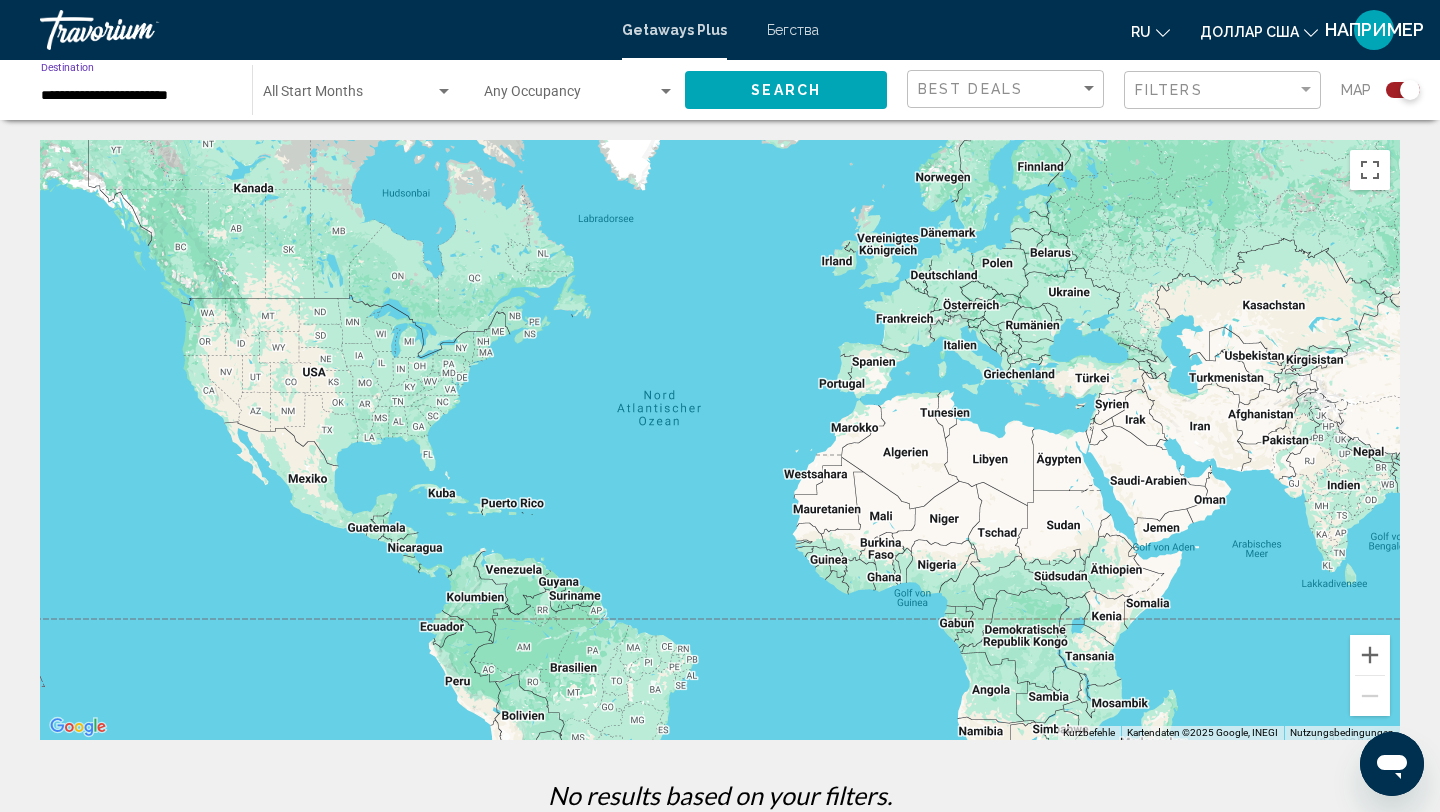click on "**********" at bounding box center [136, 96] 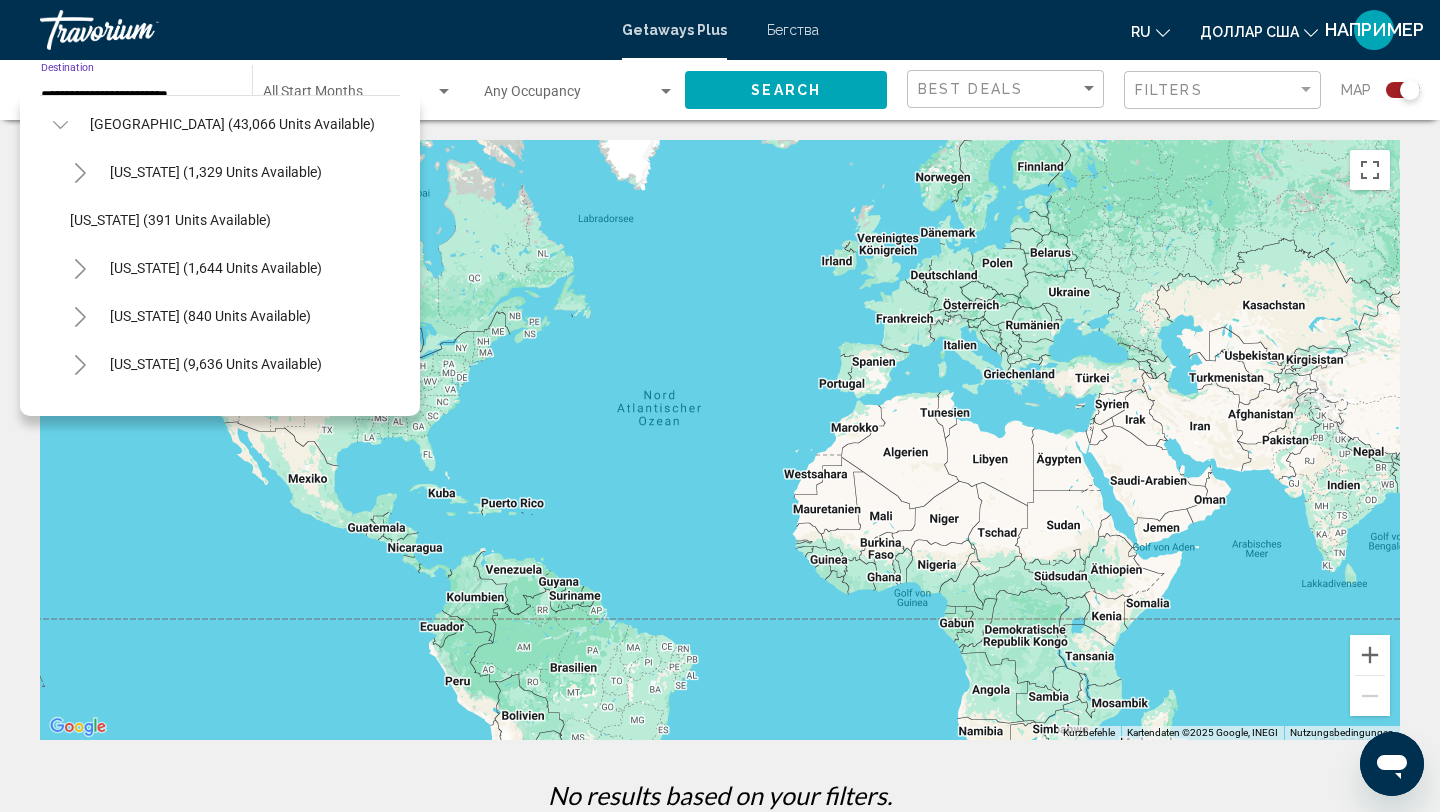 scroll, scrollTop: 46, scrollLeft: 0, axis: vertical 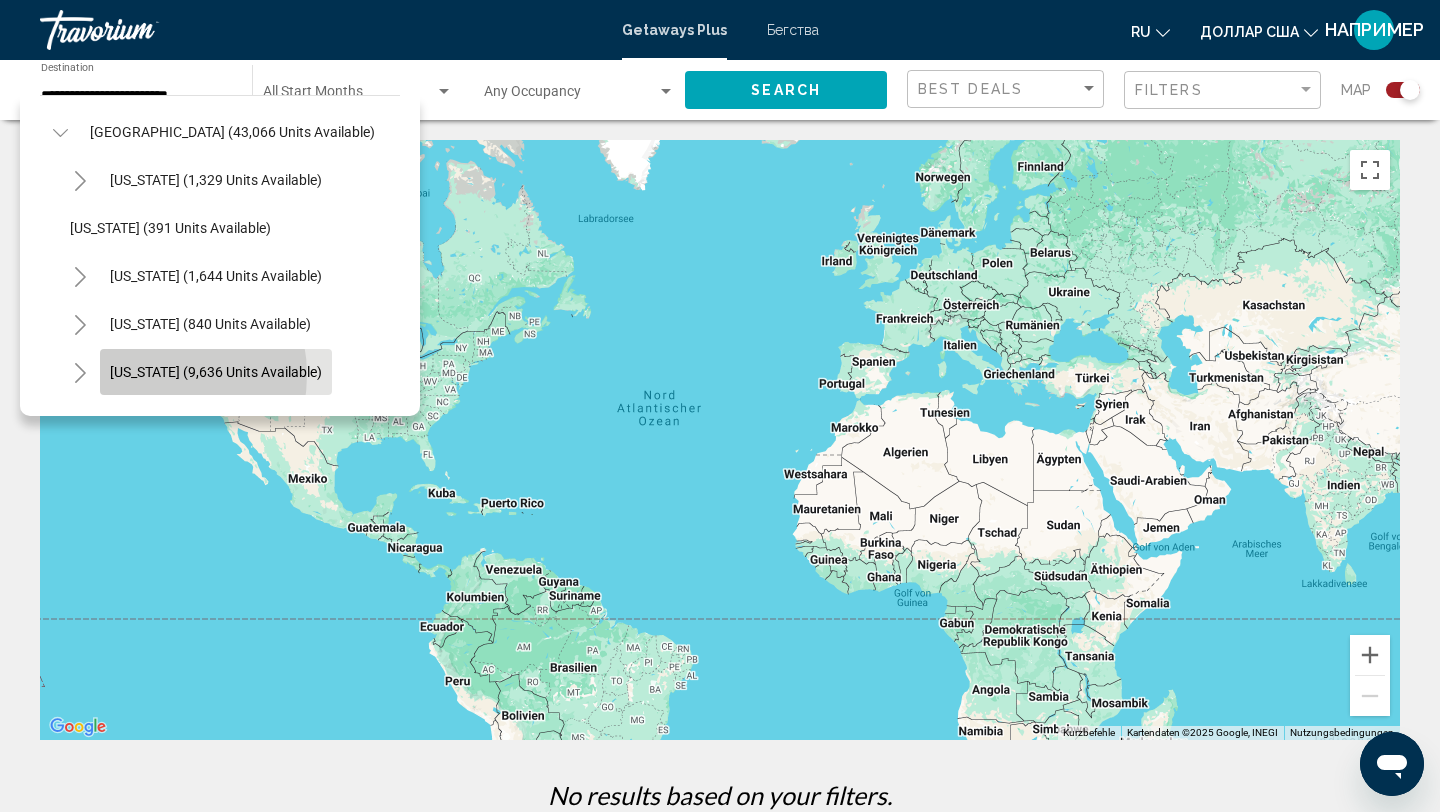 click on "Florida (9,636 units available)" 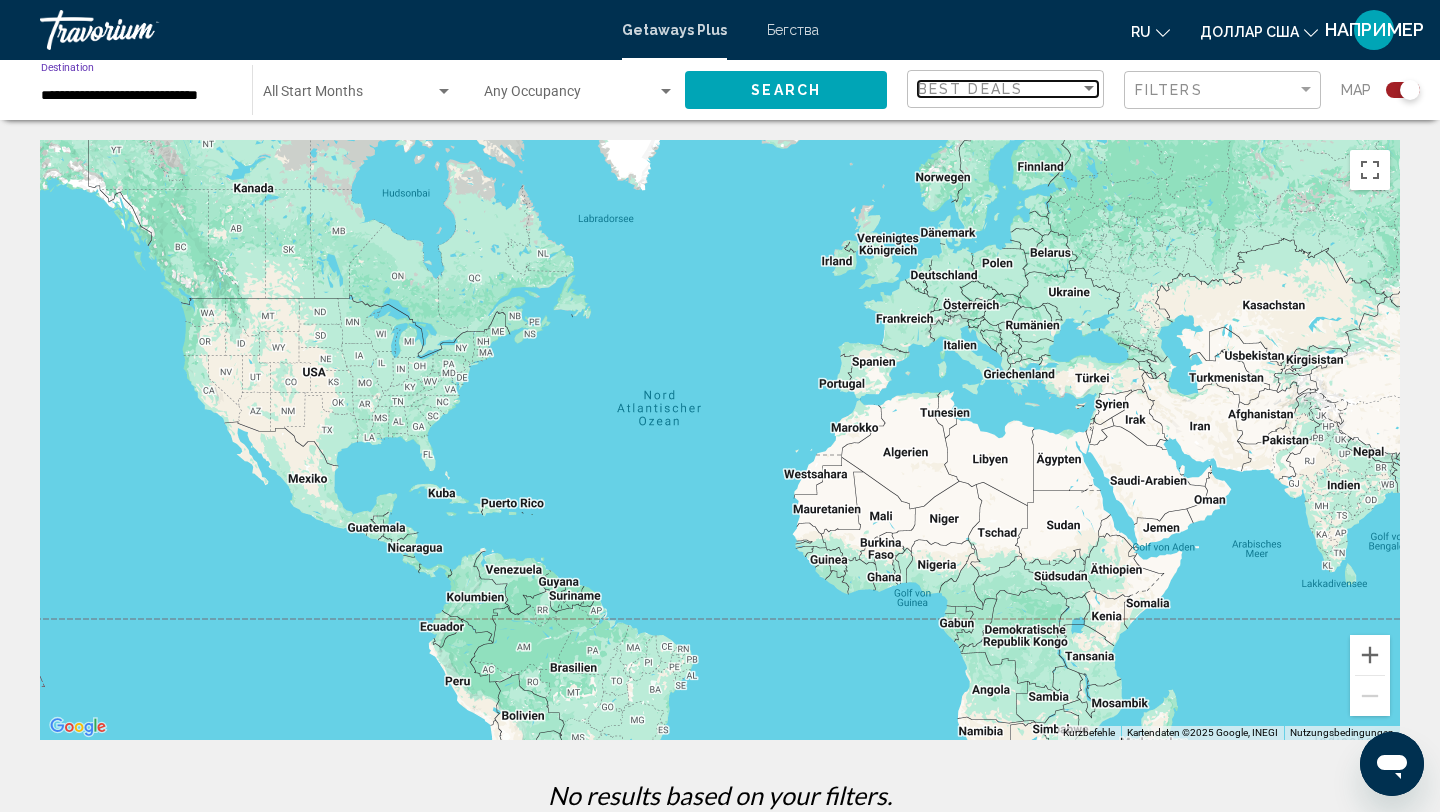 click on "Best Deals" at bounding box center (970, 89) 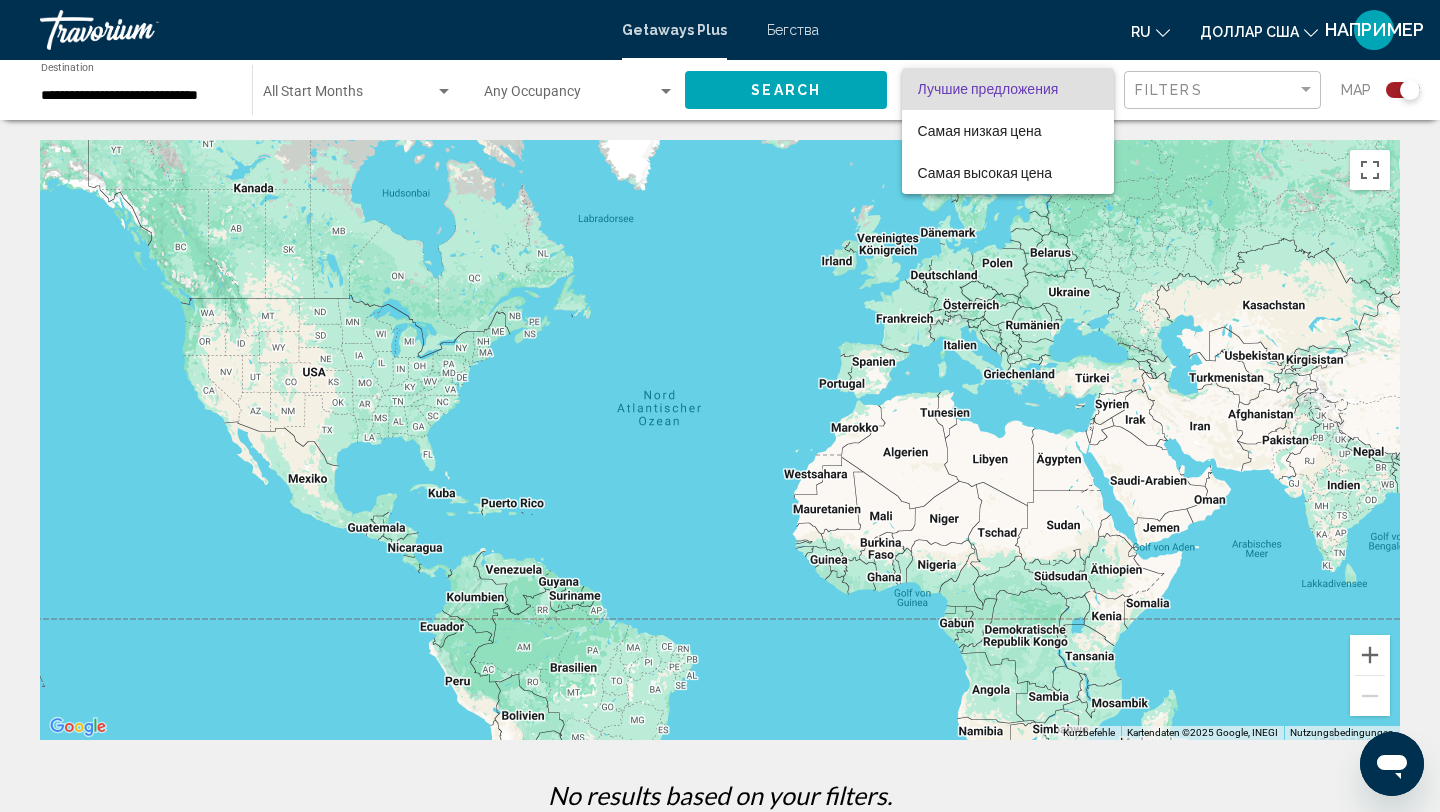 click at bounding box center (720, 406) 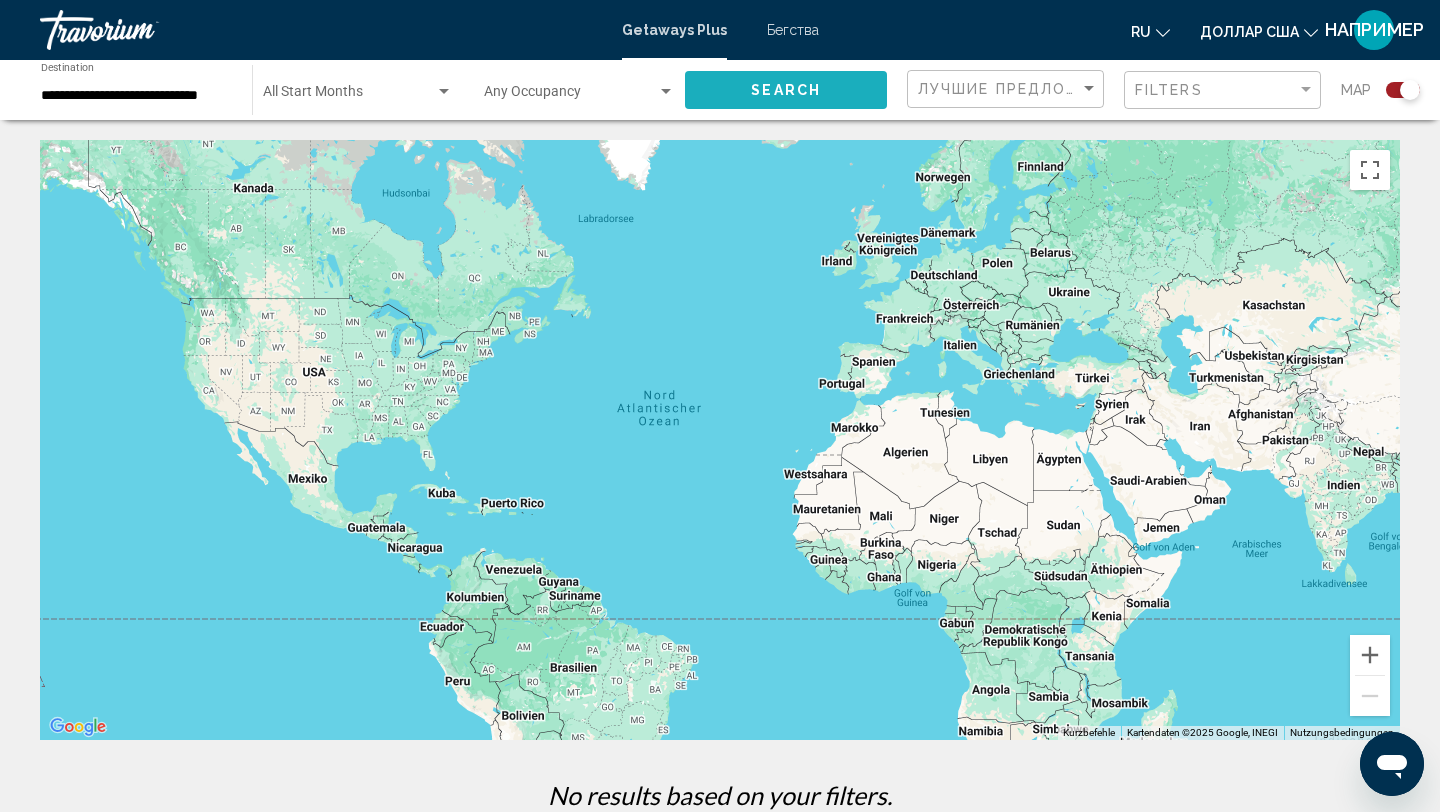 click on "Search" 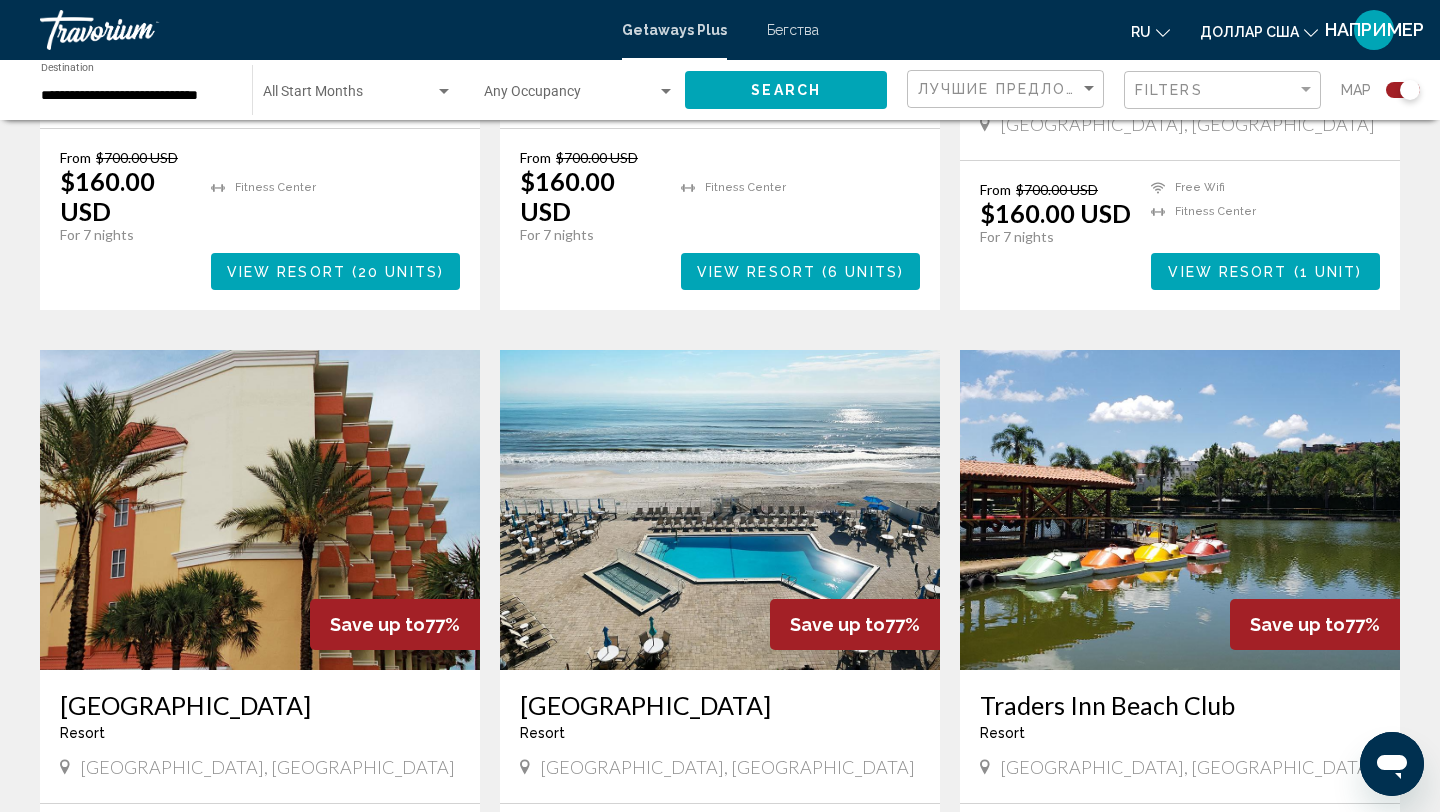 scroll, scrollTop: 2567, scrollLeft: 0, axis: vertical 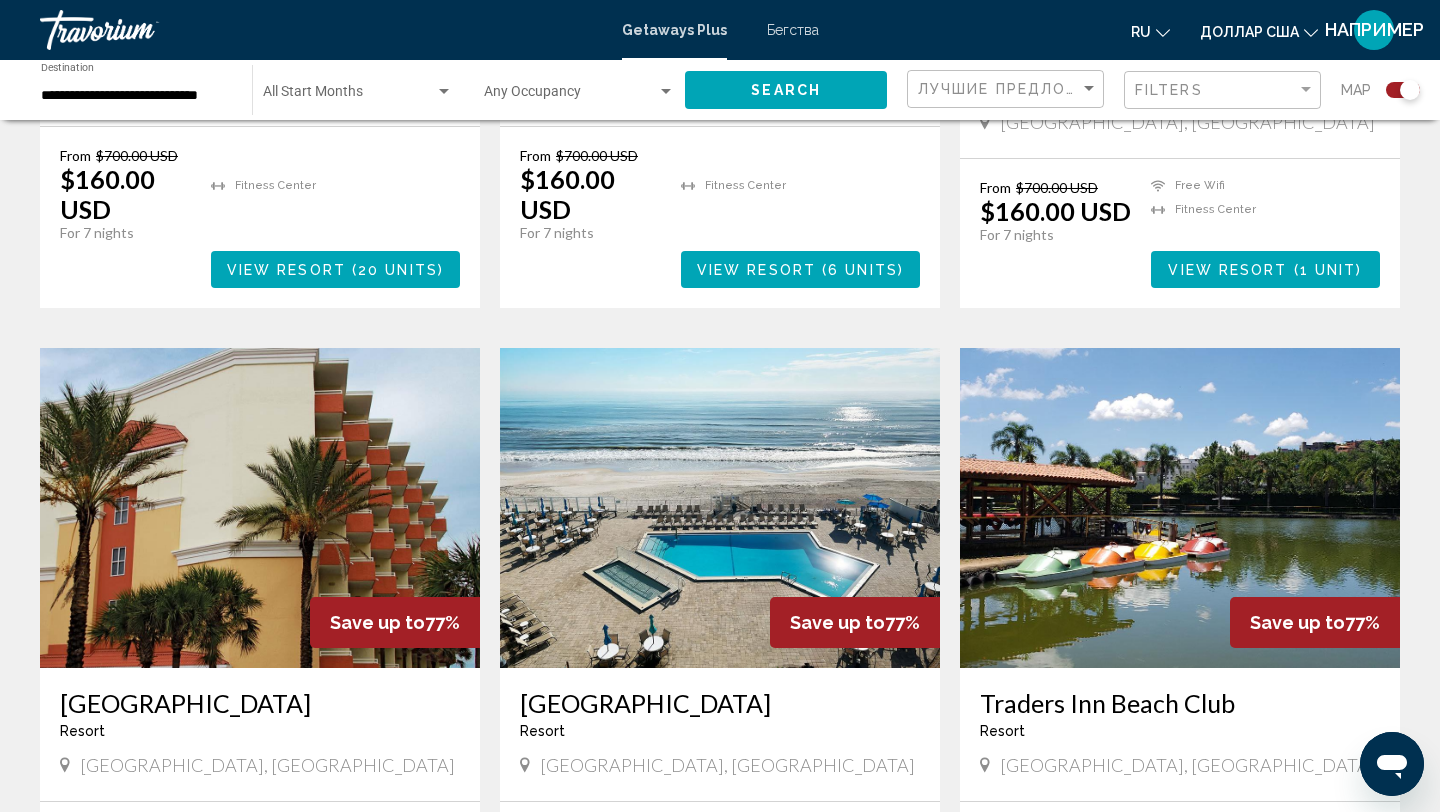 click at bounding box center [720, 508] 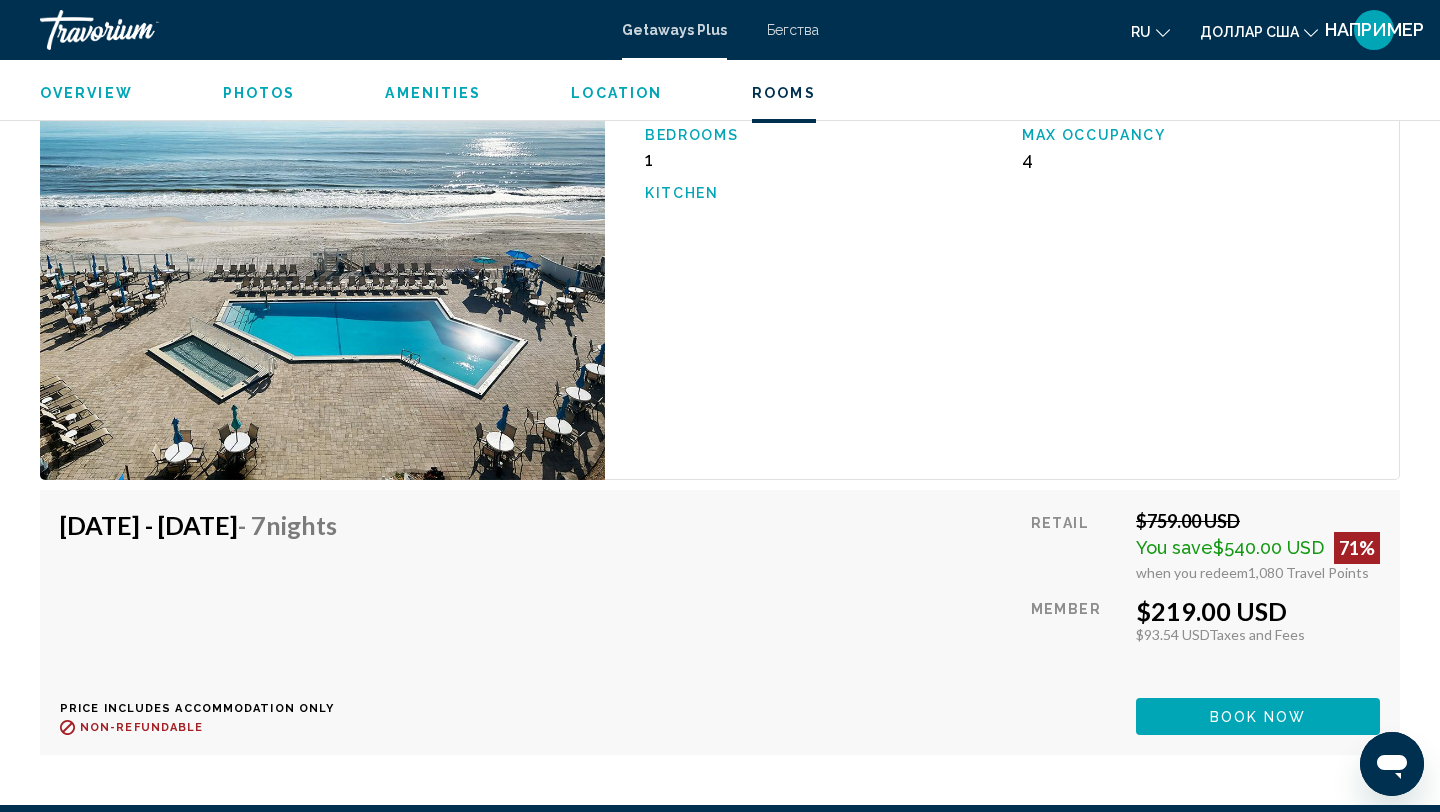 scroll, scrollTop: 3805, scrollLeft: 0, axis: vertical 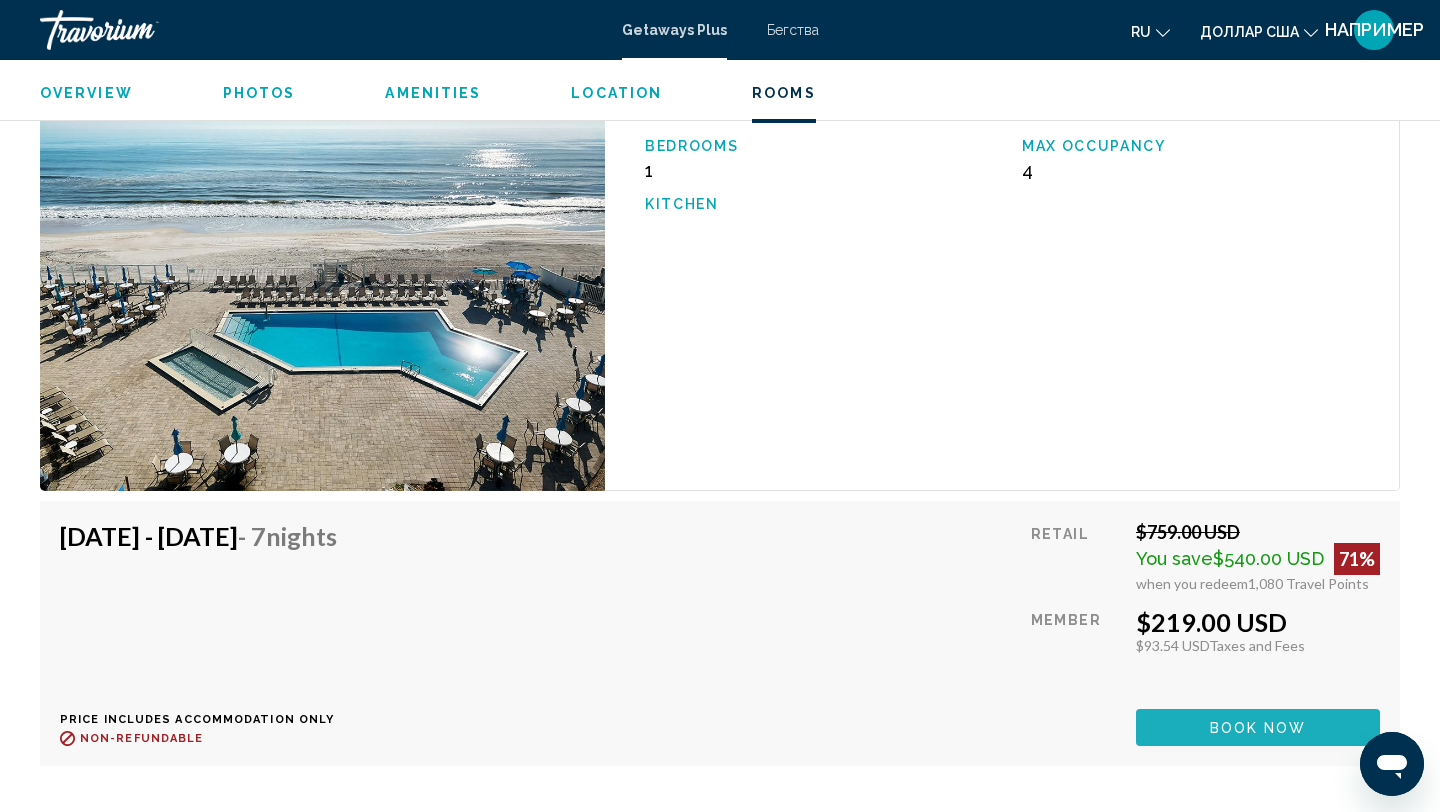click on "Book now" at bounding box center [1258, 728] 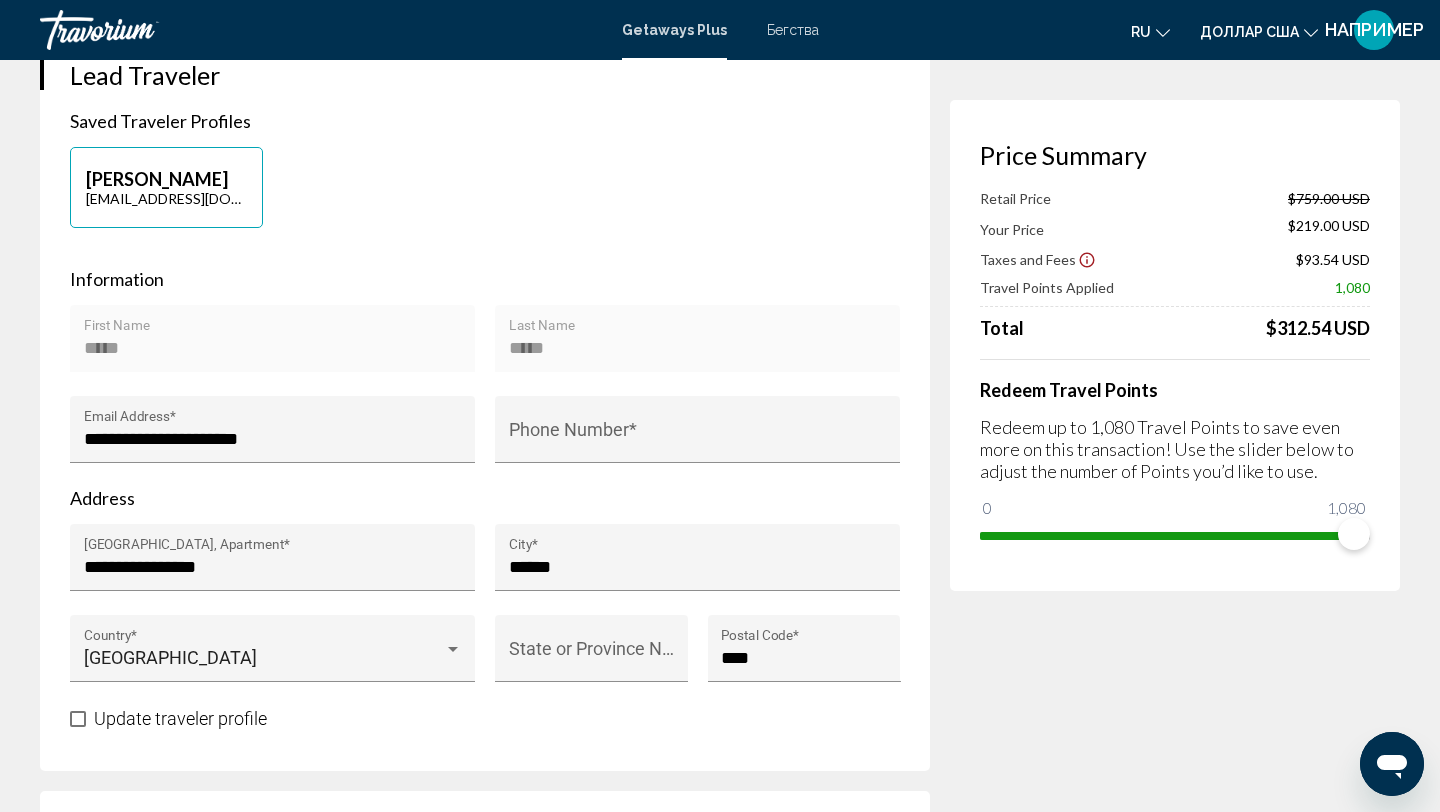 scroll, scrollTop: 0, scrollLeft: 0, axis: both 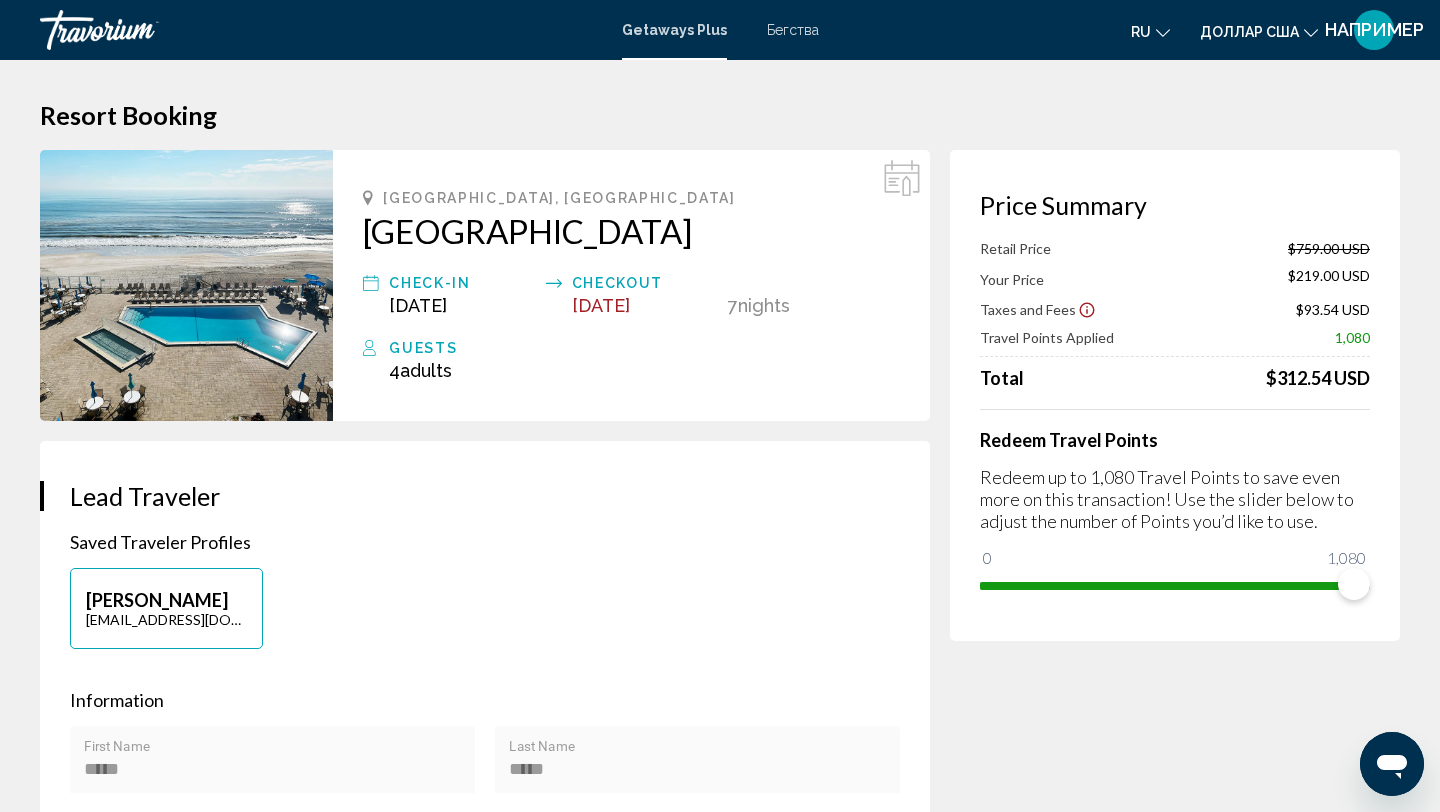click at bounding box center [186, 285] 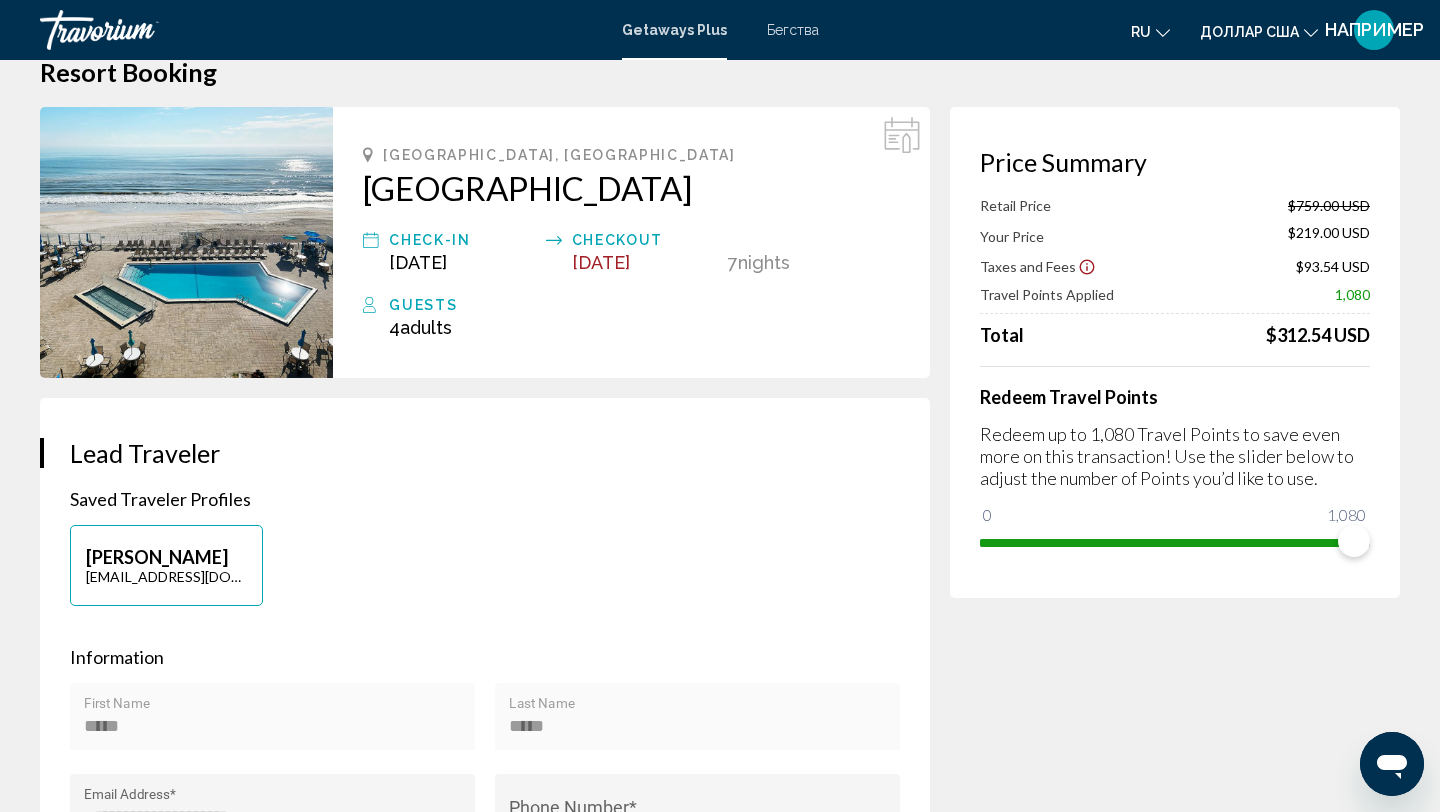 scroll, scrollTop: 0, scrollLeft: 0, axis: both 